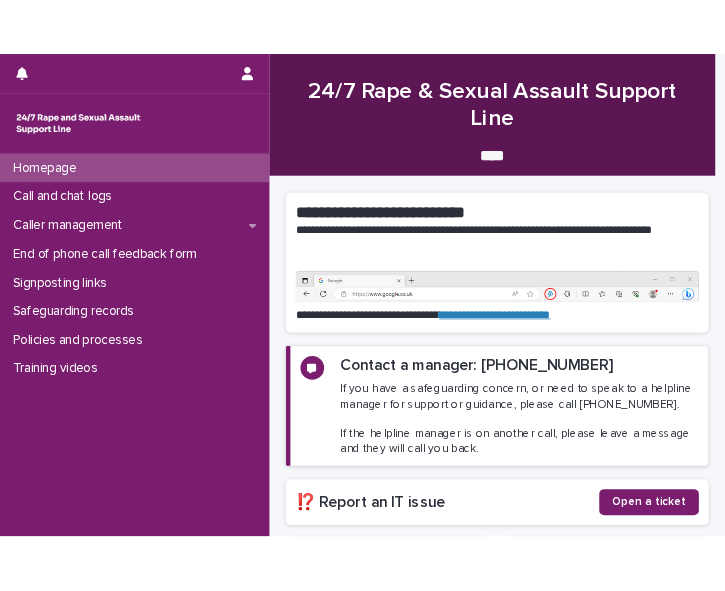 scroll, scrollTop: 0, scrollLeft: 0, axis: both 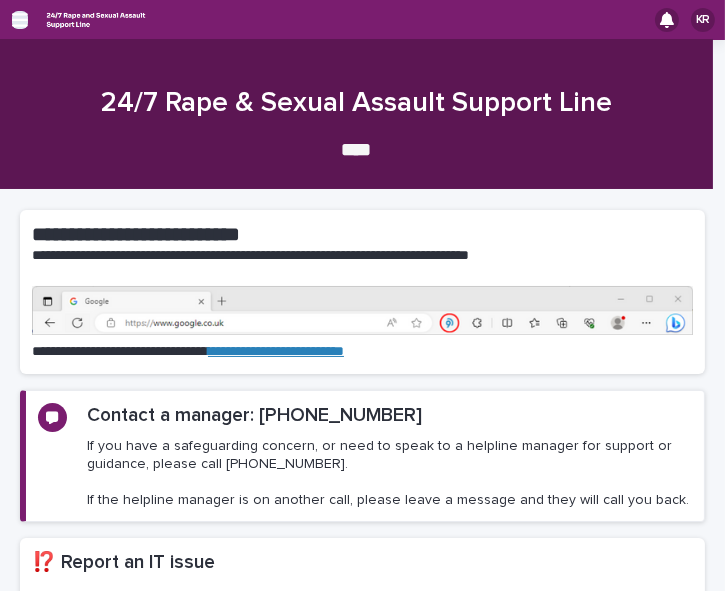 click 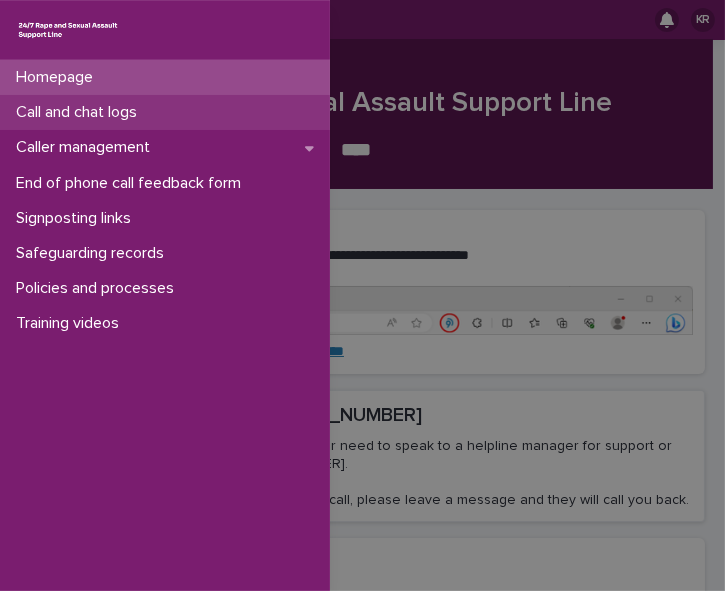 click on "Call and chat logs" at bounding box center (80, 112) 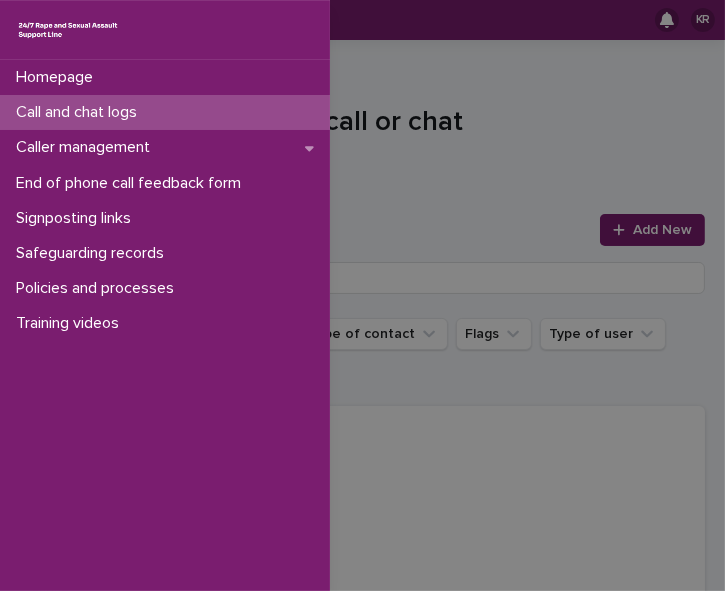 click on "Call and chat logs" at bounding box center [165, 112] 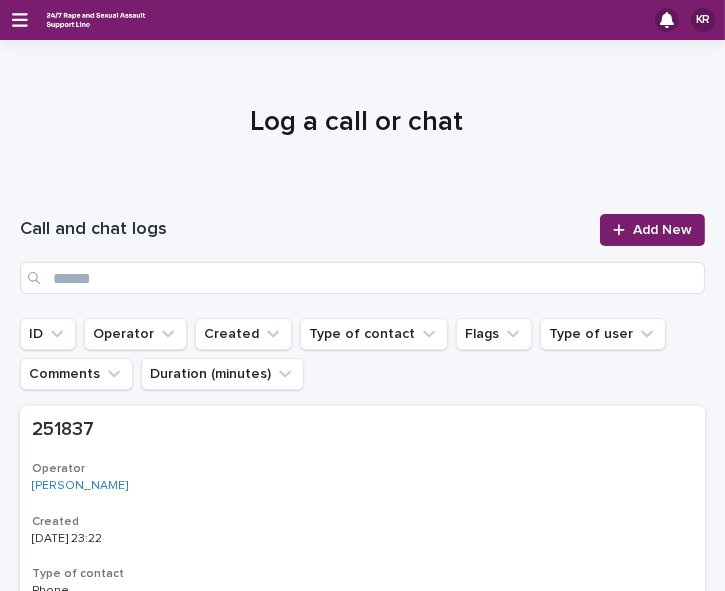 click on "Add New" at bounding box center [662, 230] 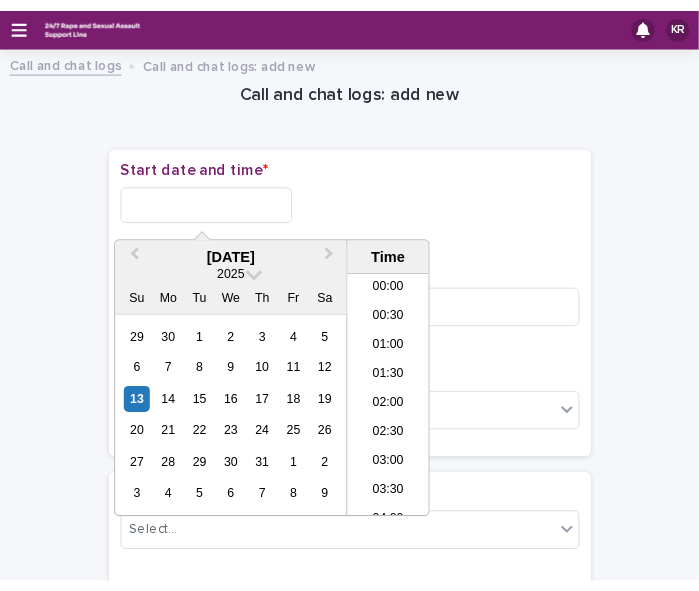 scroll, scrollTop: 579, scrollLeft: 0, axis: vertical 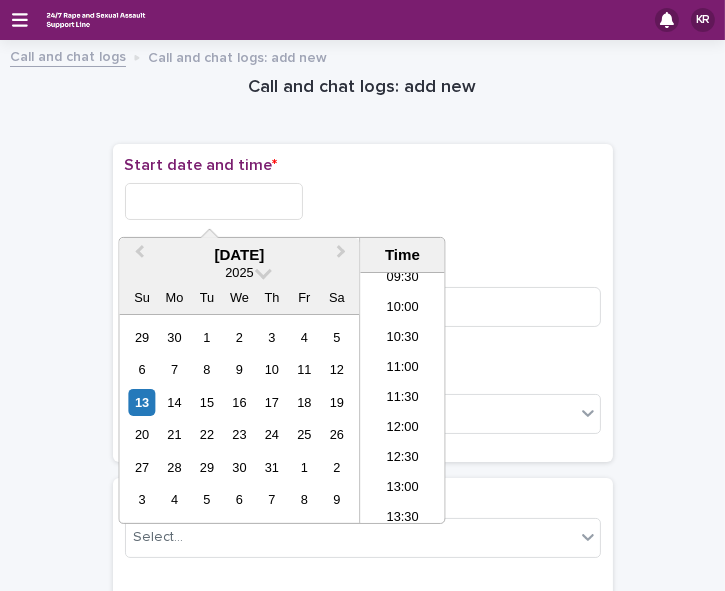 click at bounding box center (214, 201) 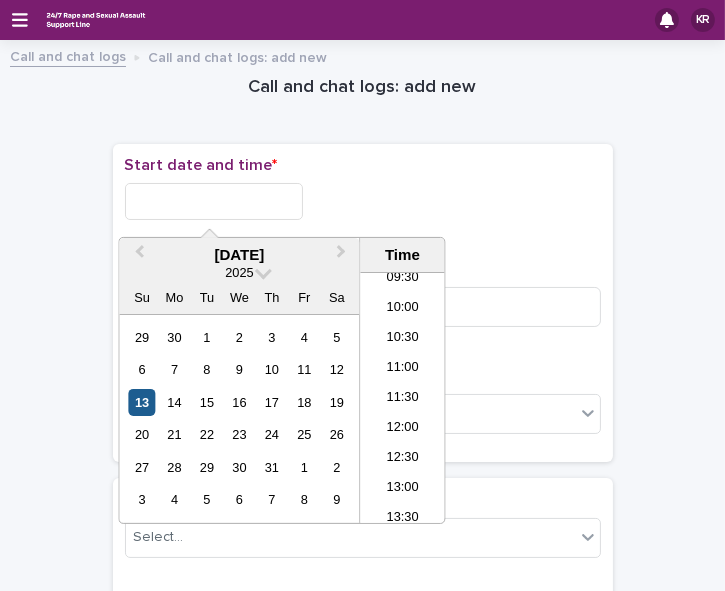 click on "13" at bounding box center (141, 402) 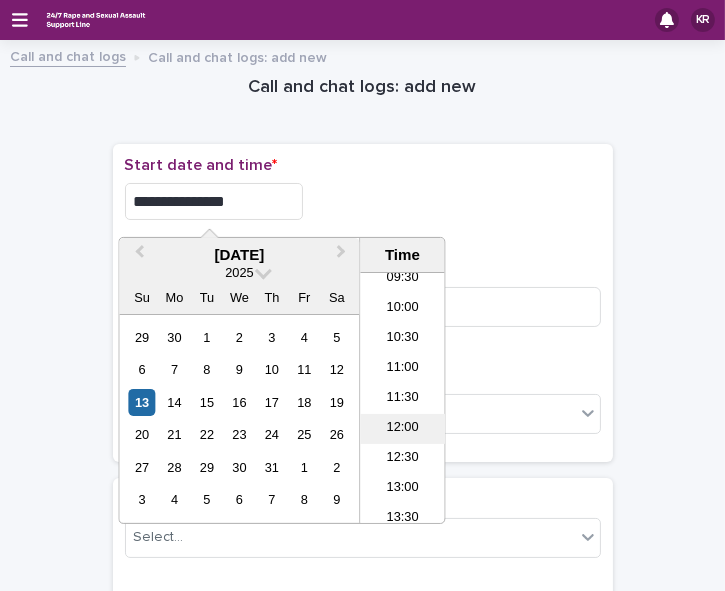 click on "12:00" at bounding box center [402, 429] 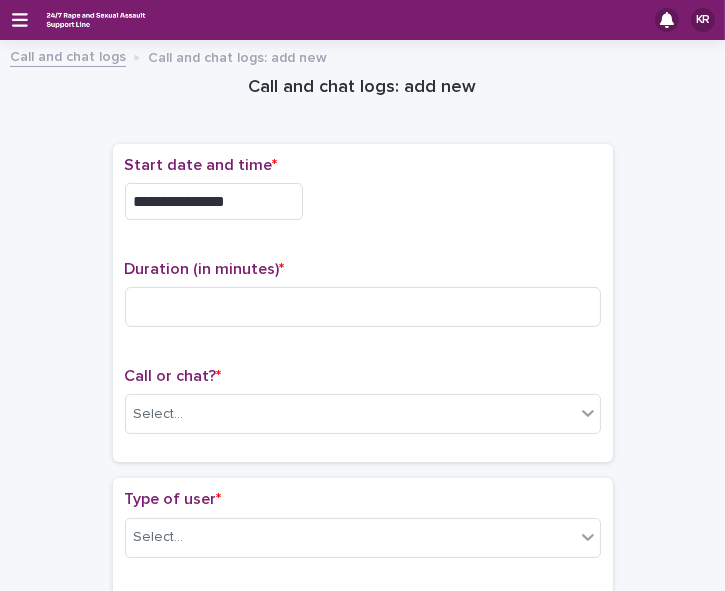 type on "**********" 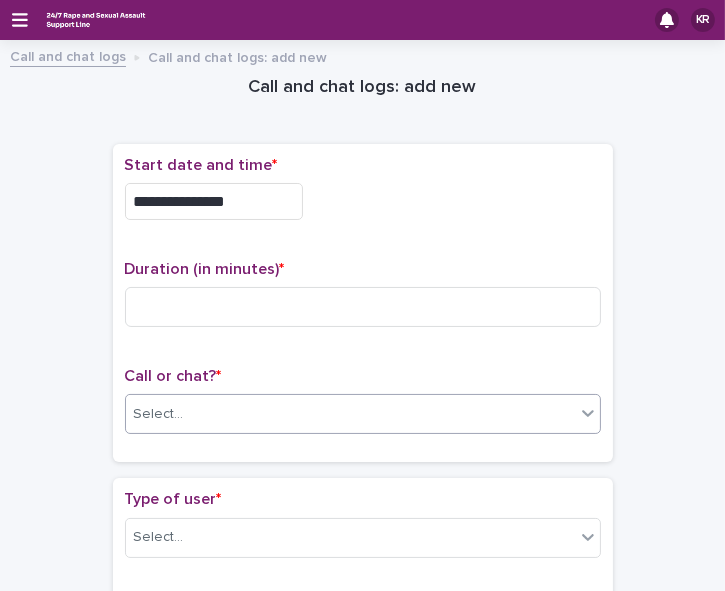 click on "Select..." at bounding box center [350, 414] 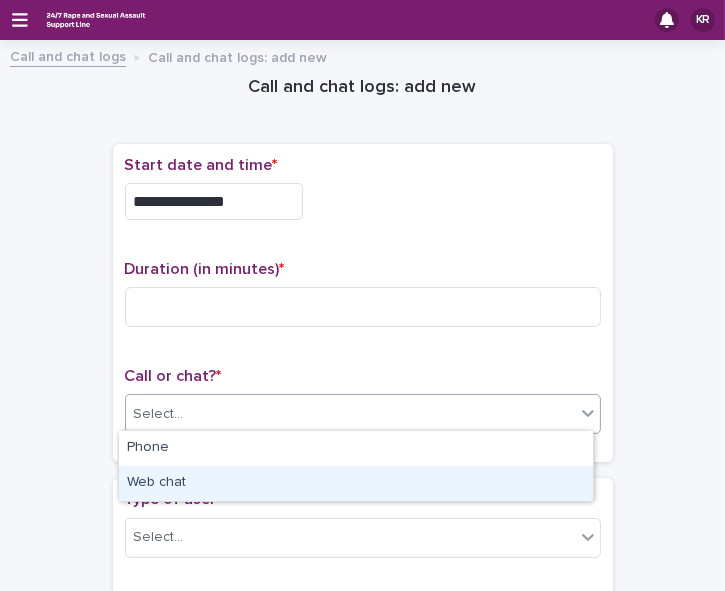 click on "Web chat" at bounding box center (356, 483) 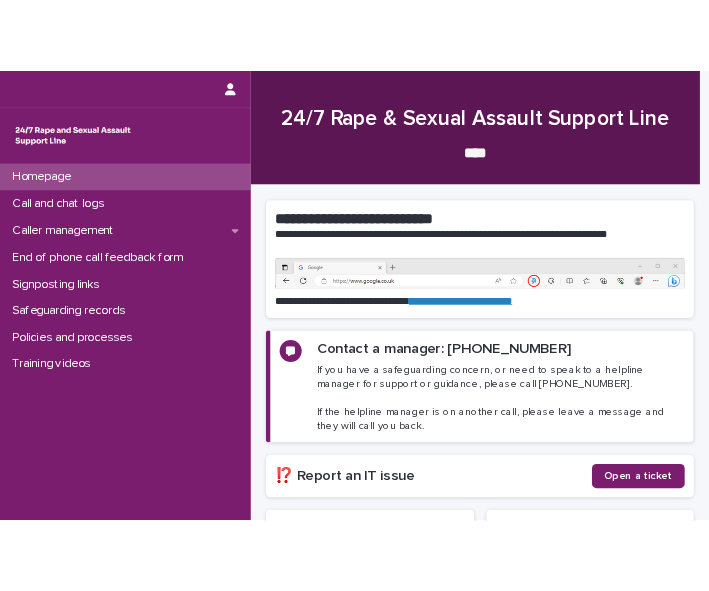 scroll, scrollTop: 0, scrollLeft: 0, axis: both 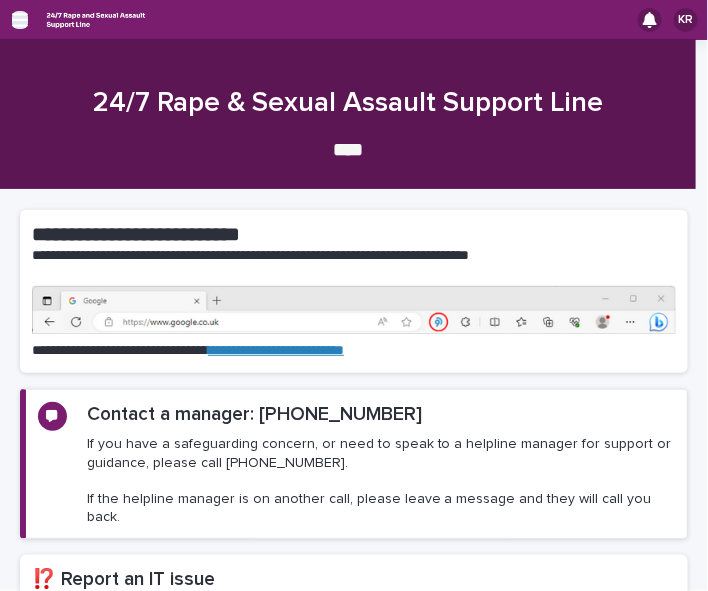 click 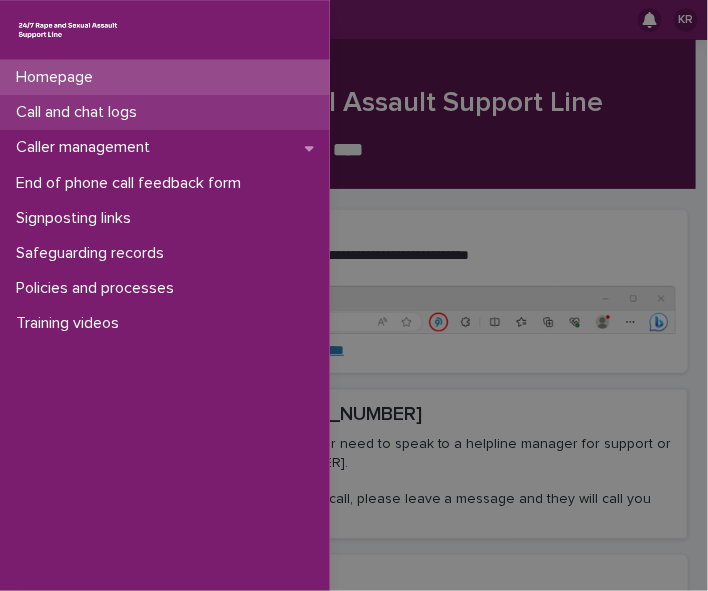click on "Call and chat logs" at bounding box center (80, 112) 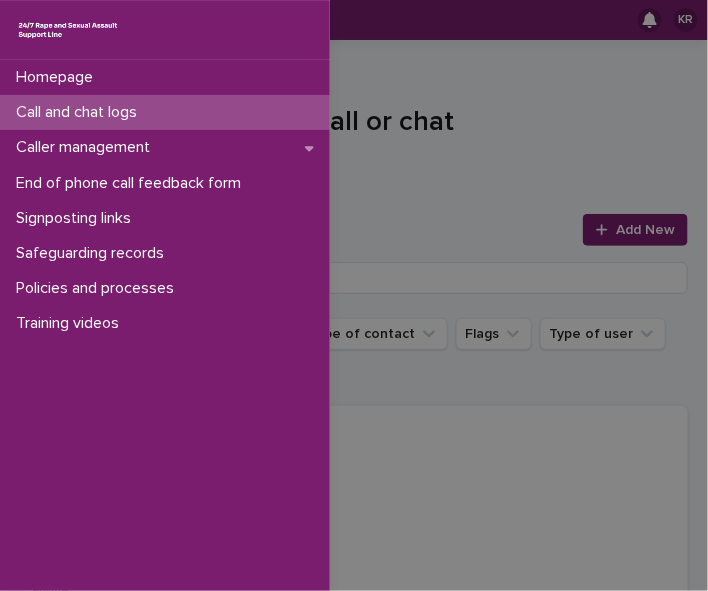 click on "Homepage Call and chat logs Caller management End of phone call feedback form Signposting links Safeguarding records Policies and processes Training videos" at bounding box center [354, 295] 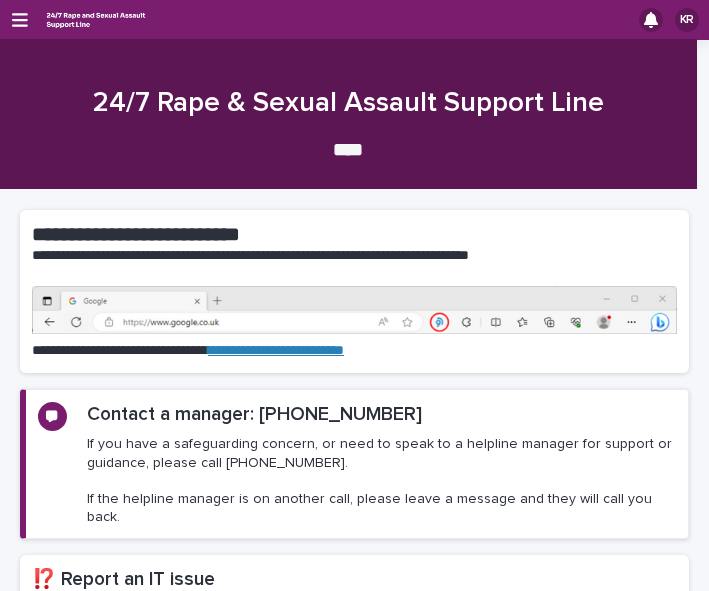 scroll, scrollTop: 0, scrollLeft: 0, axis: both 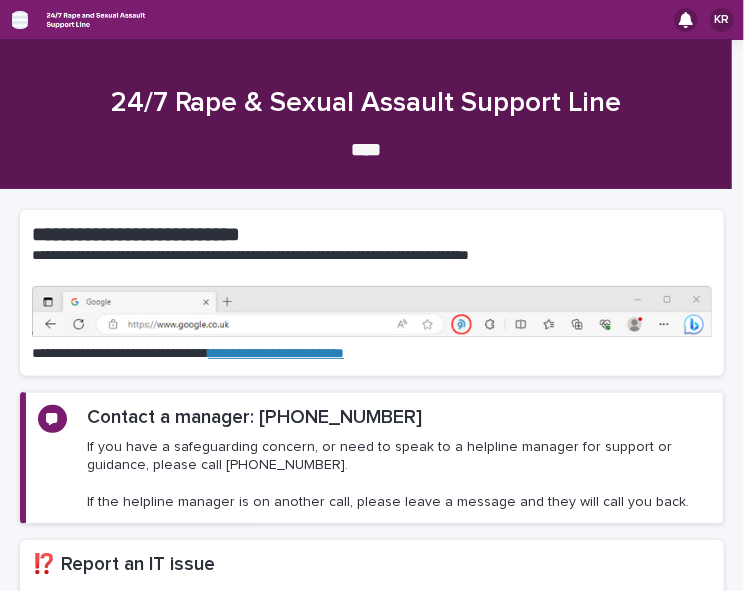 click 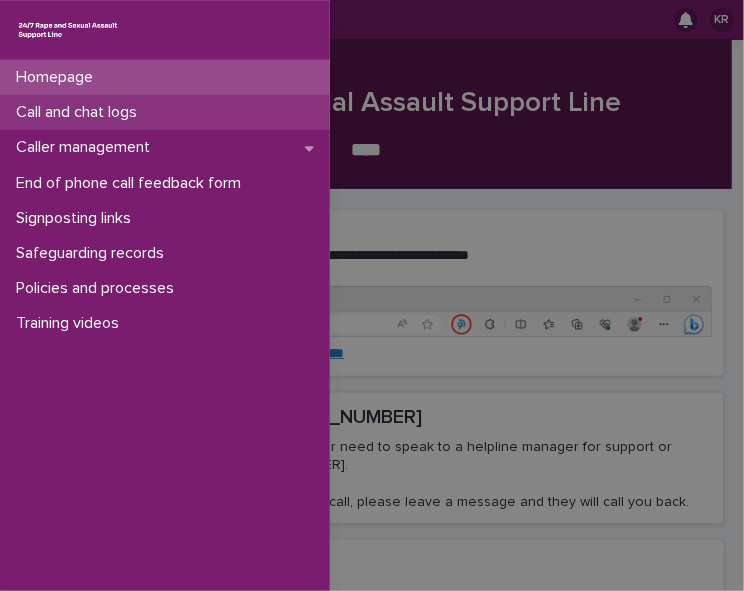 click on "Call and chat logs" at bounding box center [80, 112] 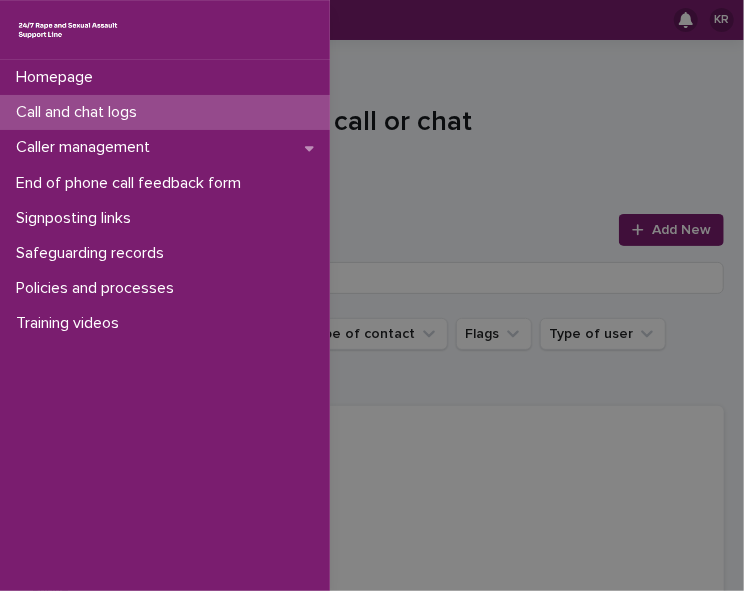 click on "Homepage Call and chat logs Caller management End of phone call feedback form Signposting links Safeguarding records Policies and processes Training videos" at bounding box center [372, 295] 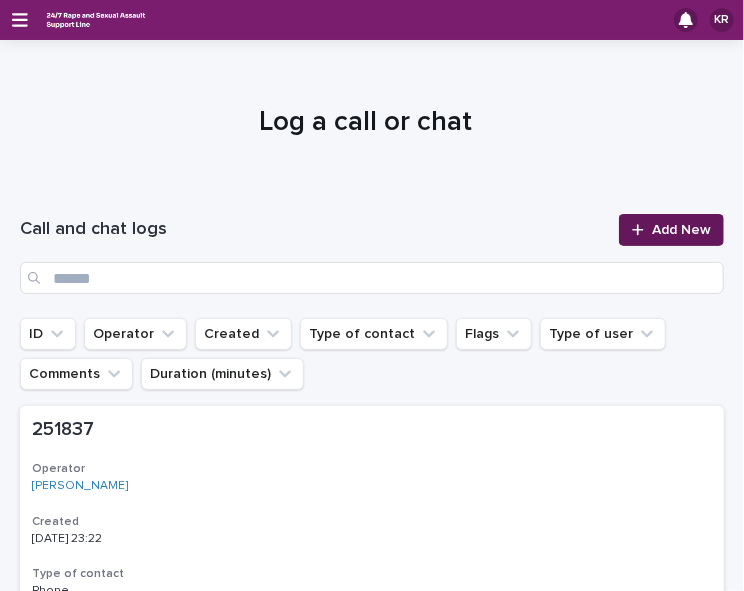 click on "Add New" at bounding box center [681, 230] 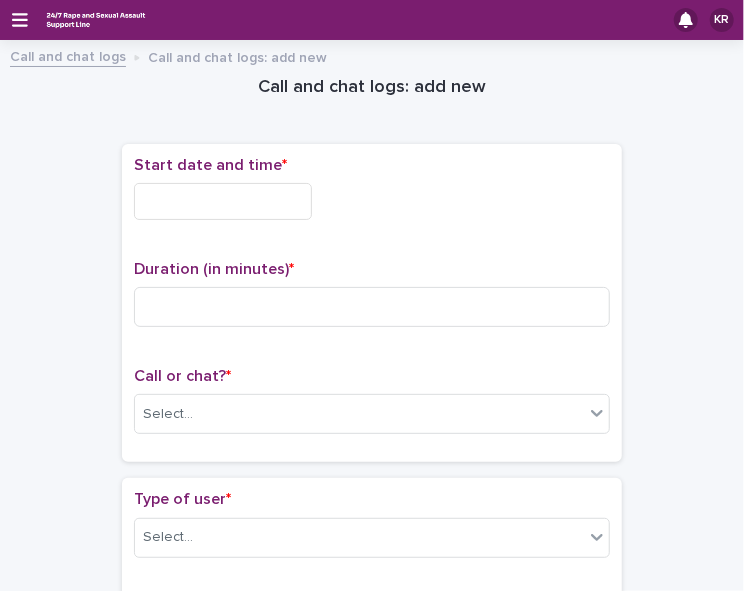 click at bounding box center (223, 201) 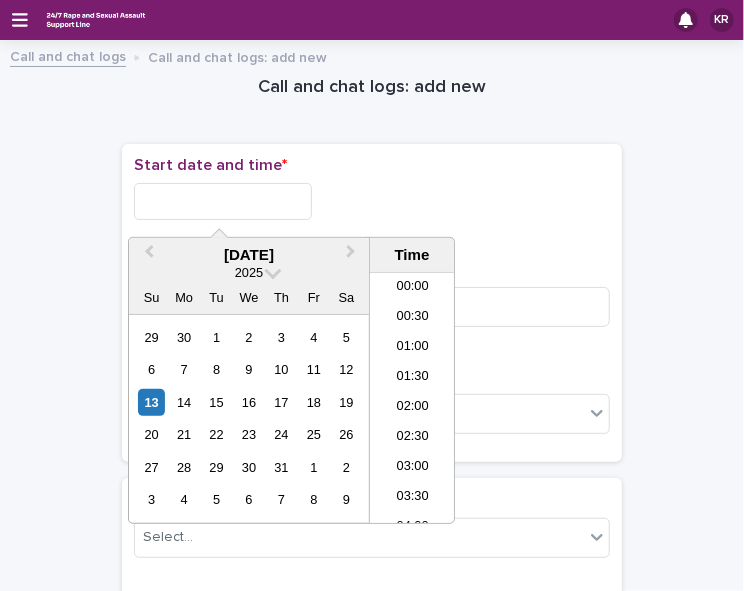 scroll, scrollTop: 609, scrollLeft: 0, axis: vertical 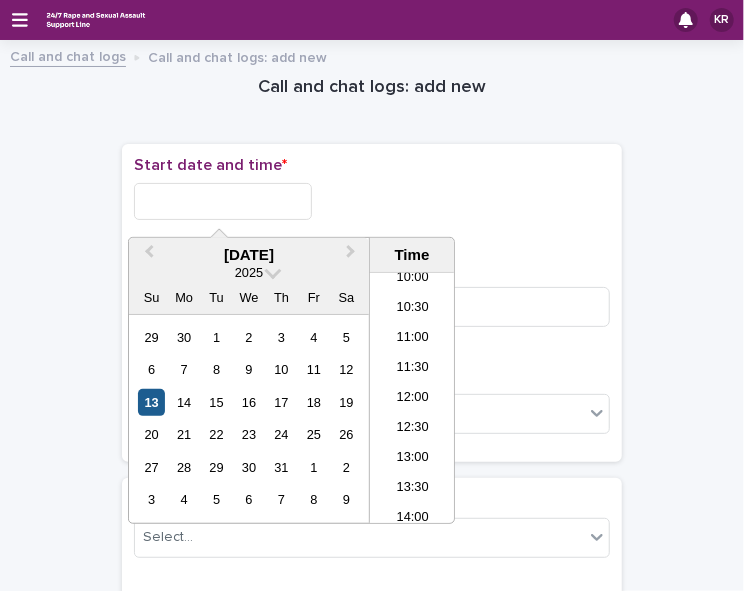 click on "13" at bounding box center [151, 402] 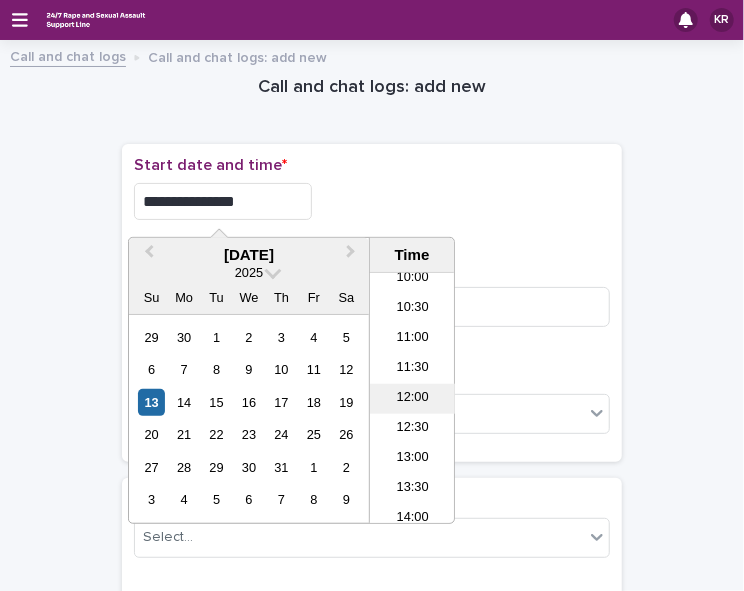 click on "12:00" at bounding box center [412, 399] 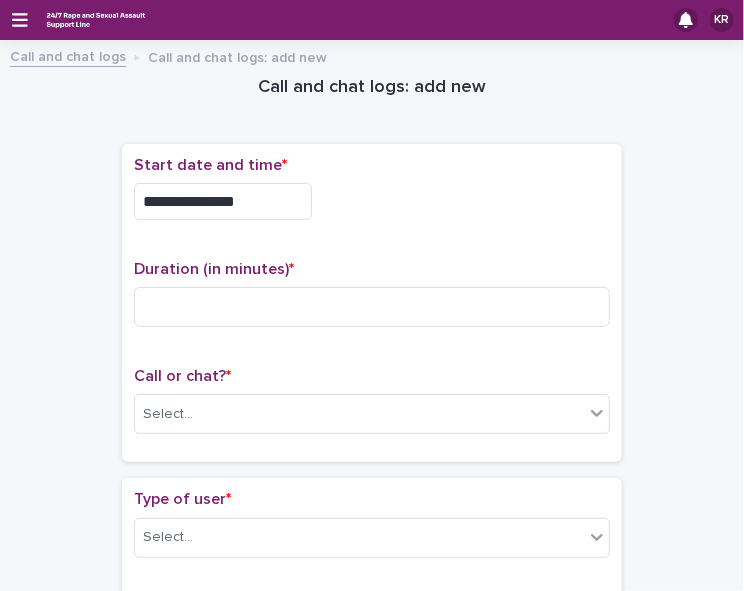 click on "**********" at bounding box center [223, 201] 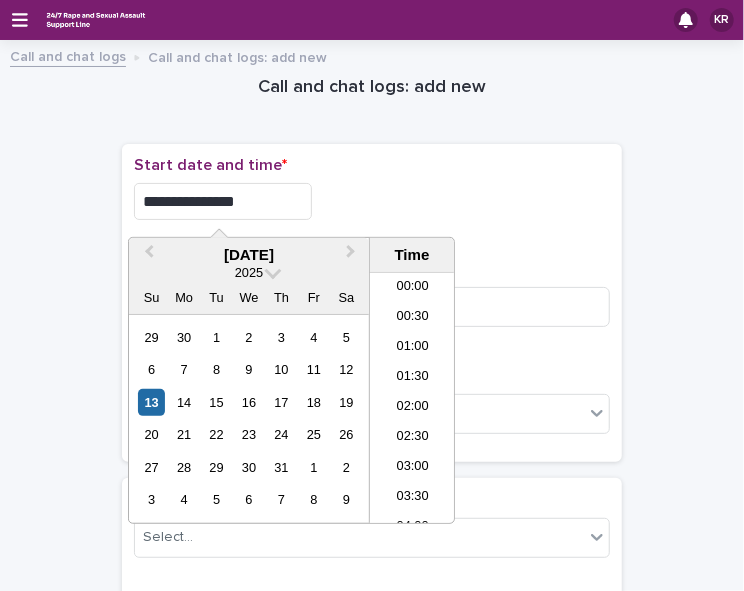 scroll, scrollTop: 609, scrollLeft: 0, axis: vertical 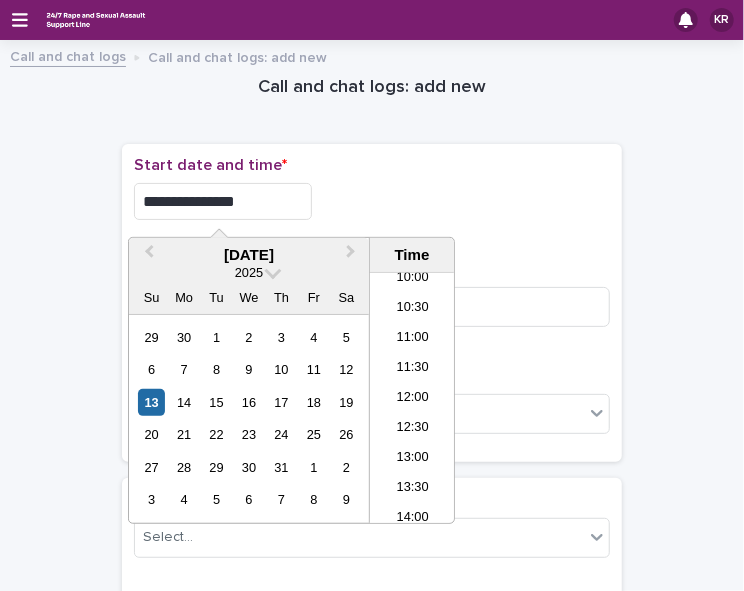 type on "**********" 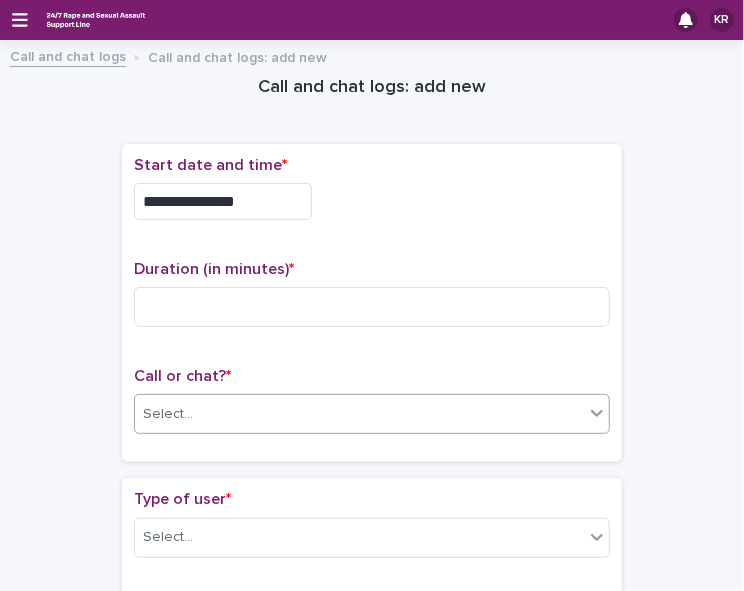 click on "Select..." at bounding box center (359, 414) 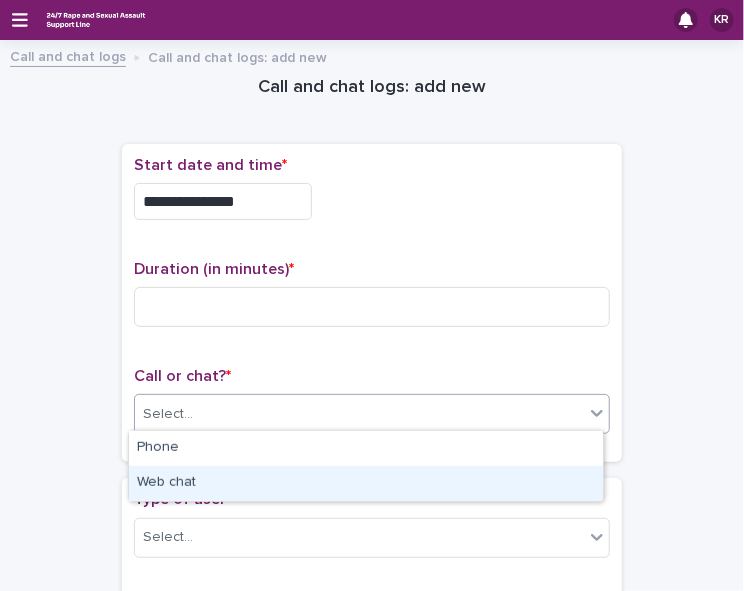 click on "Web chat" at bounding box center [366, 483] 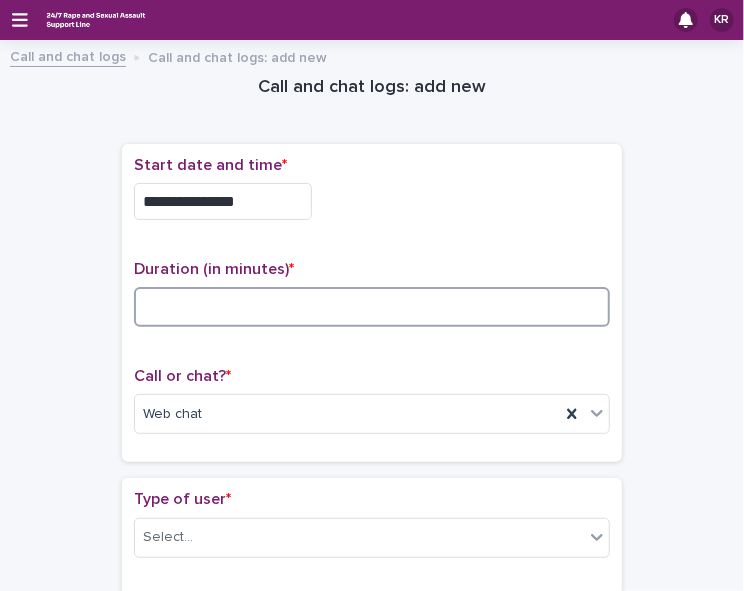 click at bounding box center [372, 307] 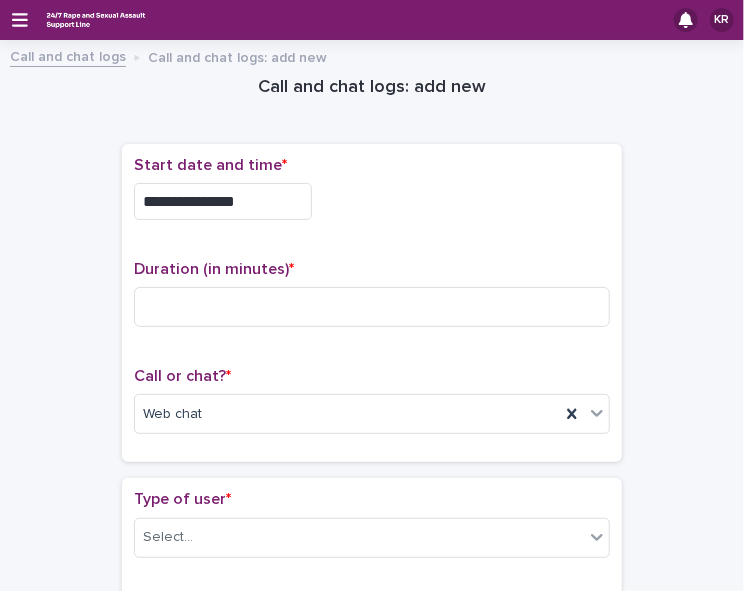 click on "**********" at bounding box center [372, 1065] 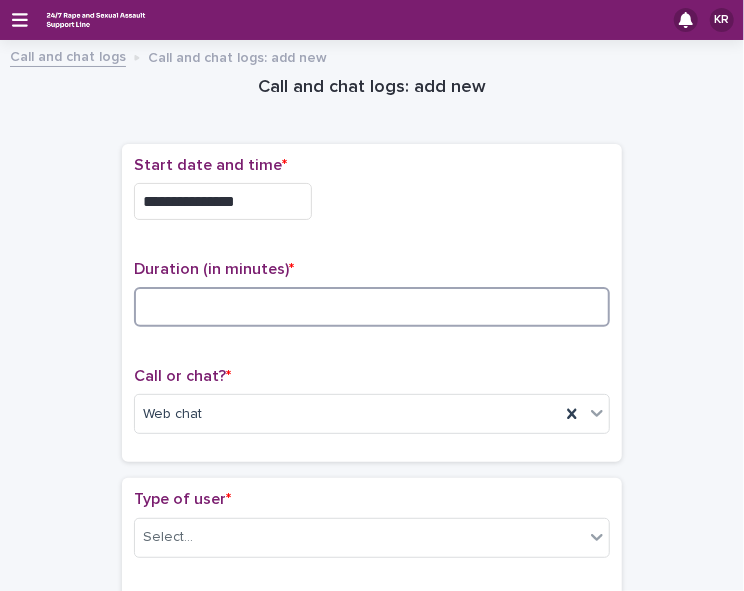 click at bounding box center [372, 307] 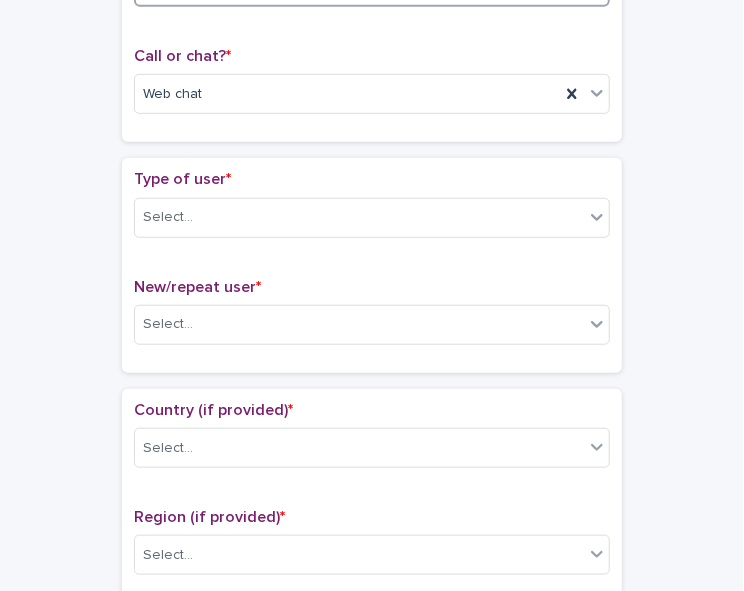scroll, scrollTop: 325, scrollLeft: 0, axis: vertical 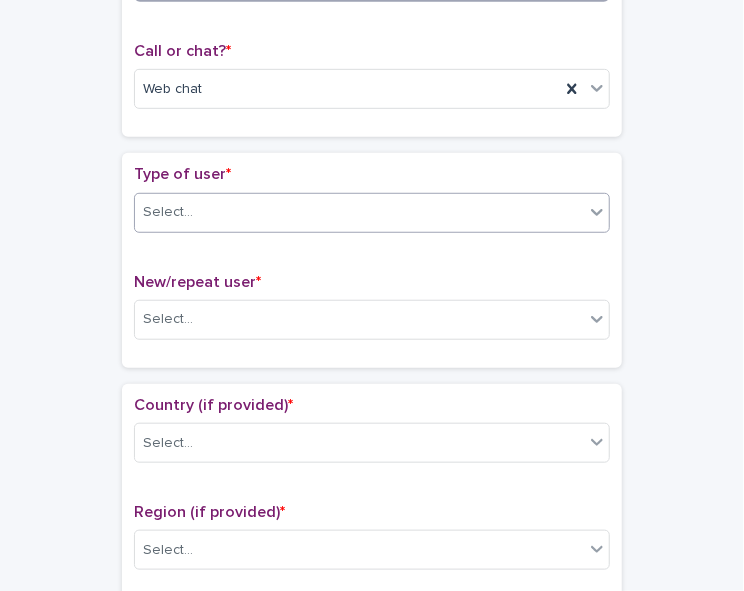 type on "**" 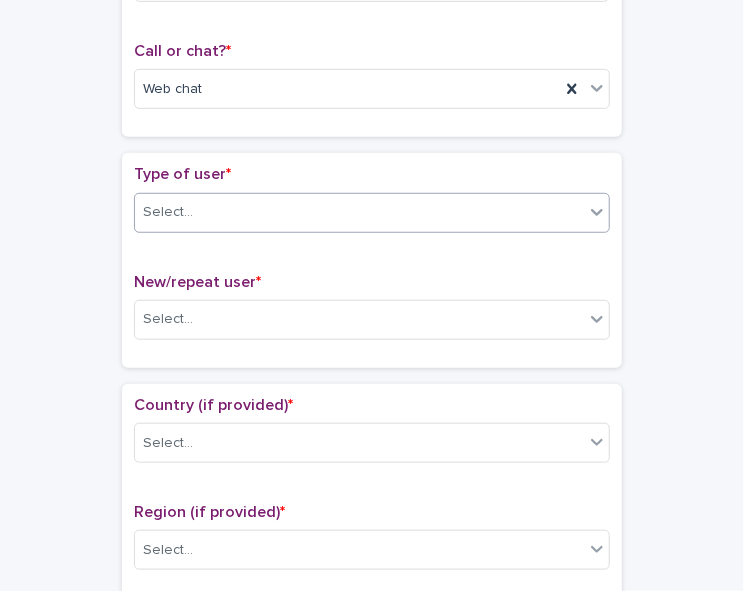 click at bounding box center (597, 212) 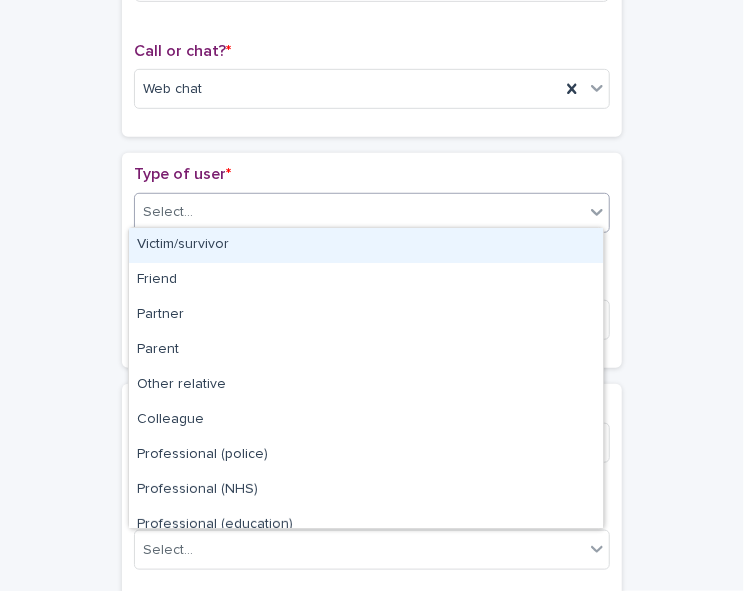 click on "Victim/survivor" at bounding box center [366, 245] 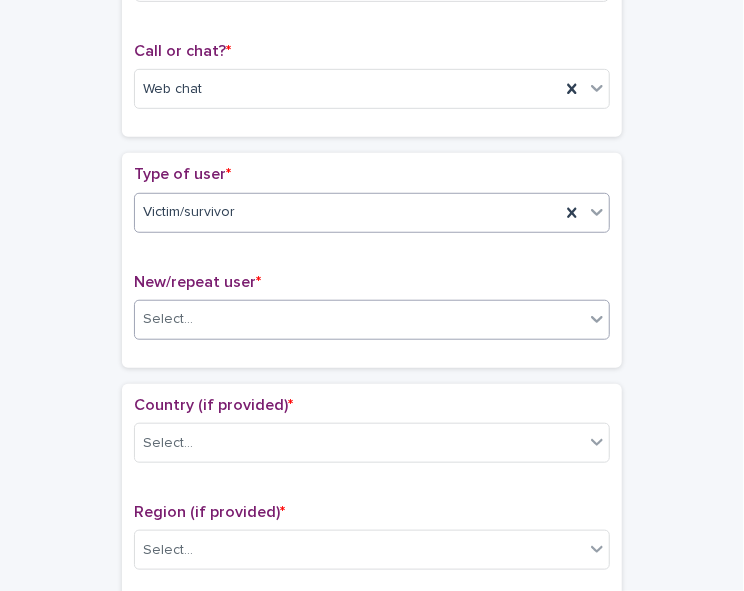 click 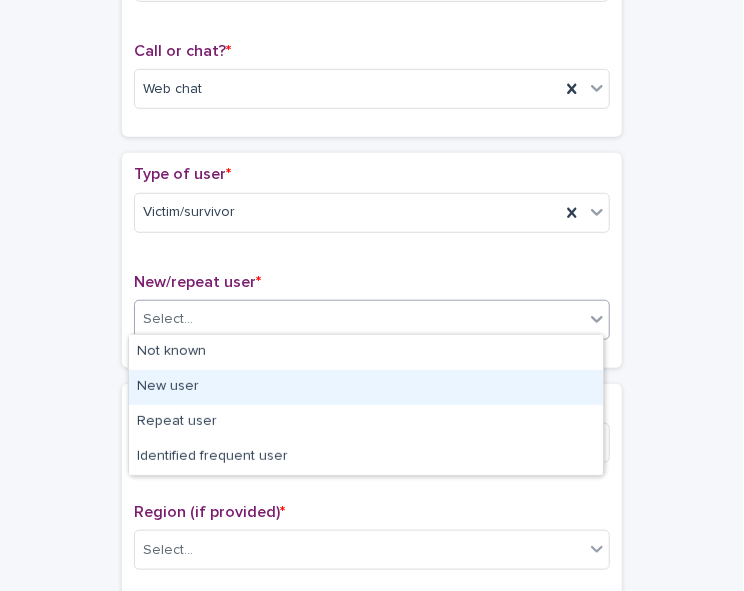 click on "New user" at bounding box center [366, 387] 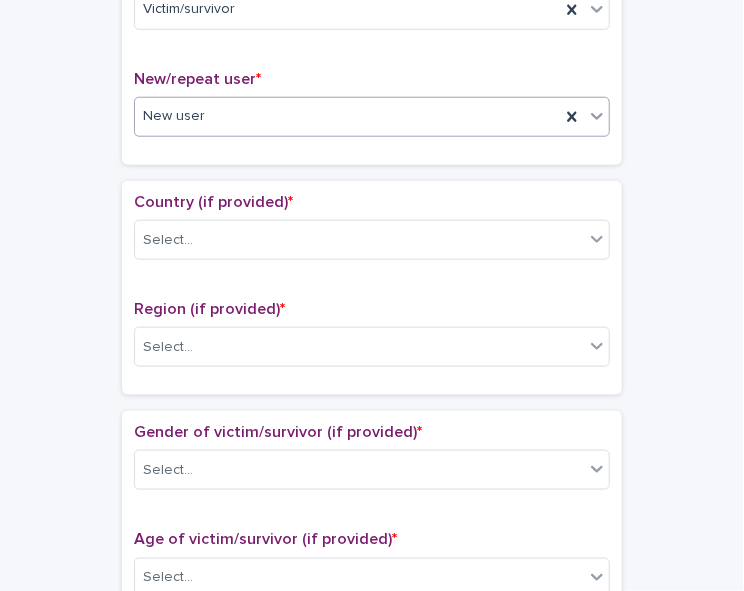 scroll, scrollTop: 537, scrollLeft: 0, axis: vertical 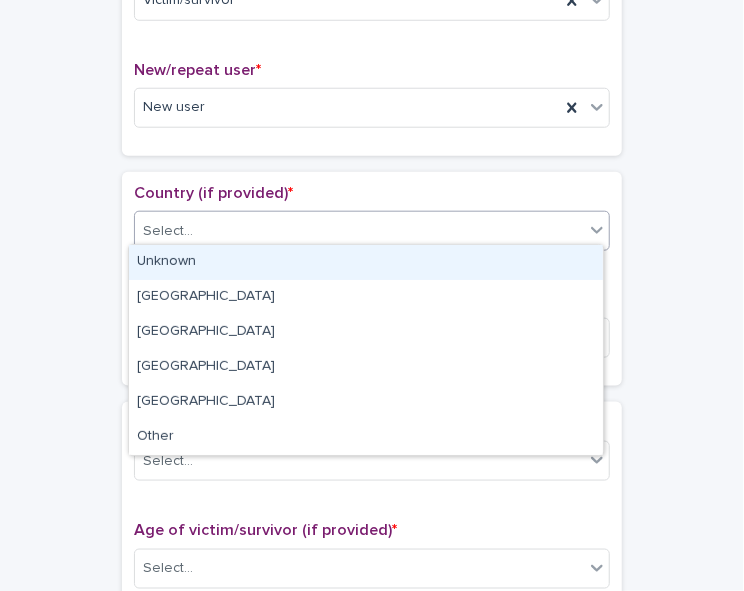 click 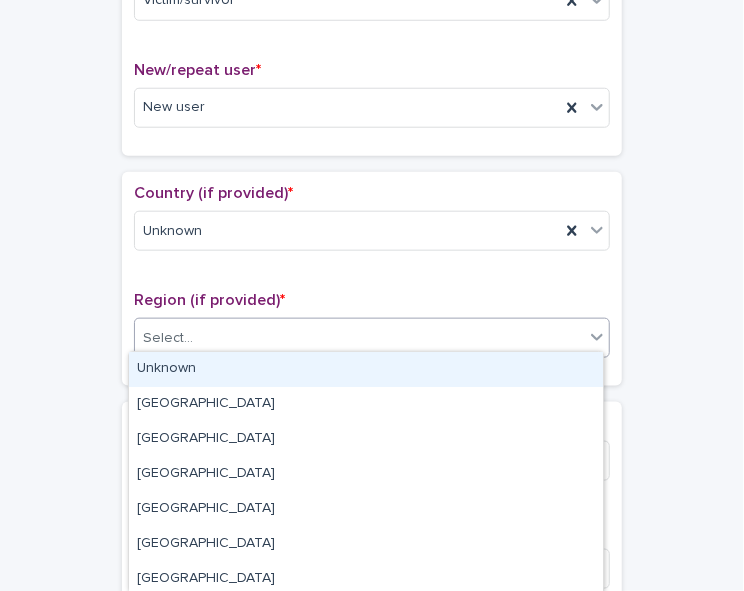 click on "Select..." at bounding box center [359, 338] 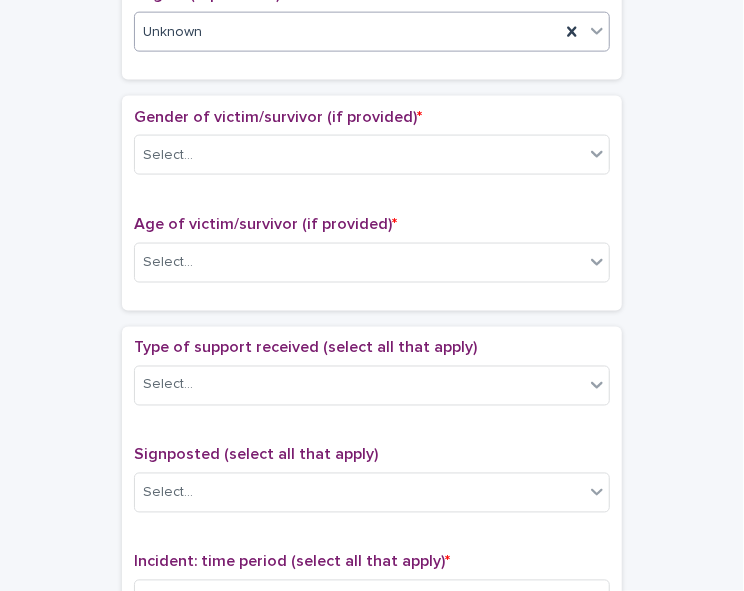 scroll, scrollTop: 858, scrollLeft: 0, axis: vertical 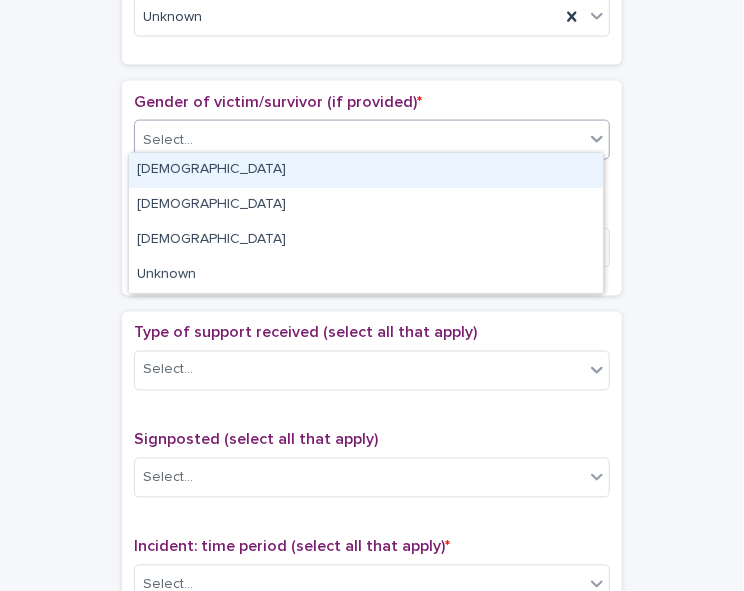click 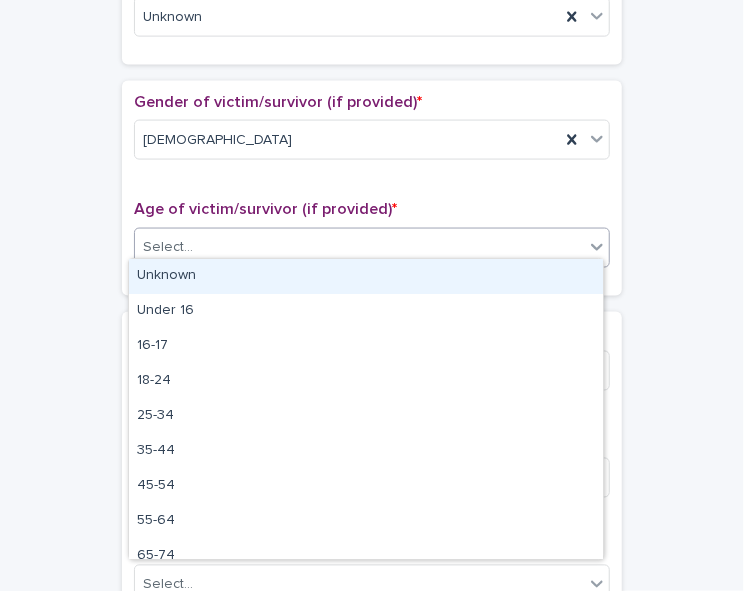 click on "Select..." at bounding box center (359, 247) 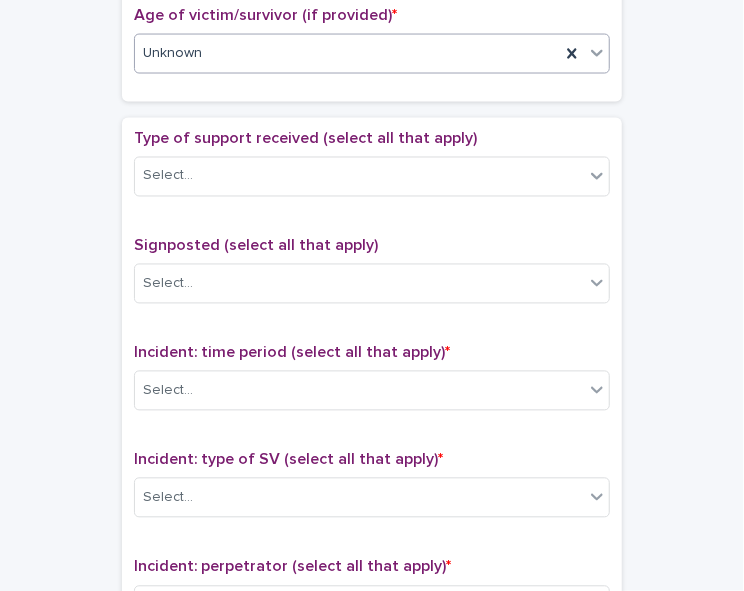 scroll, scrollTop: 1078, scrollLeft: 0, axis: vertical 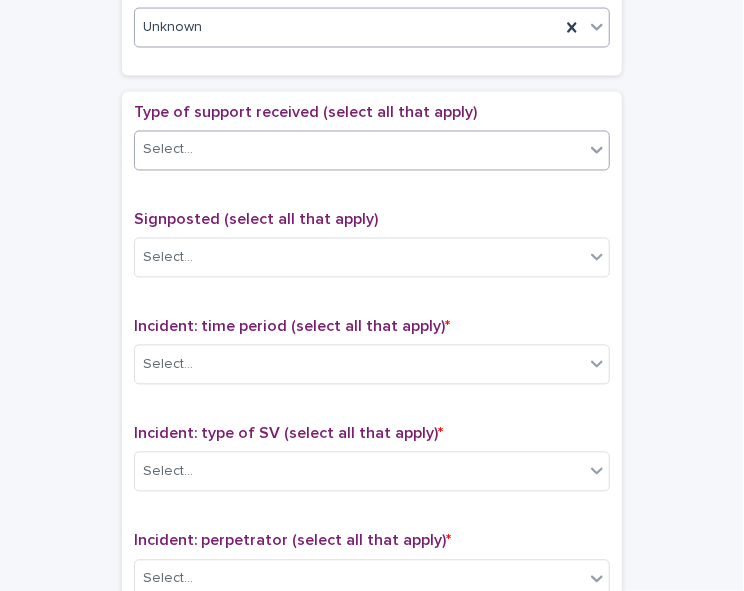 click 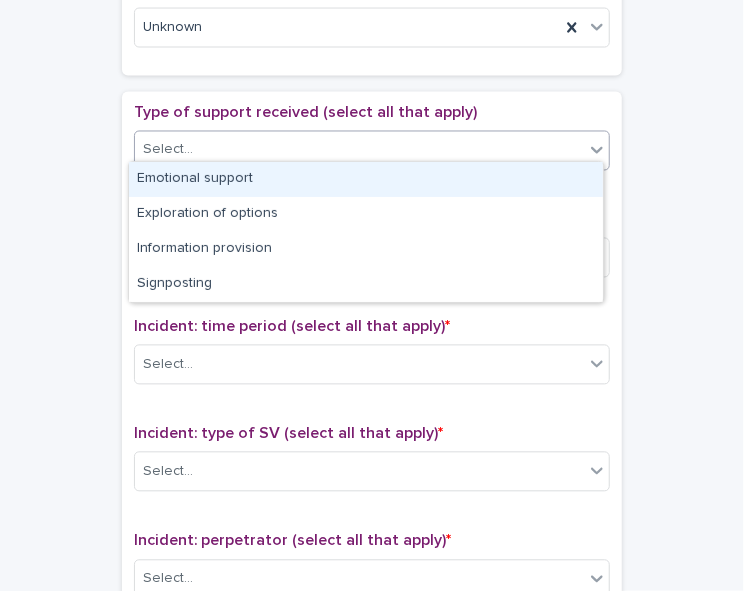 click on "Emotional support" at bounding box center [366, 179] 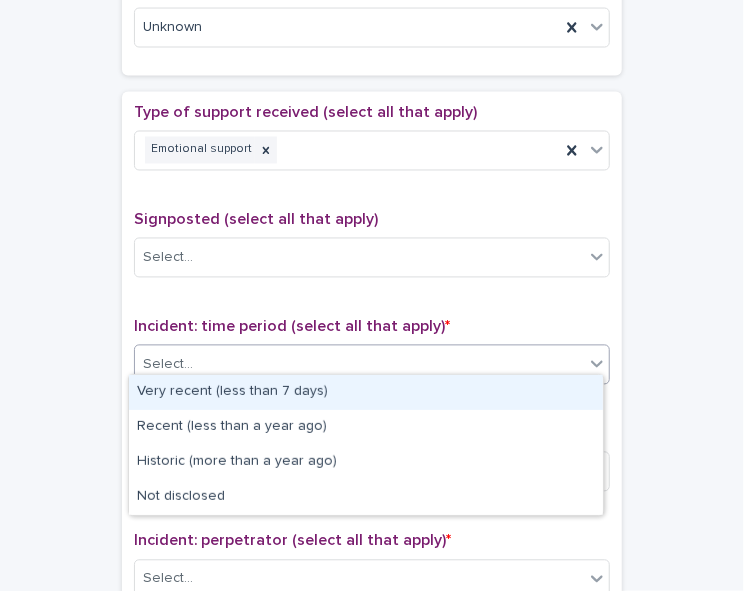 click on "Select..." at bounding box center [359, 365] 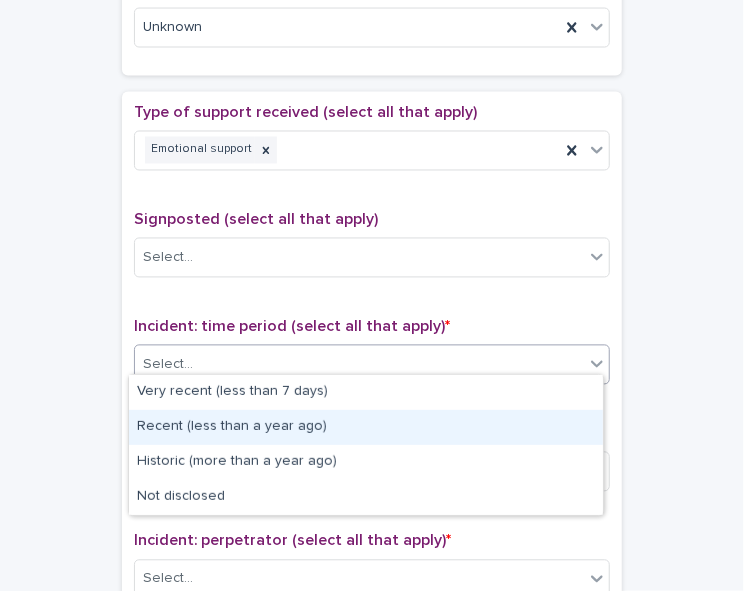 click on "Recent (less than a year ago)" at bounding box center [366, 427] 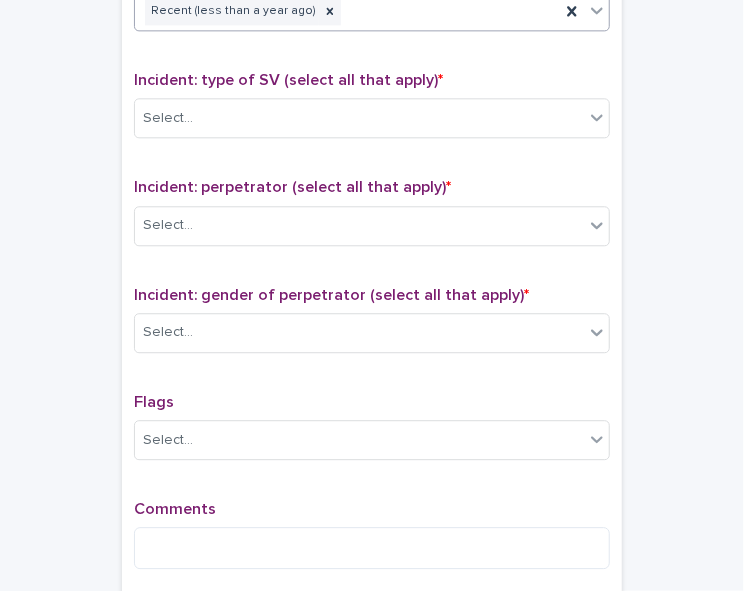 scroll, scrollTop: 1434, scrollLeft: 0, axis: vertical 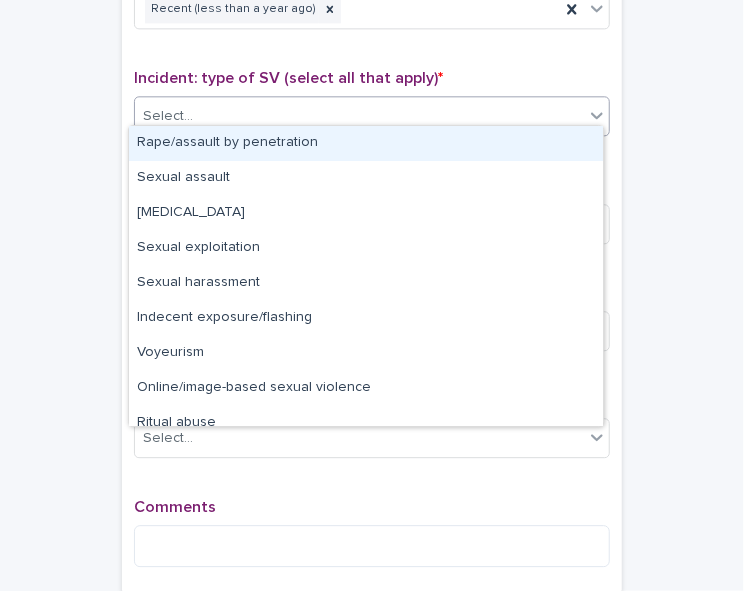click at bounding box center (597, 115) 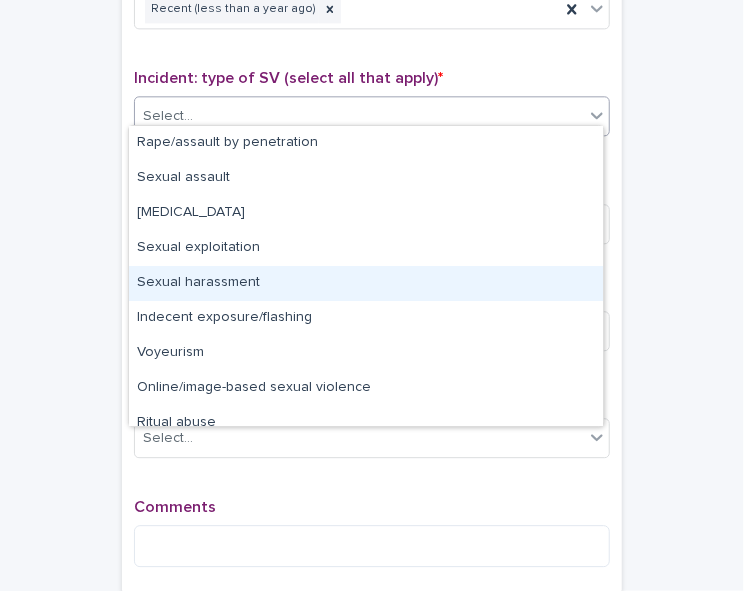 click on "Sexual harassment" at bounding box center [366, 283] 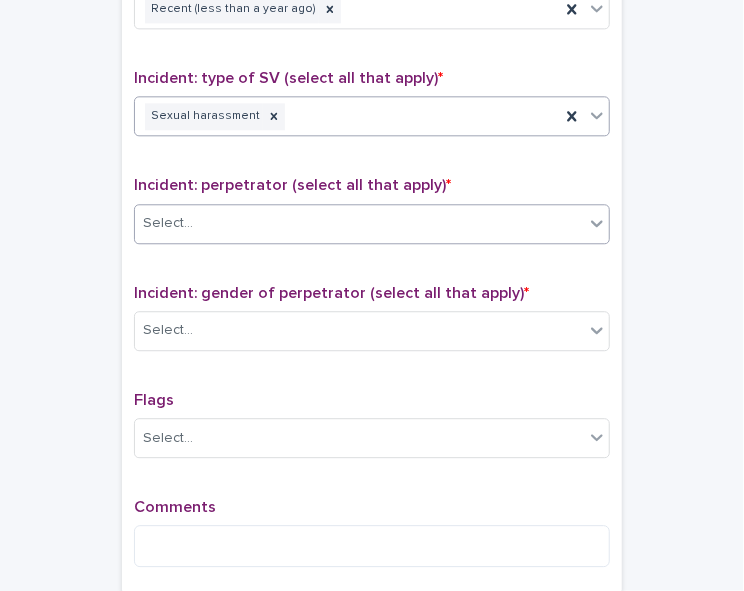 click on "Select..." at bounding box center (359, 223) 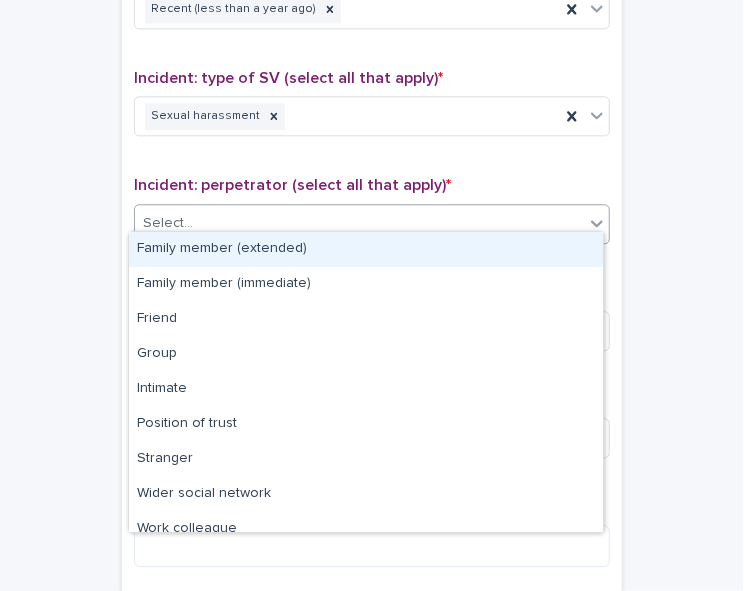 click on "Family member (extended)" at bounding box center [366, 249] 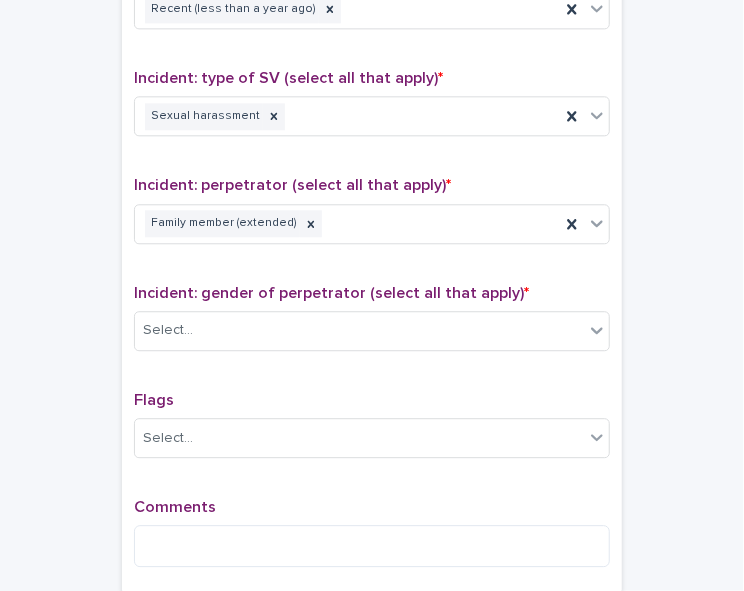 click on "Incident: perpetrator (select all that apply) * Family member (extended)" at bounding box center (372, 217) 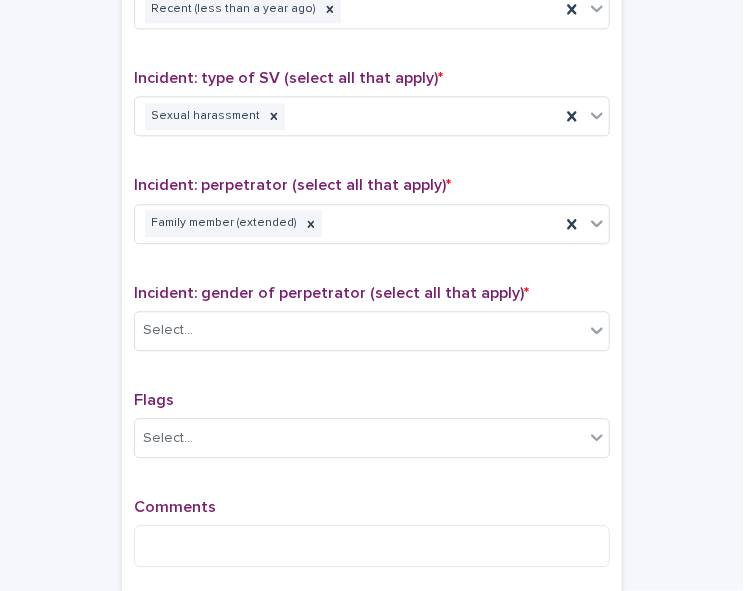 click on "Incident: perpetrator (select all that apply) * Family member (extended)" at bounding box center [372, 217] 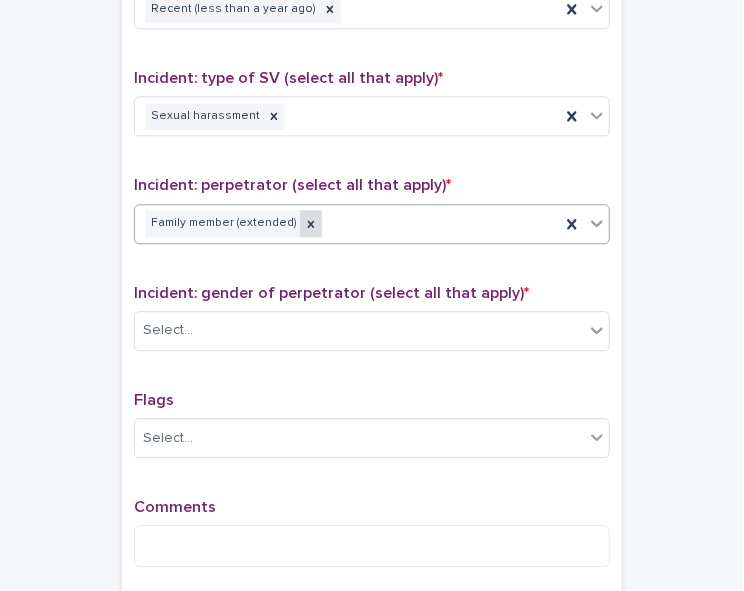 click at bounding box center [311, 223] 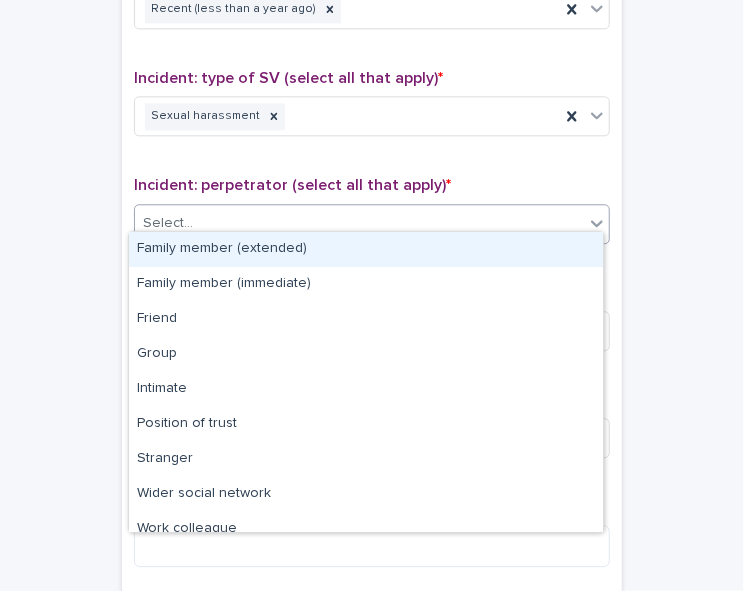 click on "Select..." at bounding box center [359, 223] 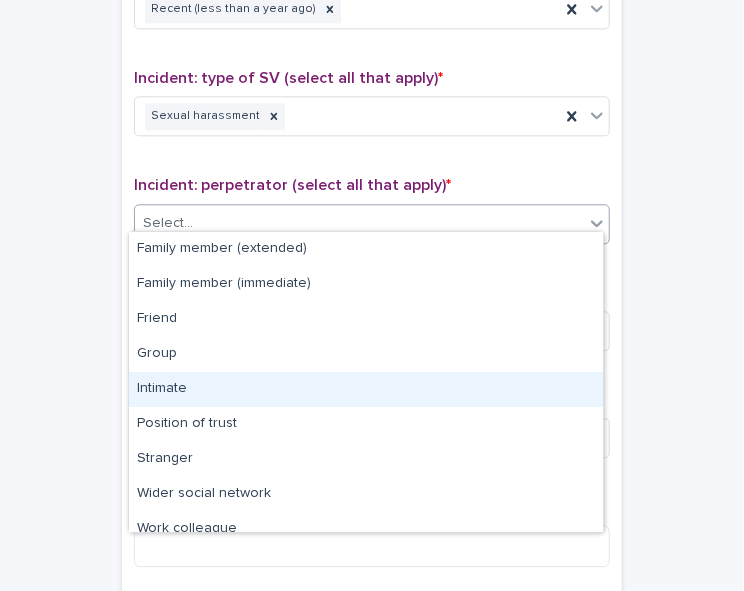 click on "Intimate" at bounding box center [366, 389] 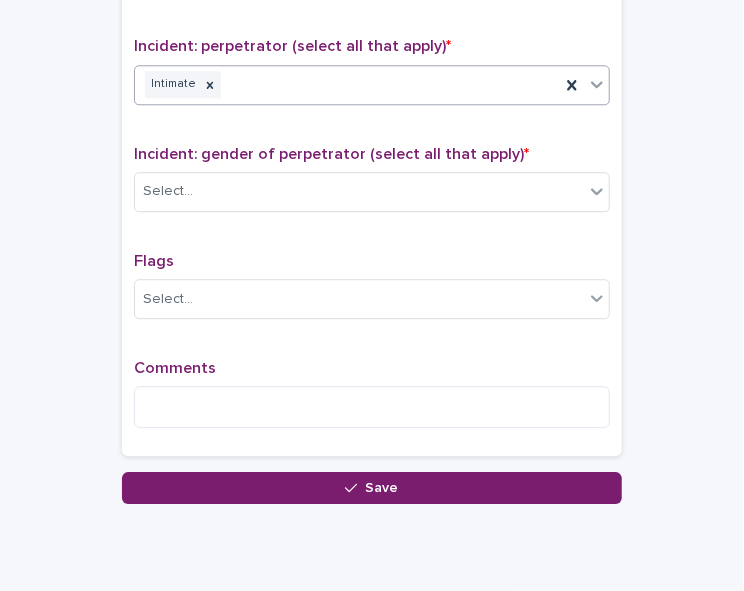 scroll, scrollTop: 1585, scrollLeft: 0, axis: vertical 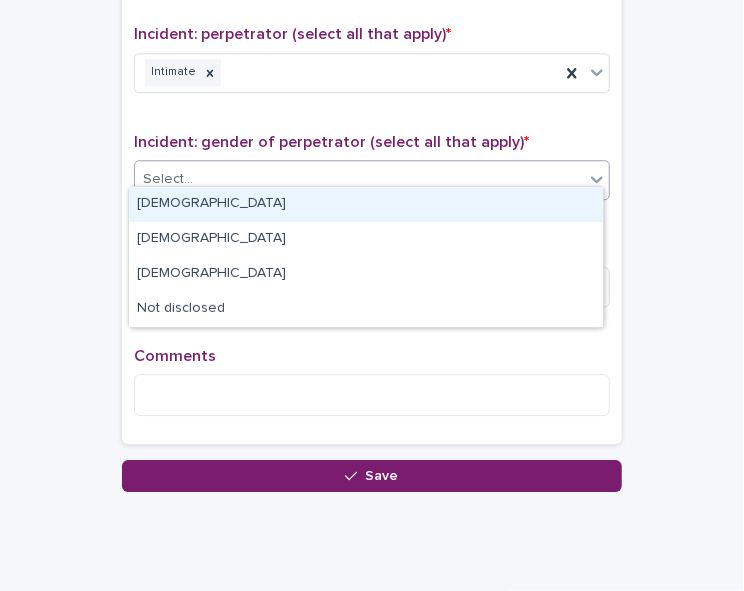 click at bounding box center [597, 179] 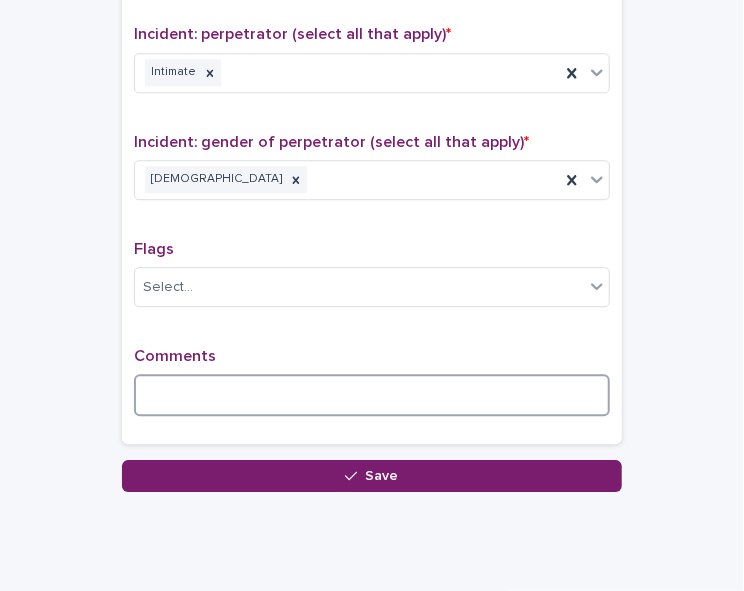 click at bounding box center (372, 395) 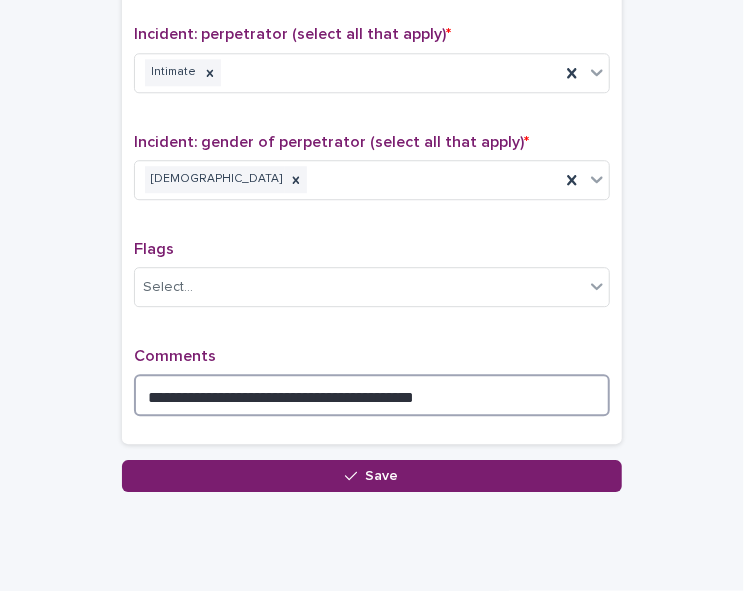 click on "**********" at bounding box center (372, 395) 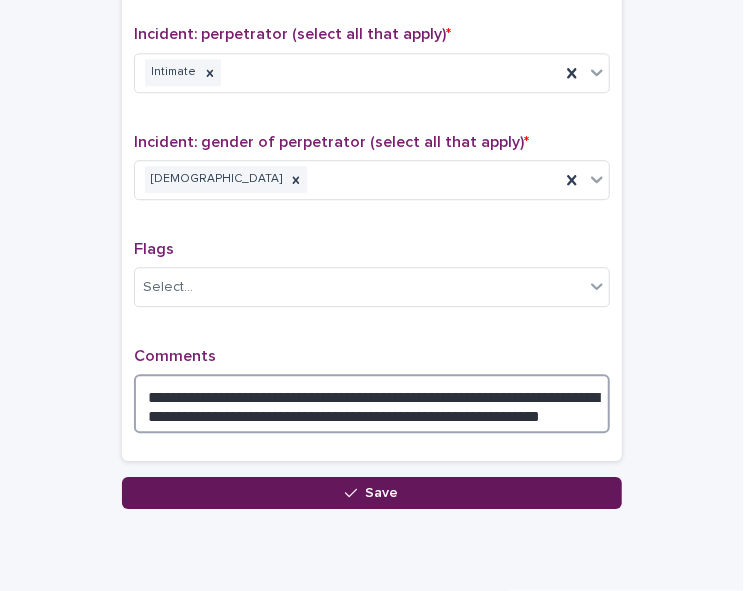 type on "**********" 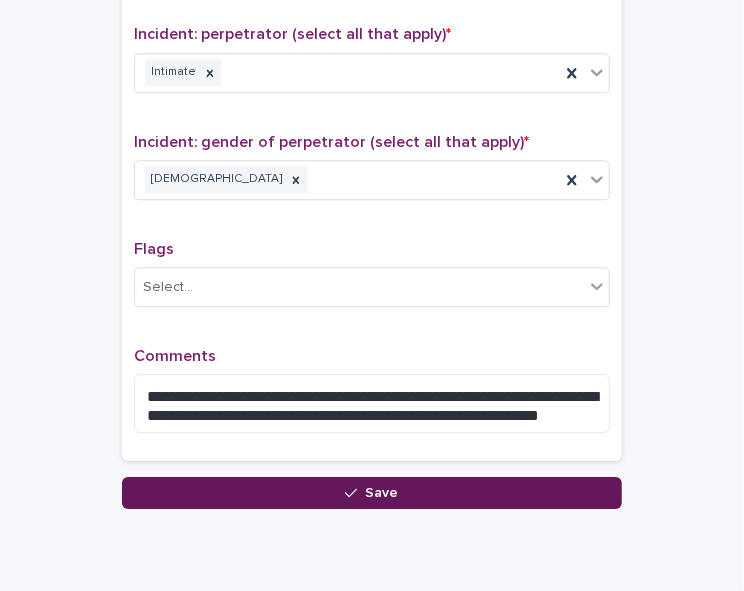 click on "Save" at bounding box center (382, 493) 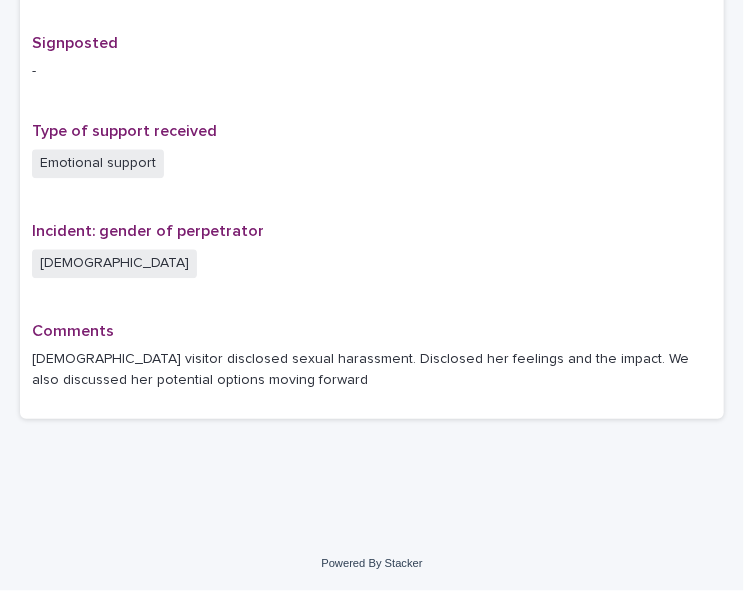 scroll, scrollTop: 0, scrollLeft: 0, axis: both 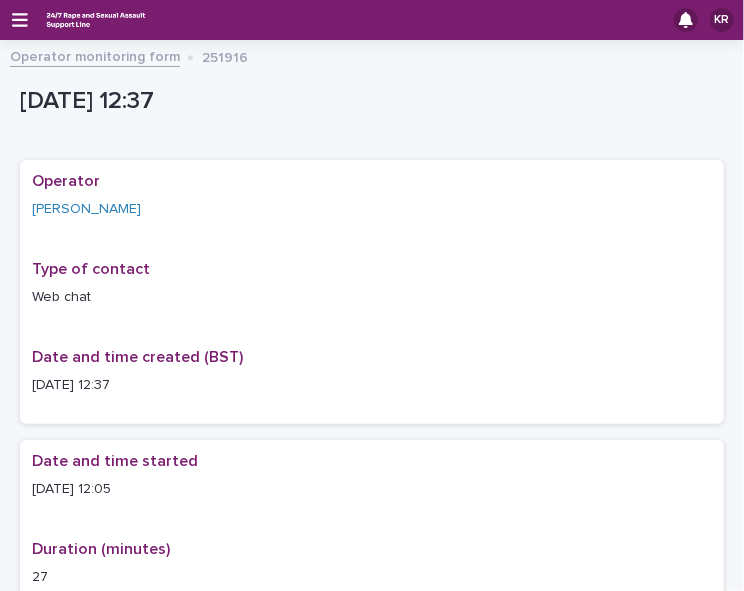 click on "KR" at bounding box center [372, 20] 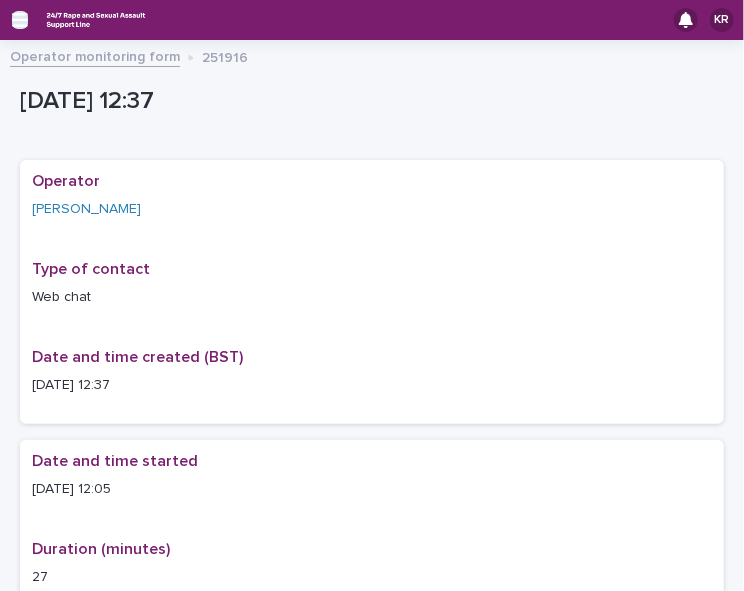 click 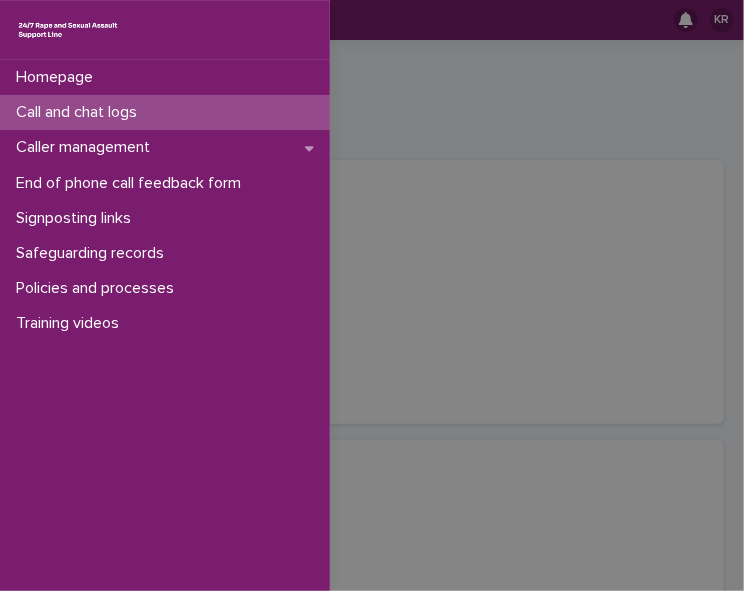 click on "Call and chat logs" at bounding box center [80, 112] 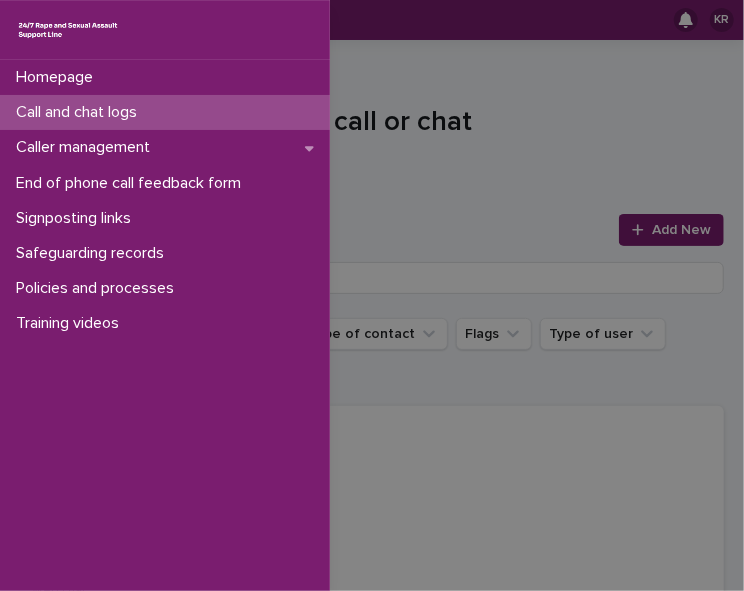 click on "Homepage Call and chat logs Caller management End of phone call feedback form Signposting links Safeguarding records Policies and processes Training videos" at bounding box center (372, 295) 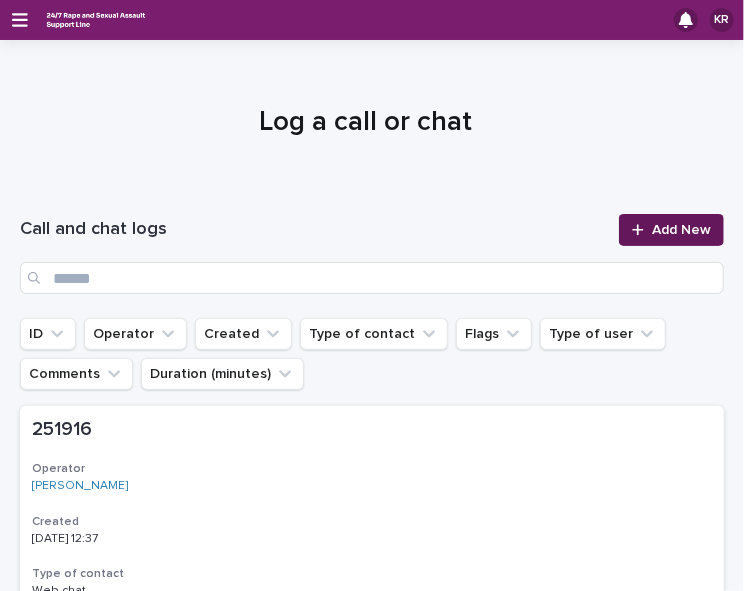click on "Add New" at bounding box center (681, 230) 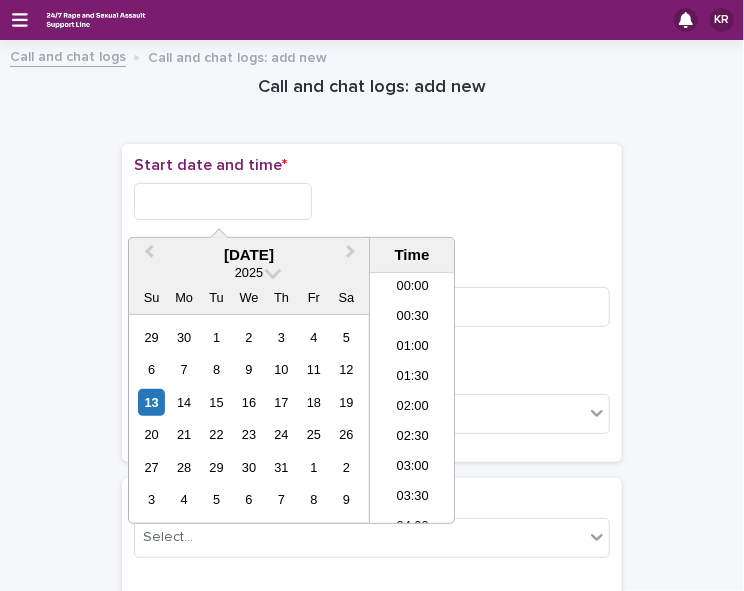 click at bounding box center (223, 201) 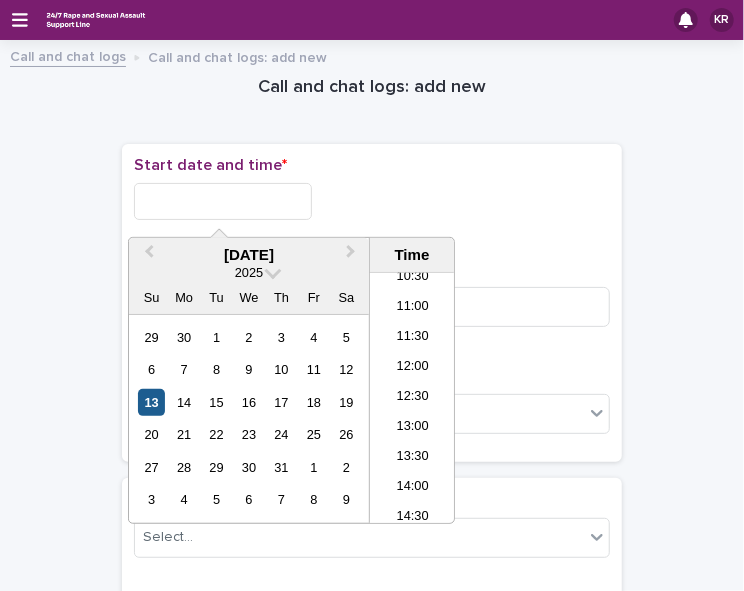 click on "13" at bounding box center (151, 402) 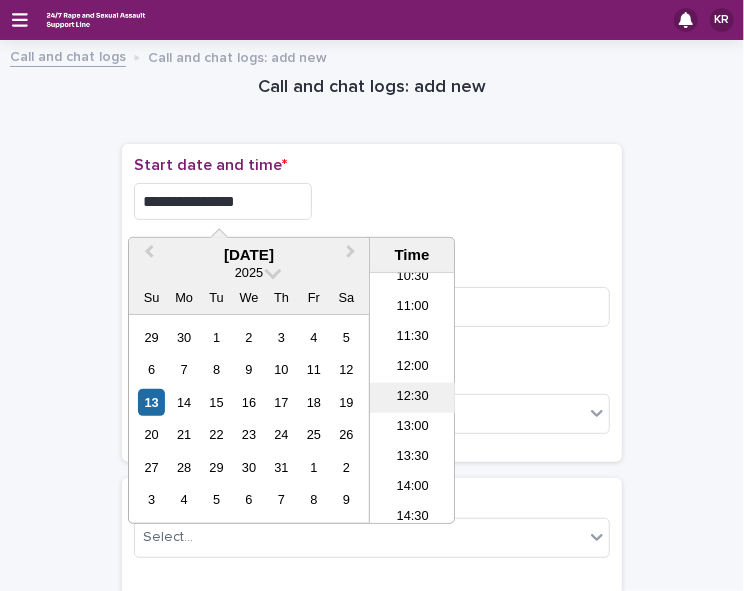 click on "12:30" at bounding box center (412, 398) 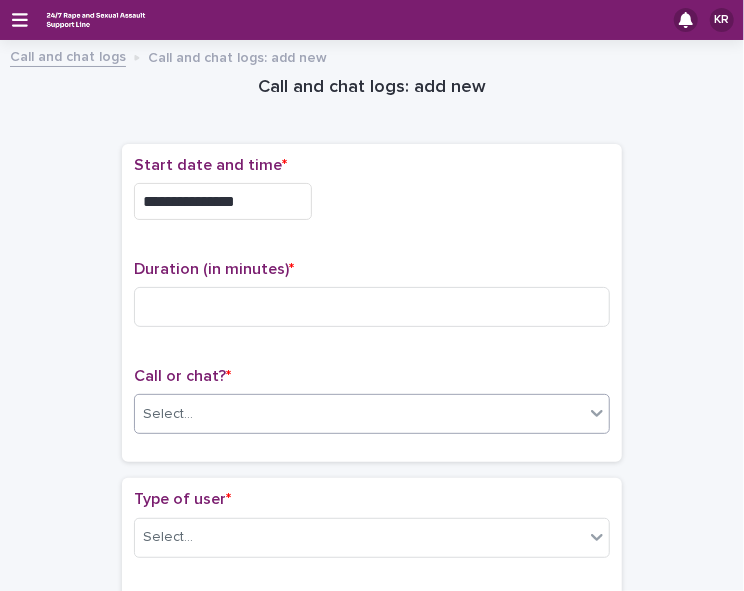 click on "Select..." at bounding box center [359, 414] 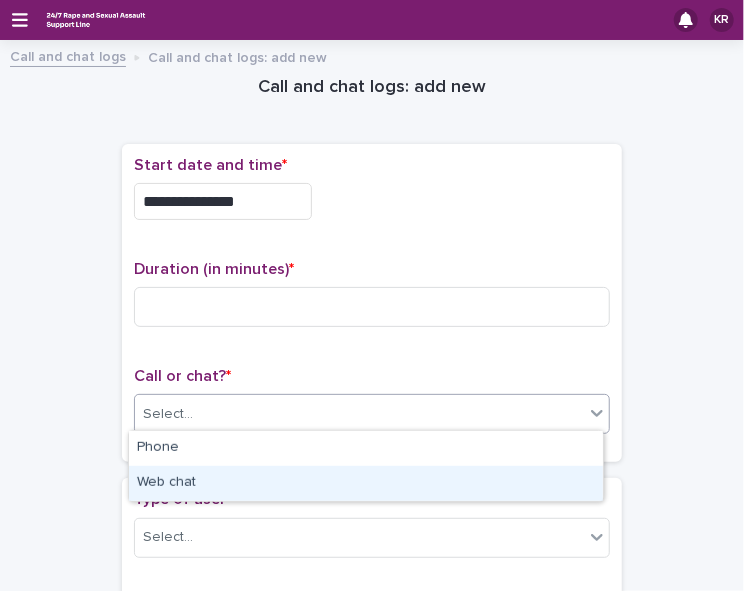 drag, startPoint x: 209, startPoint y: 438, endPoint x: 200, endPoint y: 484, distance: 46.872166 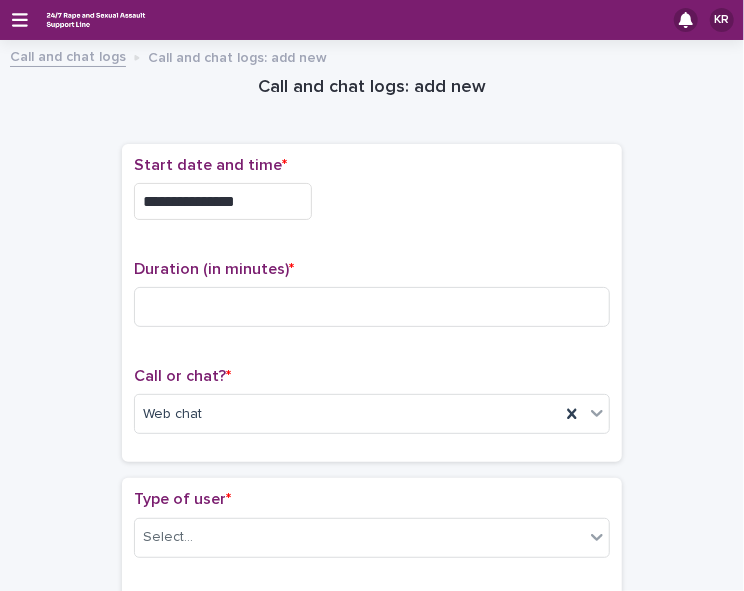 click on "**********" at bounding box center (223, 201) 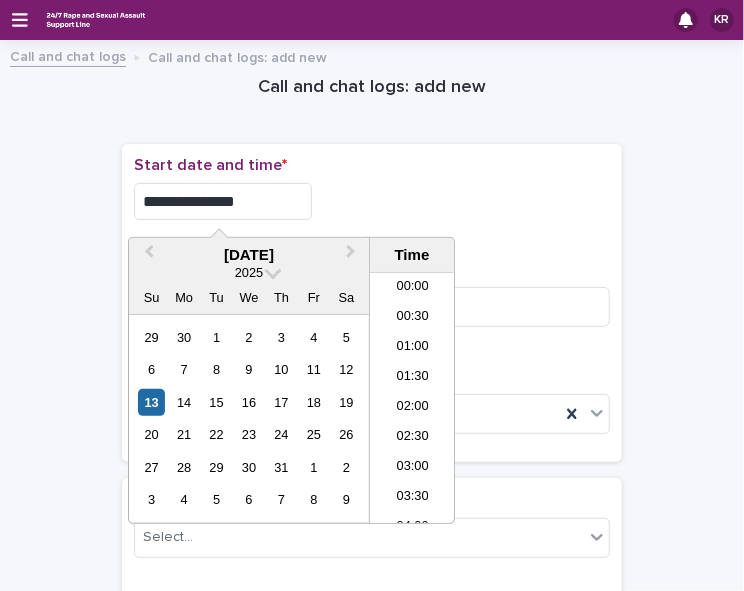 scroll, scrollTop: 640, scrollLeft: 0, axis: vertical 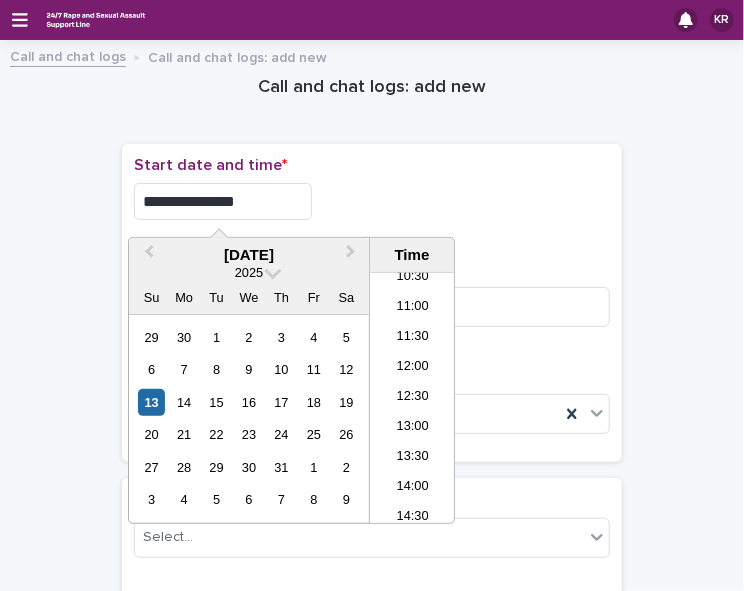 type on "**********" 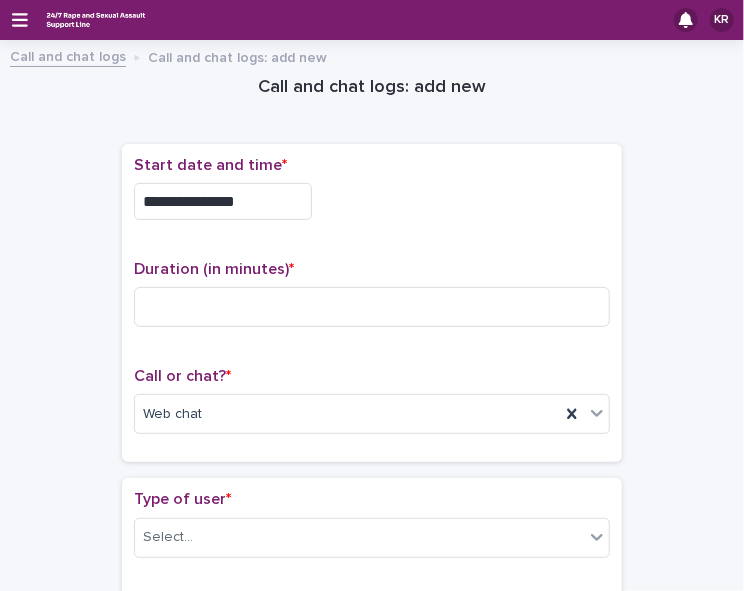 click on "**********" at bounding box center [372, 1065] 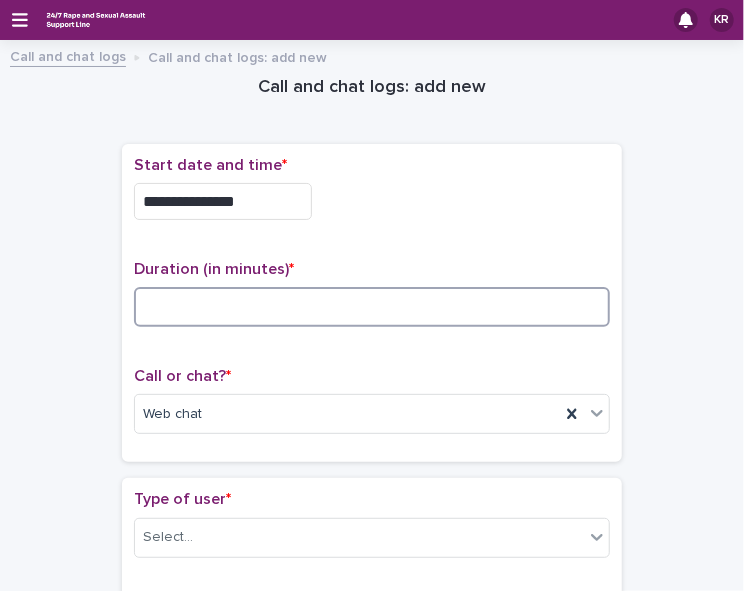 click at bounding box center (372, 307) 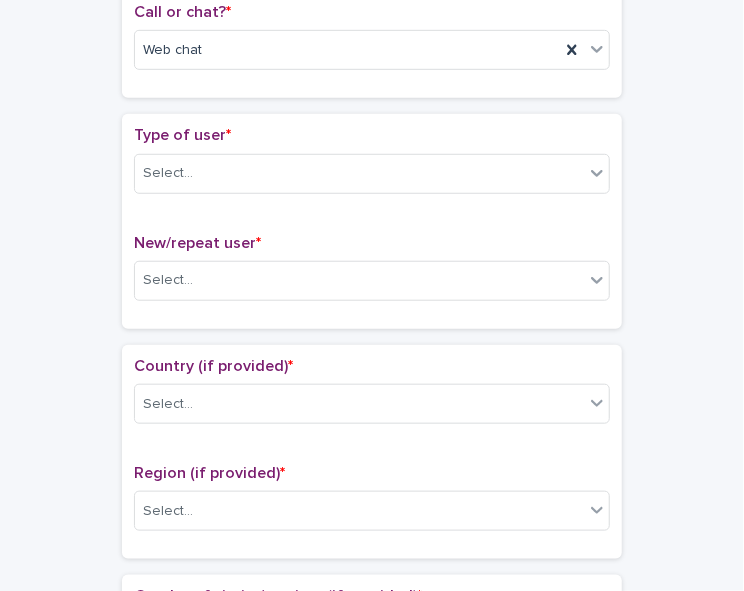 scroll, scrollTop: 384, scrollLeft: 0, axis: vertical 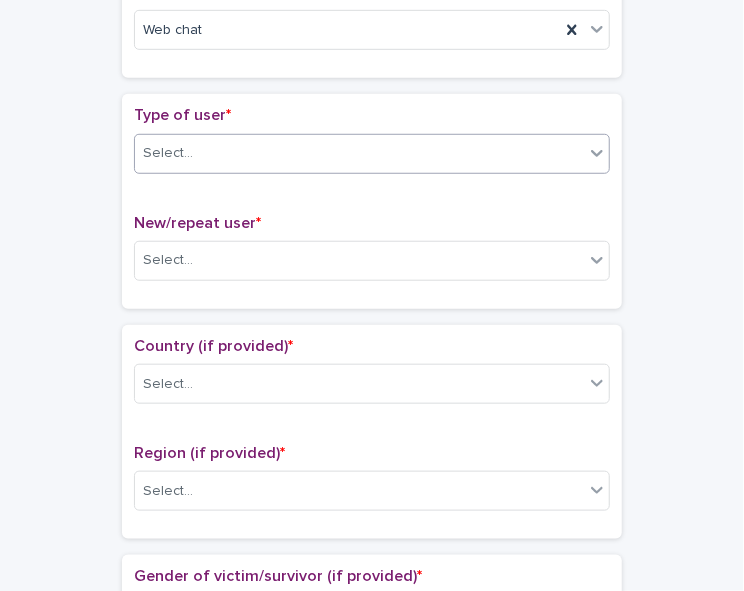 type on "*" 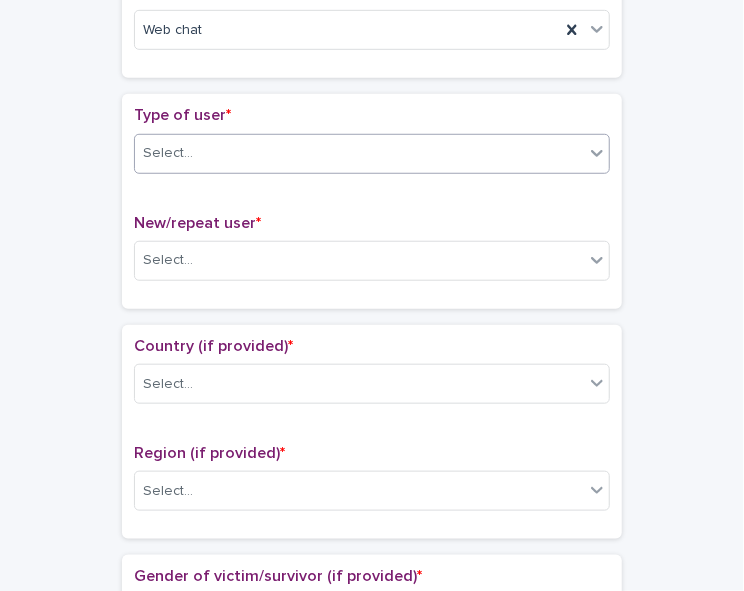 click 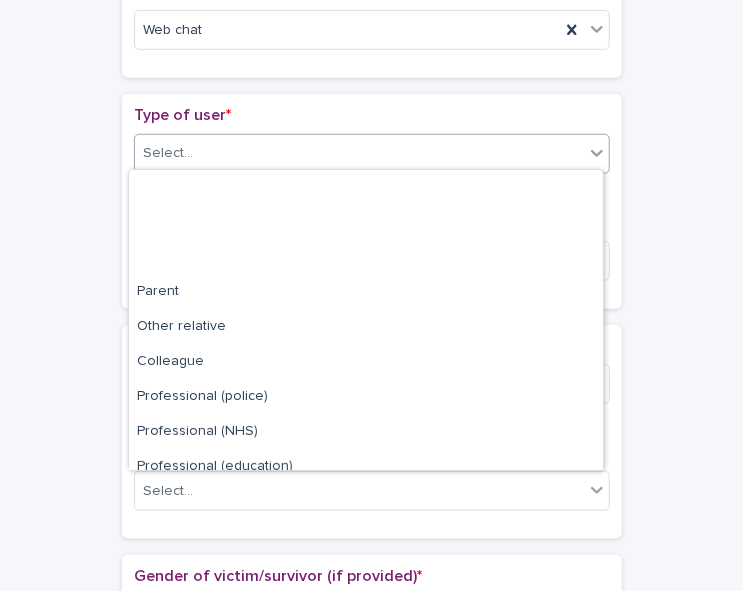 scroll, scrollTop: 224, scrollLeft: 0, axis: vertical 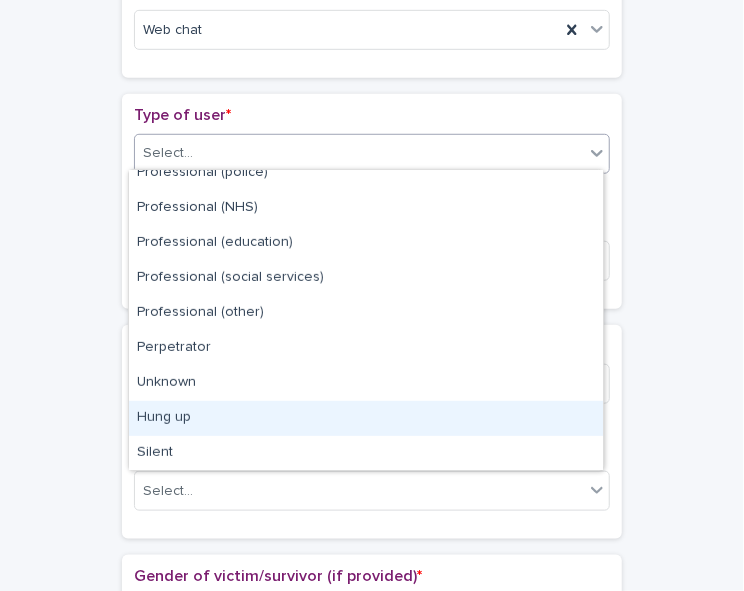 click on "Hung up" at bounding box center [366, 418] 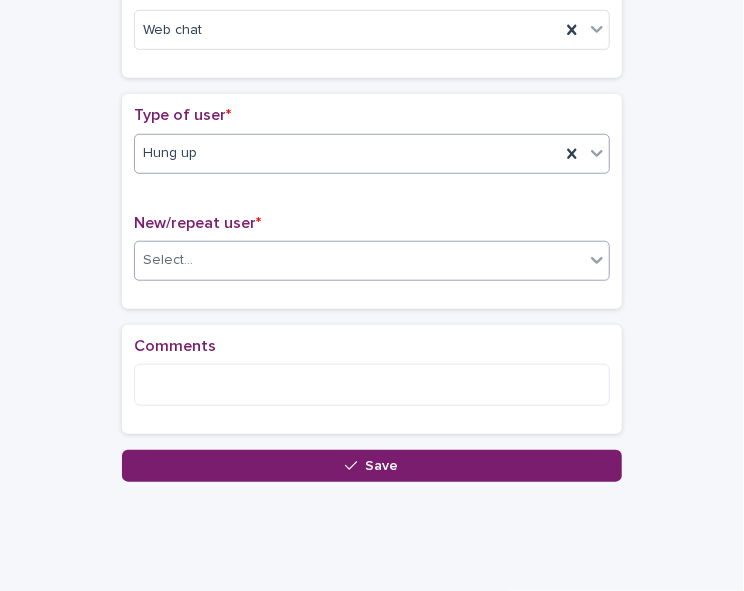 click on "Select..." at bounding box center [359, 260] 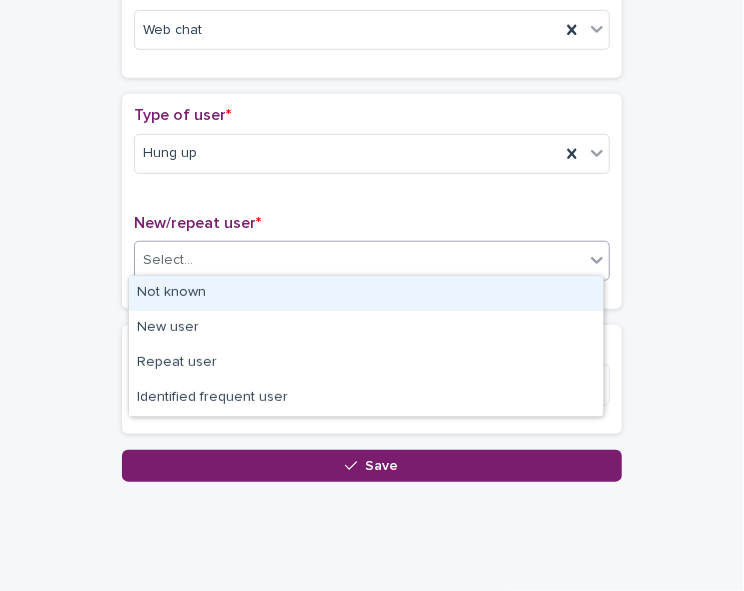 click on "Not known" at bounding box center (366, 293) 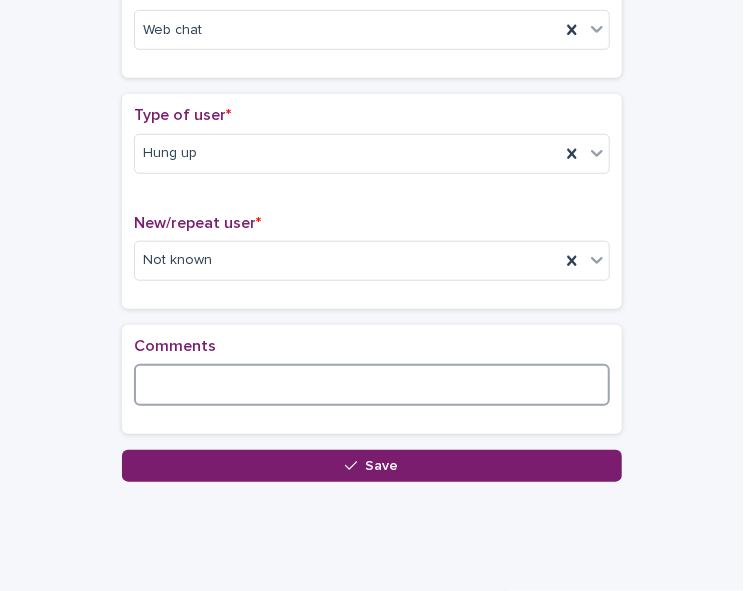 click at bounding box center (372, 385) 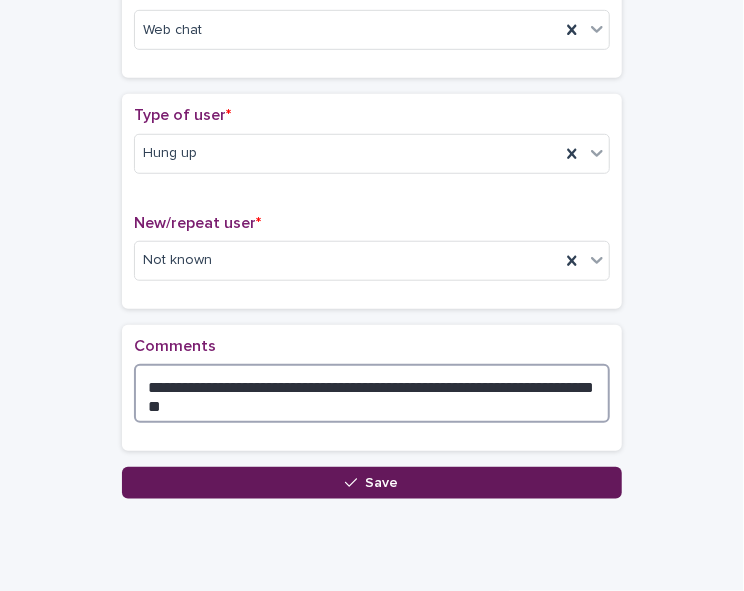 type on "**********" 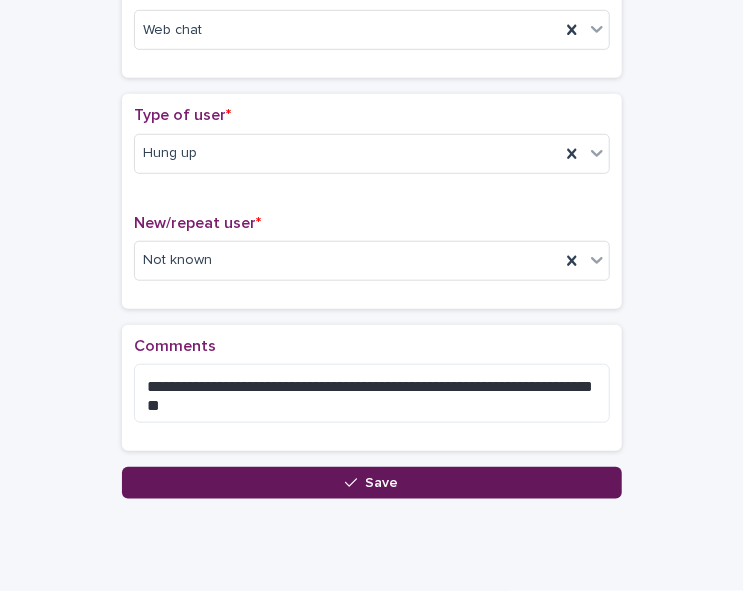 click on "Save" at bounding box center (372, 483) 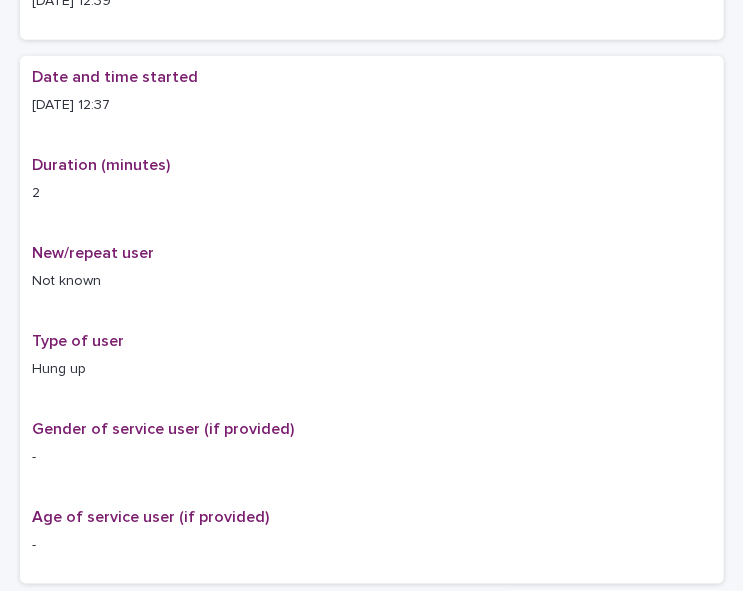 scroll, scrollTop: 0, scrollLeft: 0, axis: both 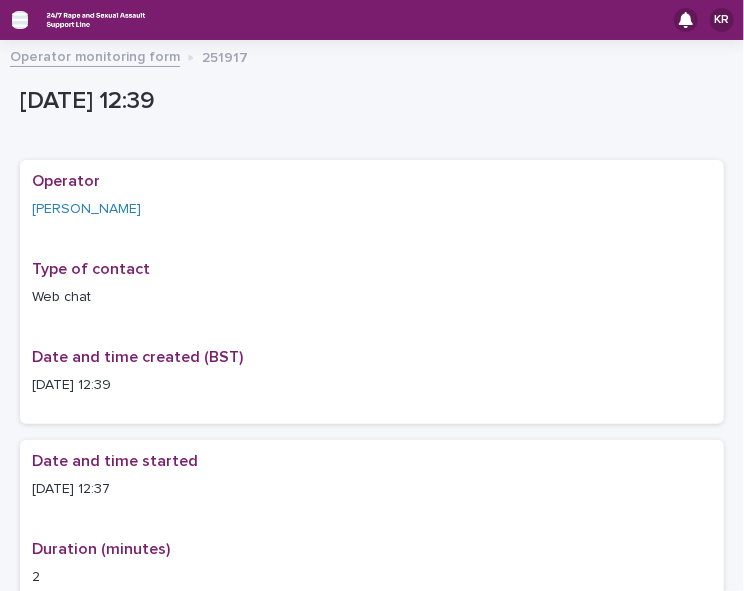 click 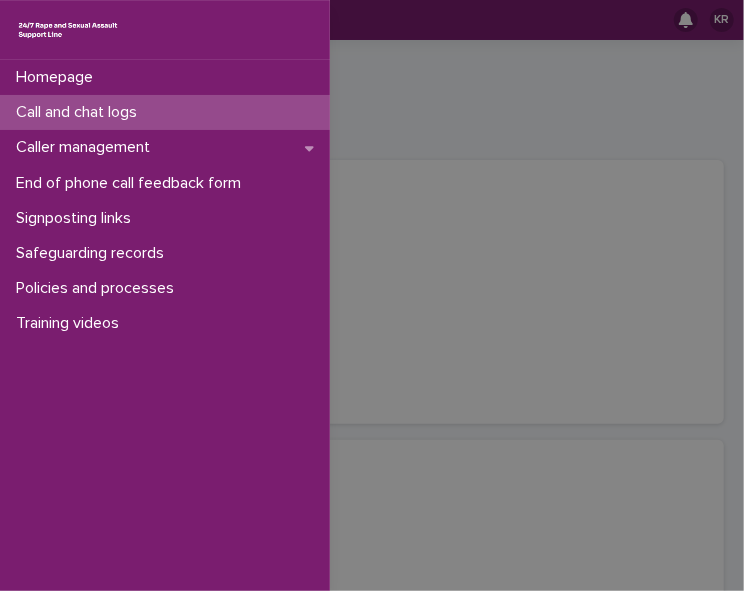 click on "Call and chat logs" at bounding box center [80, 112] 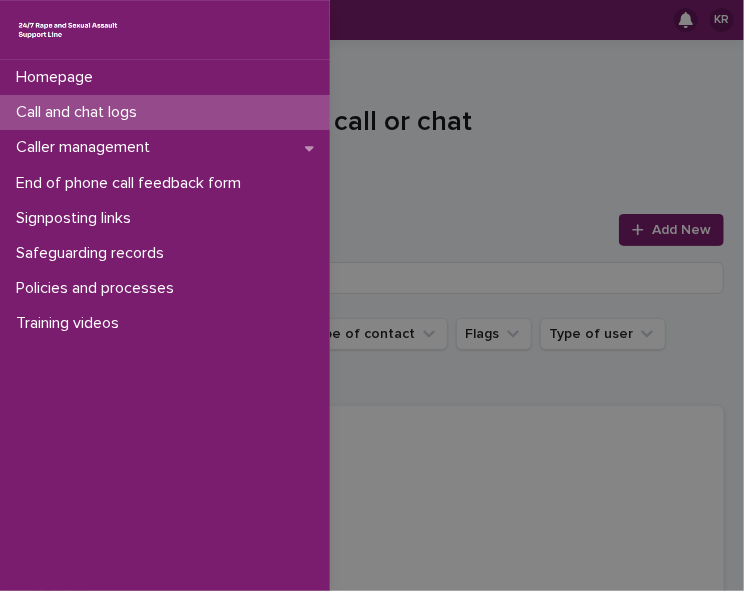 click on "Homepage Call and chat logs Caller management End of phone call feedback form Signposting links Safeguarding records Policies and processes Training videos" at bounding box center (372, 295) 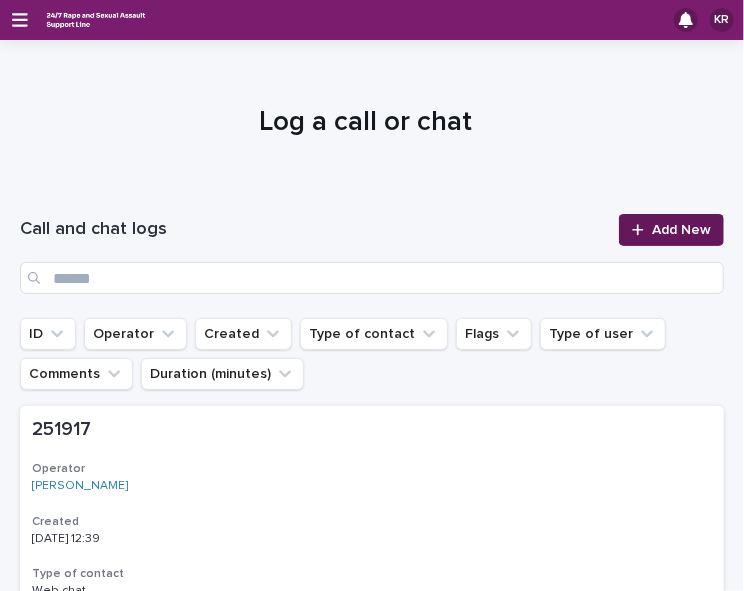 click on "Add New" at bounding box center (681, 230) 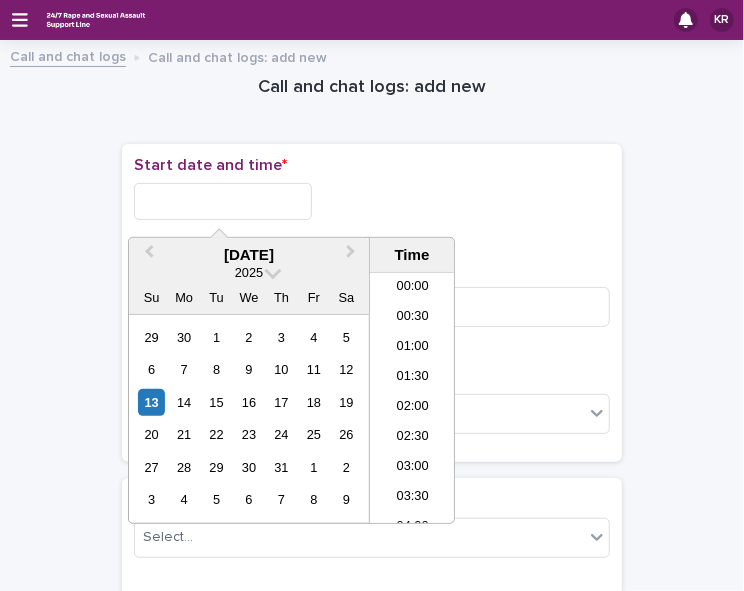 click at bounding box center [223, 201] 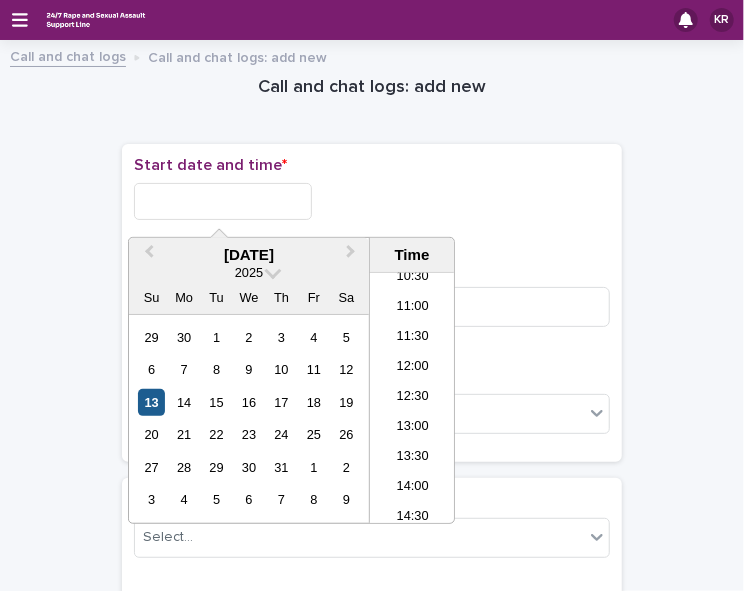 click on "13" at bounding box center [151, 402] 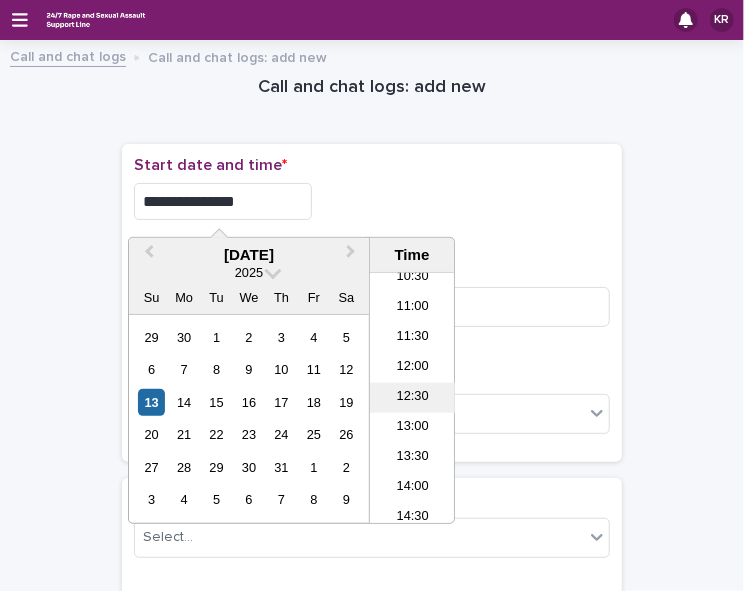 click on "12:30" at bounding box center [412, 398] 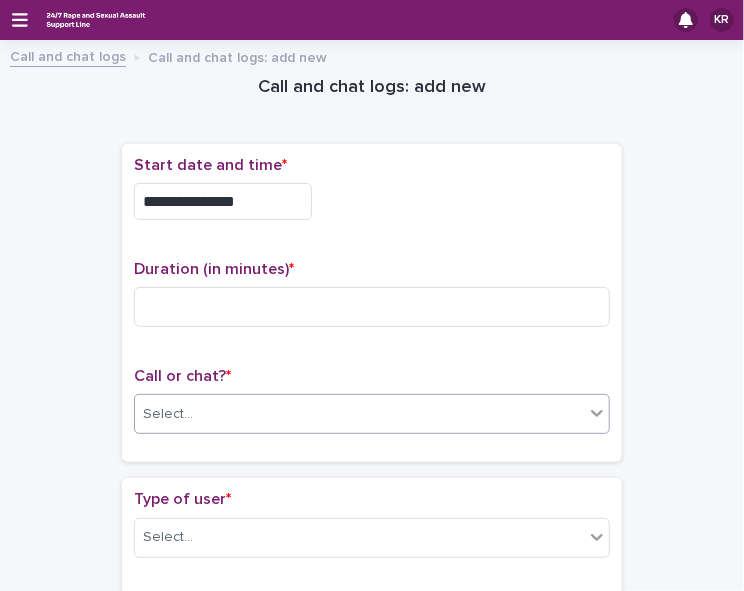 click on "Select..." at bounding box center (359, 414) 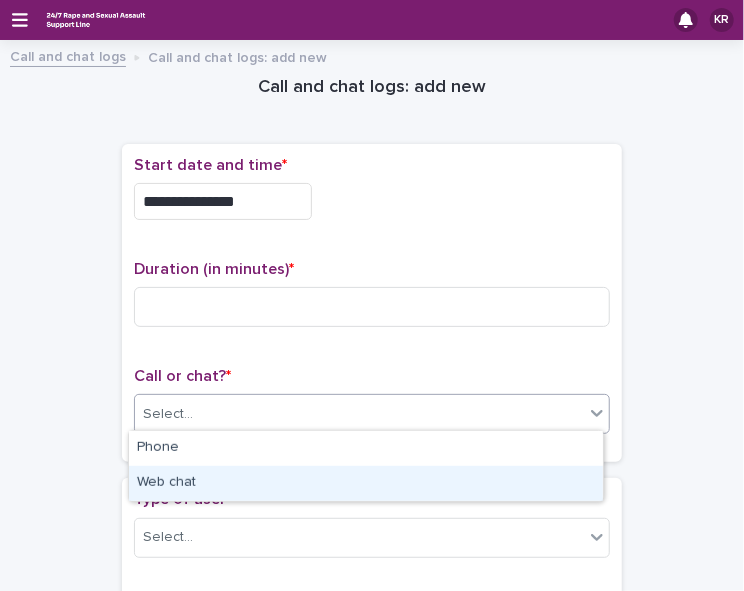 click on "Web chat" at bounding box center [366, 483] 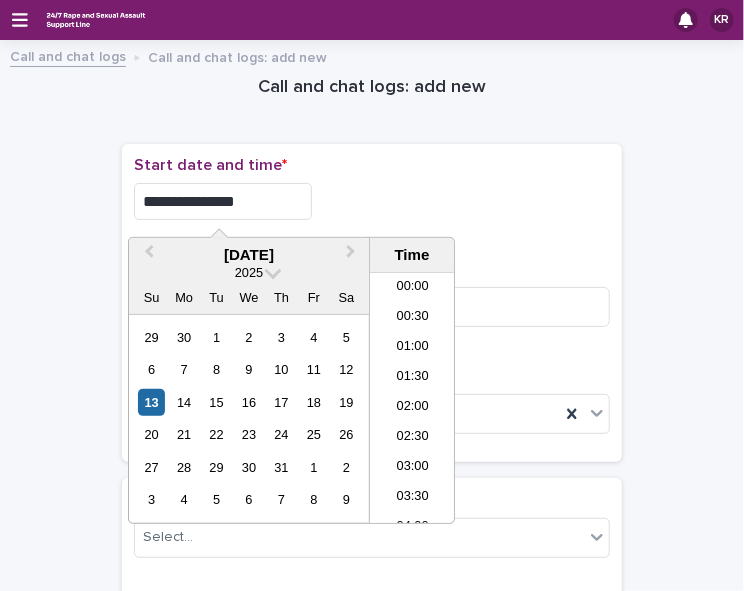 click on "**********" at bounding box center [223, 201] 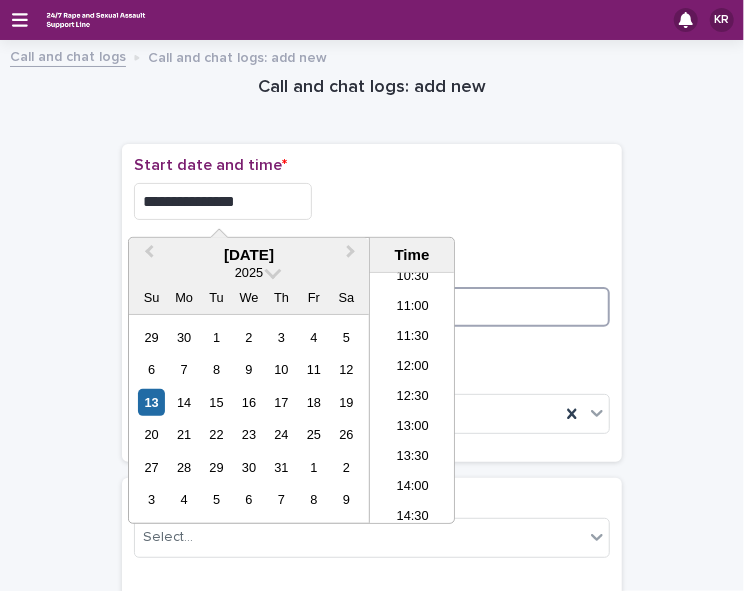 click at bounding box center (372, 307) 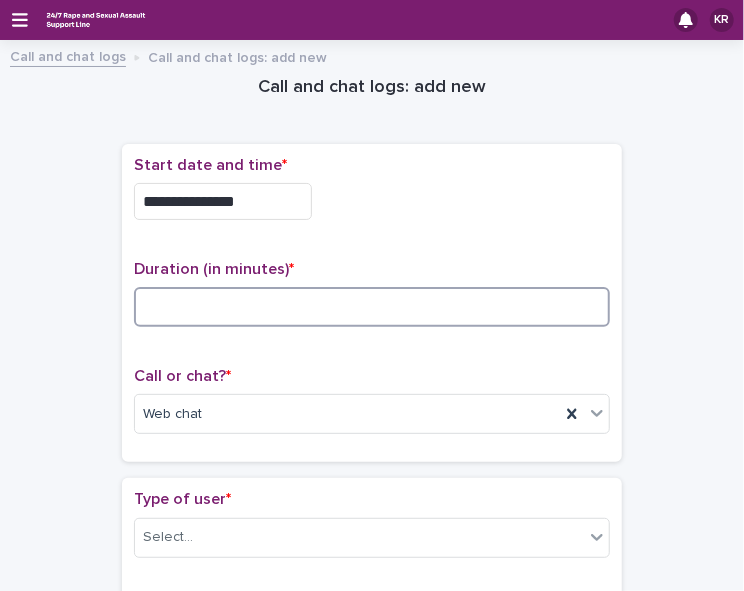click at bounding box center (372, 307) 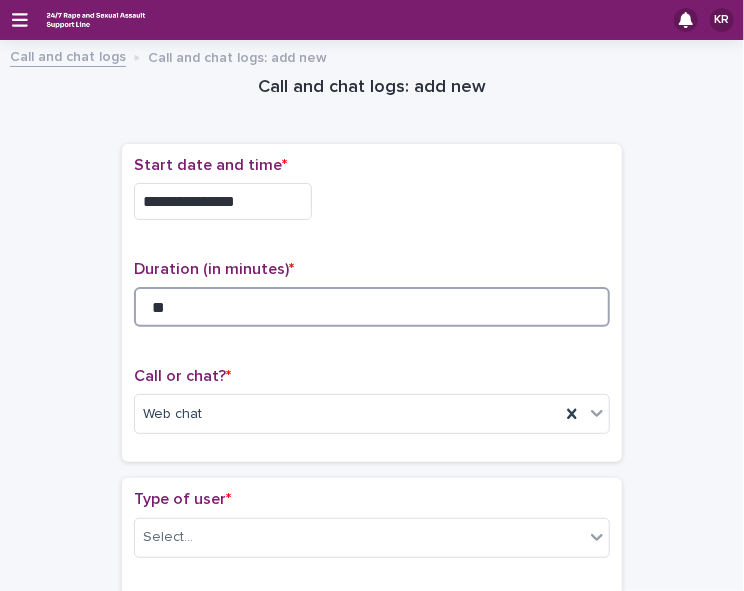 type on "**" 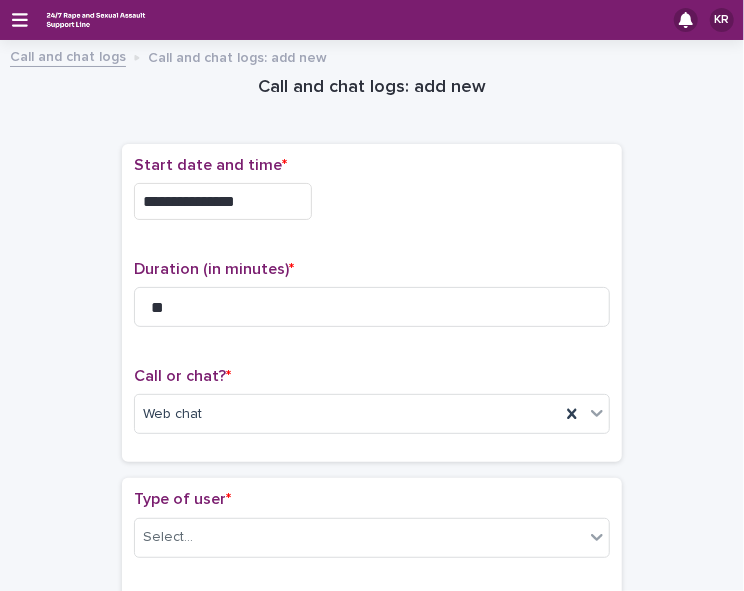 click on "**********" at bounding box center [372, 201] 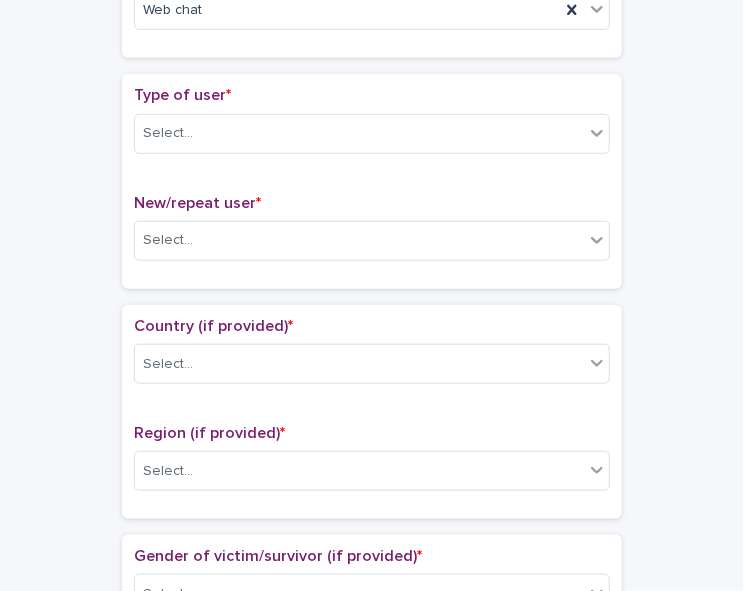 scroll, scrollTop: 404, scrollLeft: 0, axis: vertical 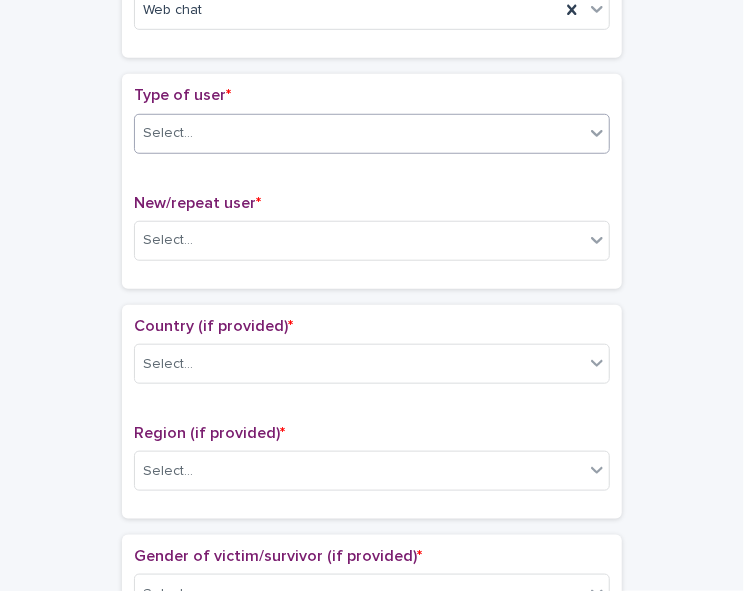 click 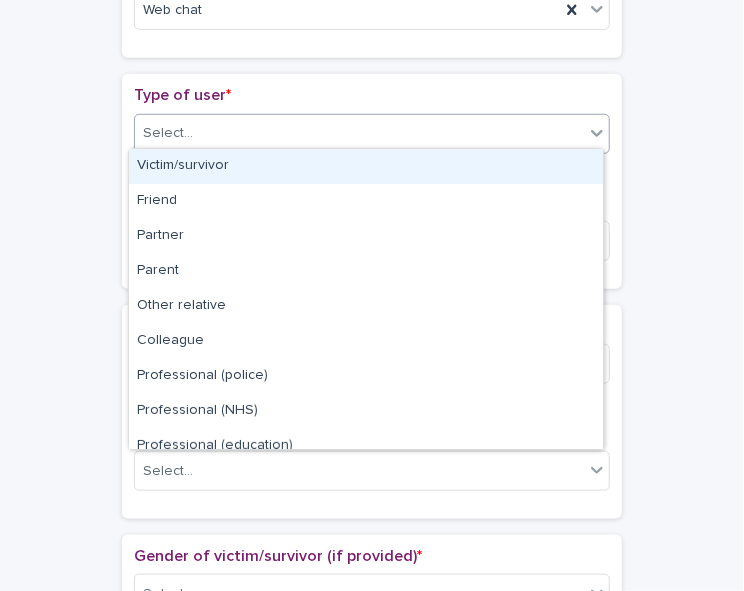 click on "Victim/survivor" at bounding box center [366, 166] 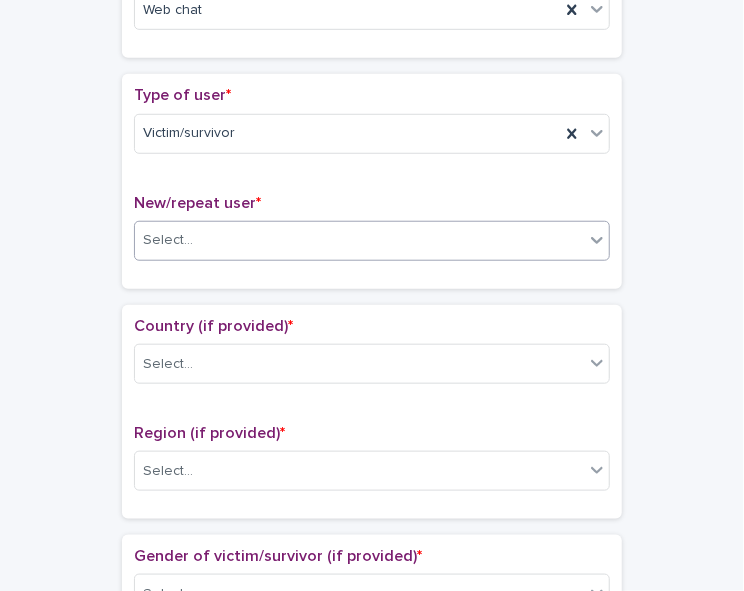click on "Select..." at bounding box center [359, 240] 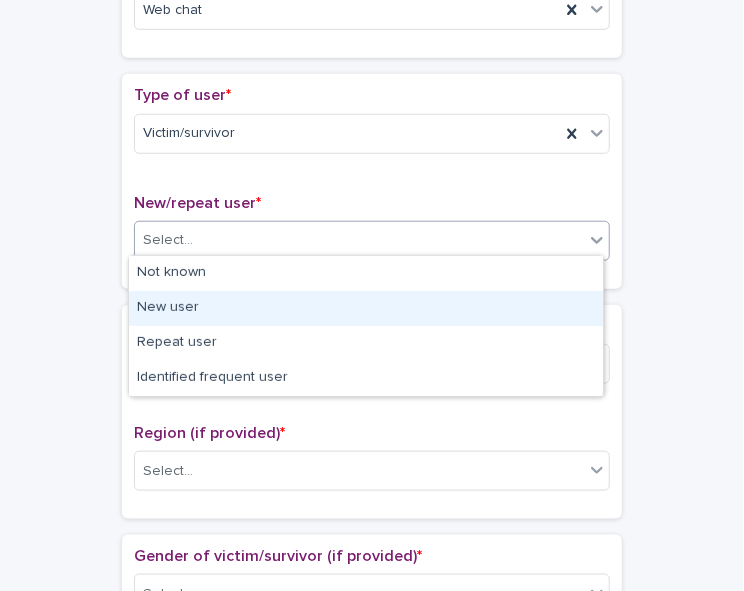 click on "New user" at bounding box center [366, 308] 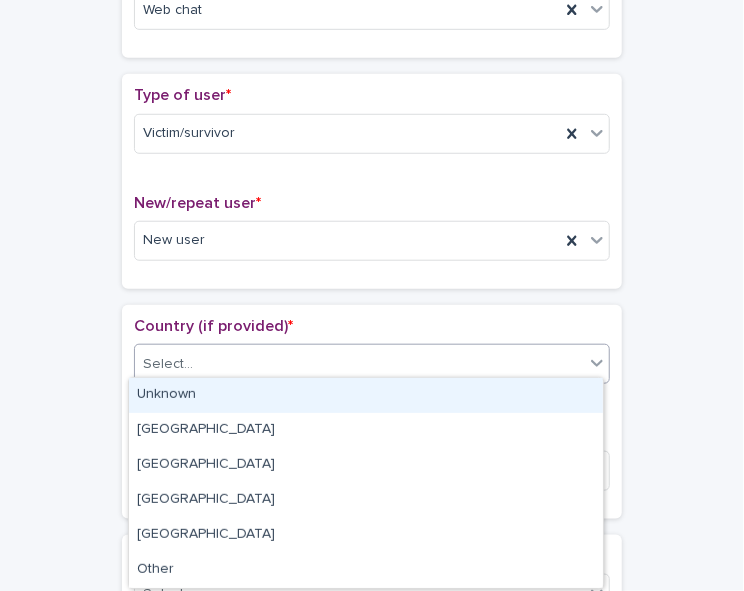 click on "Select..." at bounding box center [359, 364] 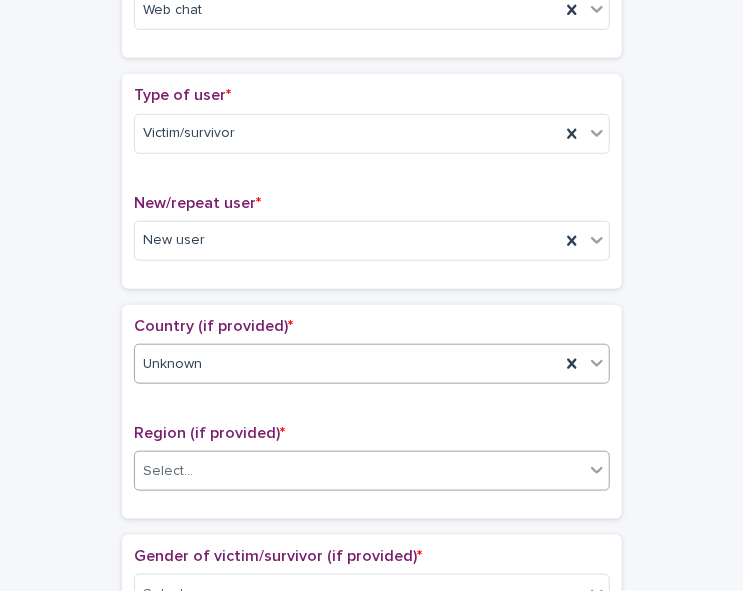 click on "Select..." at bounding box center [359, 471] 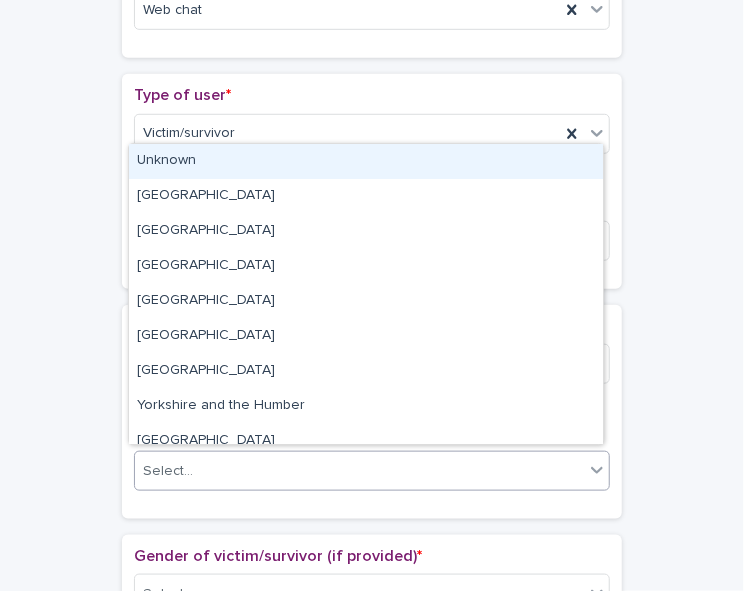 click on "Unknown" at bounding box center (366, 161) 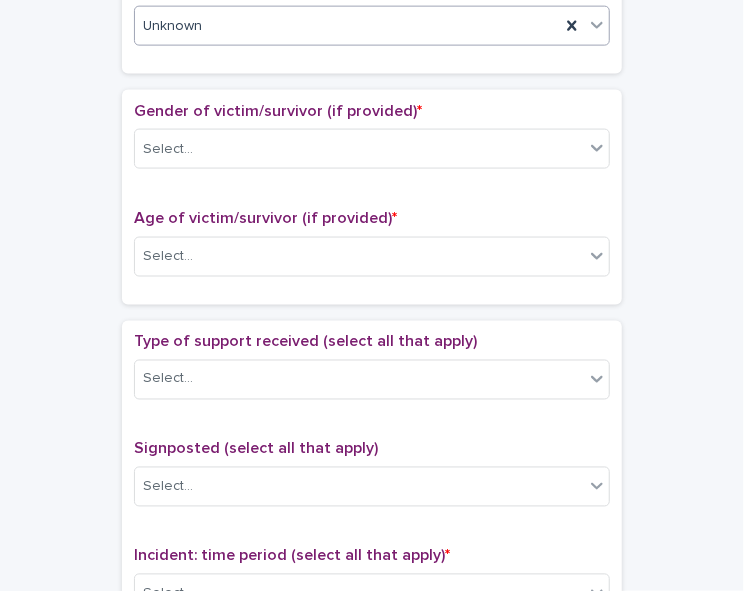 scroll, scrollTop: 902, scrollLeft: 0, axis: vertical 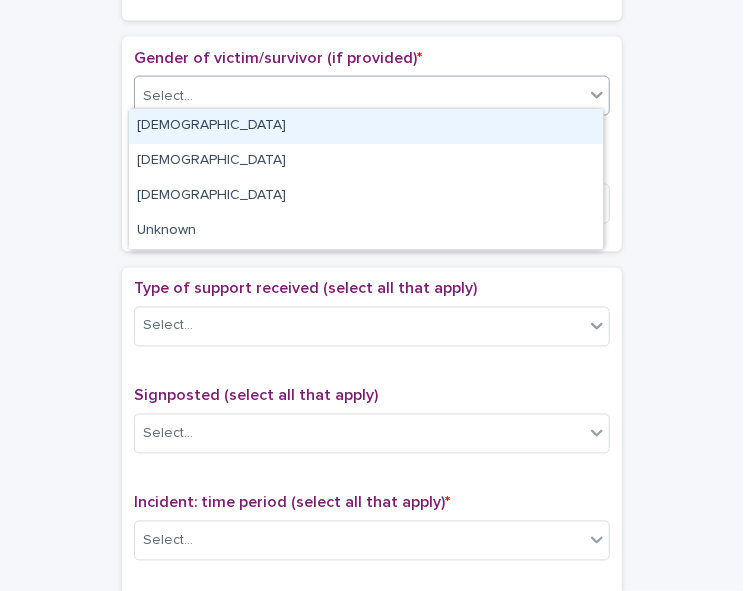 click 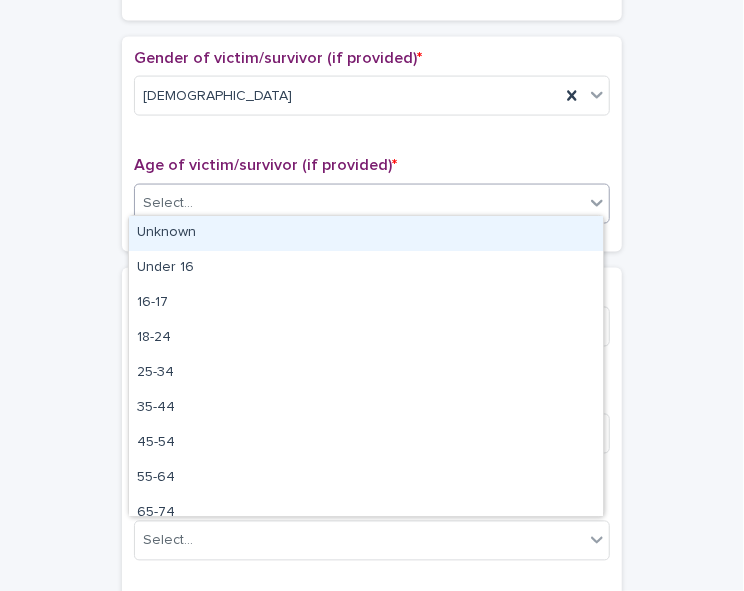 click at bounding box center [597, 203] 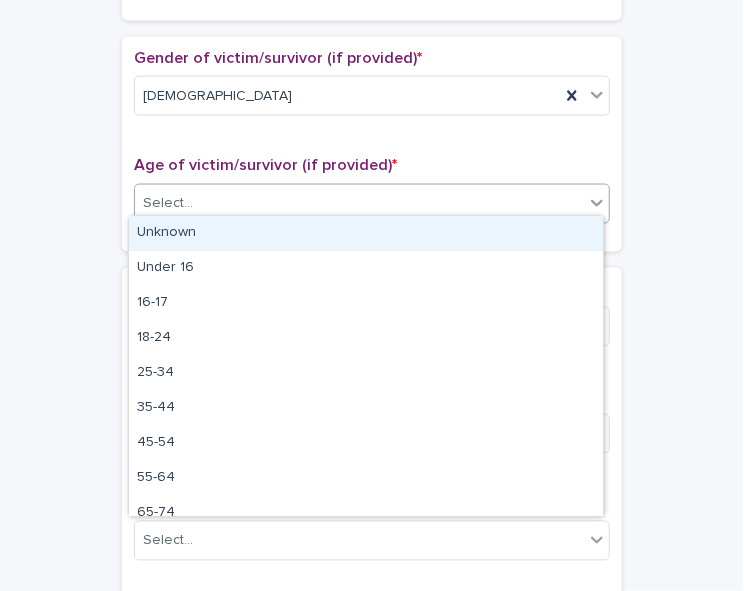 click on "Unknown" at bounding box center (366, 233) 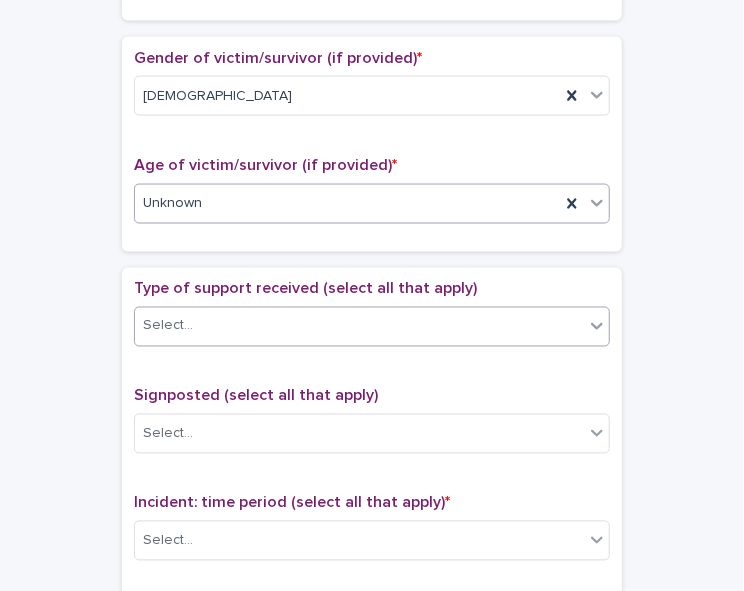 click on "Select..." at bounding box center (359, 326) 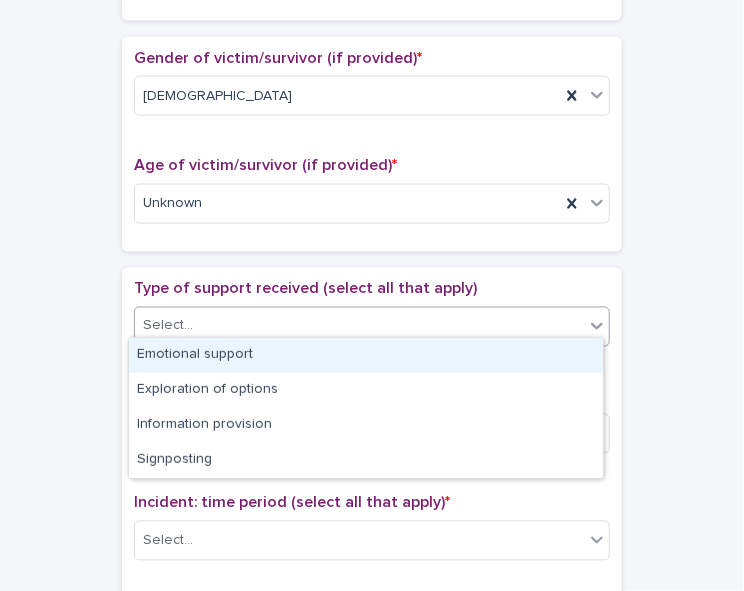 click on "Emotional support" at bounding box center [366, 355] 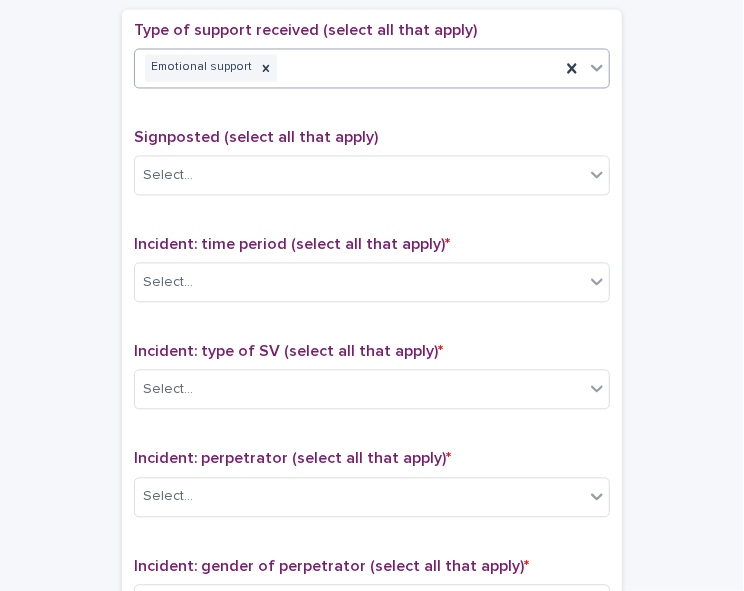 scroll, scrollTop: 1172, scrollLeft: 0, axis: vertical 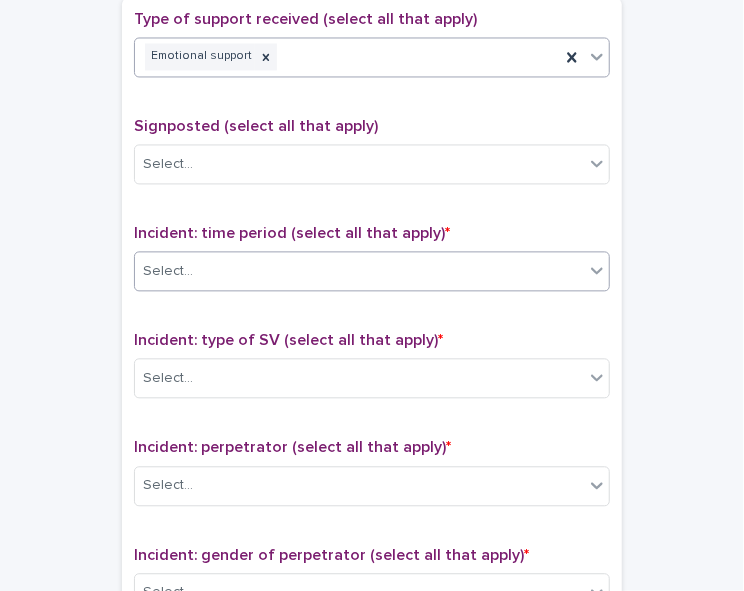 click 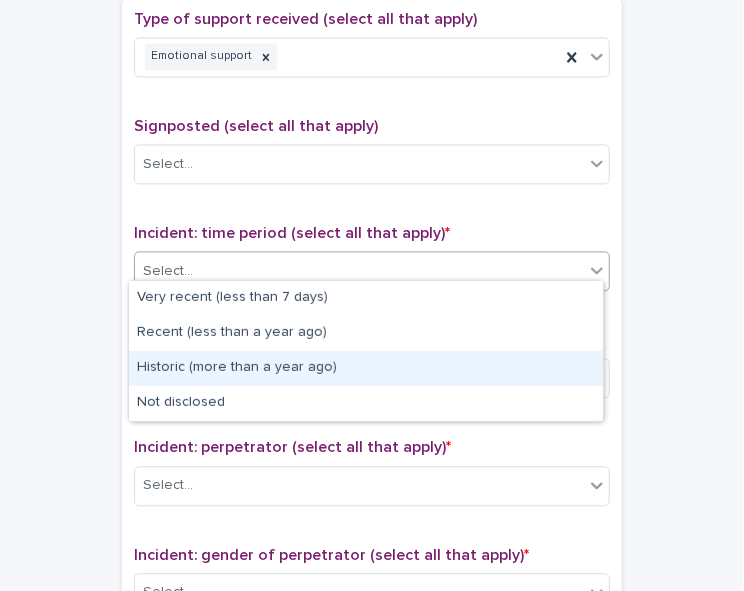 click on "Historic (more than a year ago)" at bounding box center [366, 368] 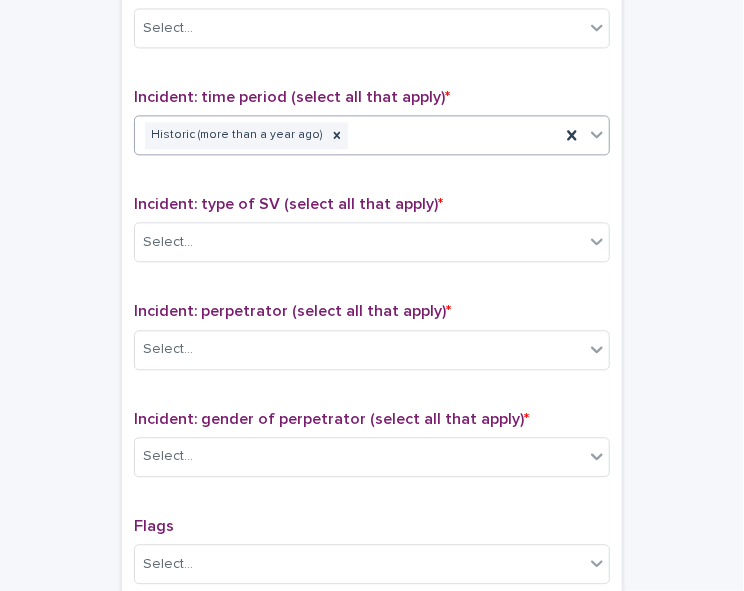 scroll, scrollTop: 1319, scrollLeft: 0, axis: vertical 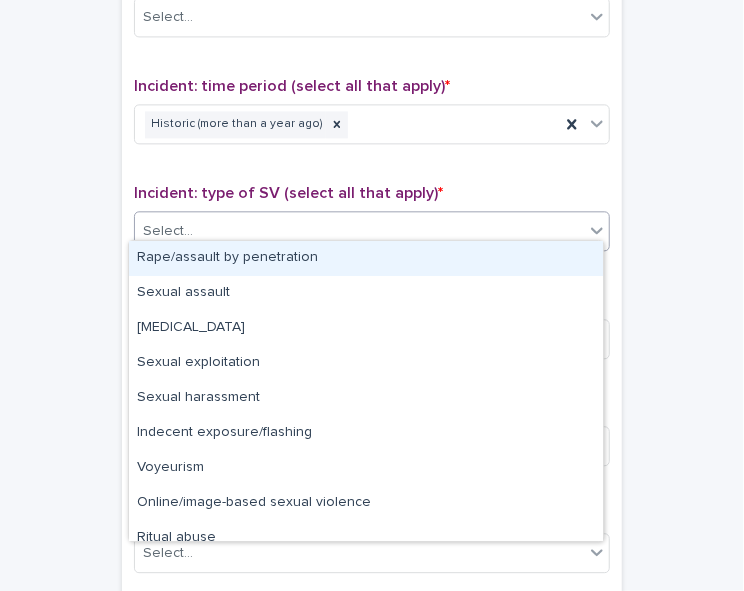 click on "Select..." at bounding box center [359, 231] 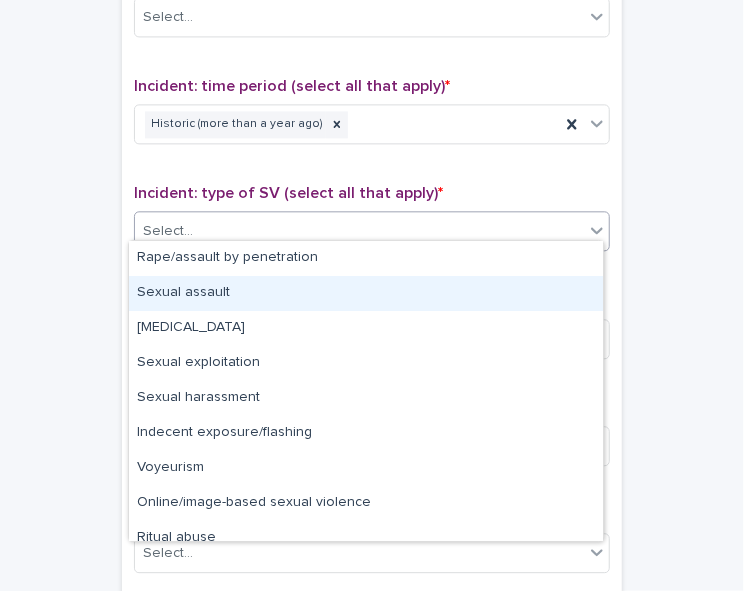 scroll, scrollTop: 49, scrollLeft: 0, axis: vertical 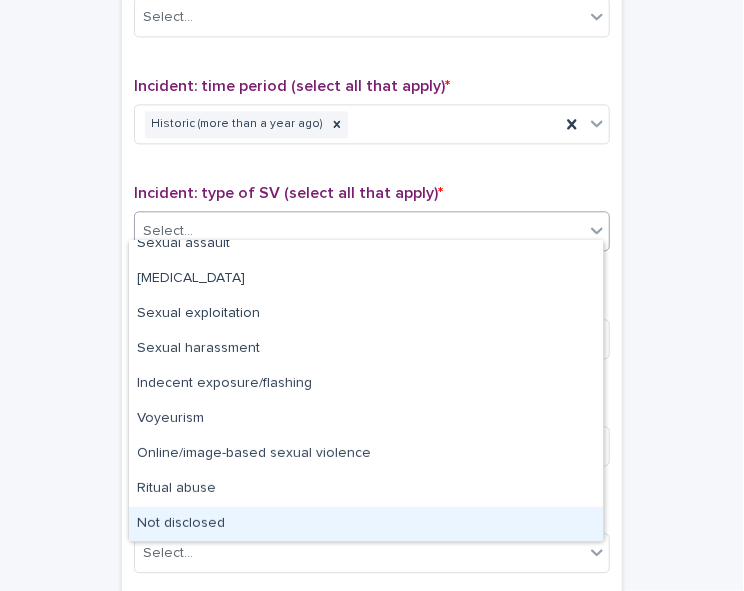 click on "Not disclosed" at bounding box center (366, 524) 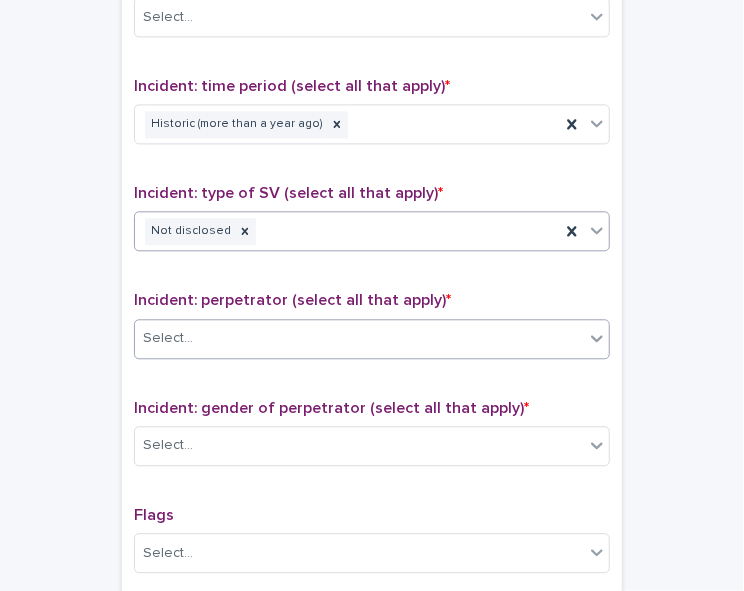 click on "Select..." at bounding box center [359, 338] 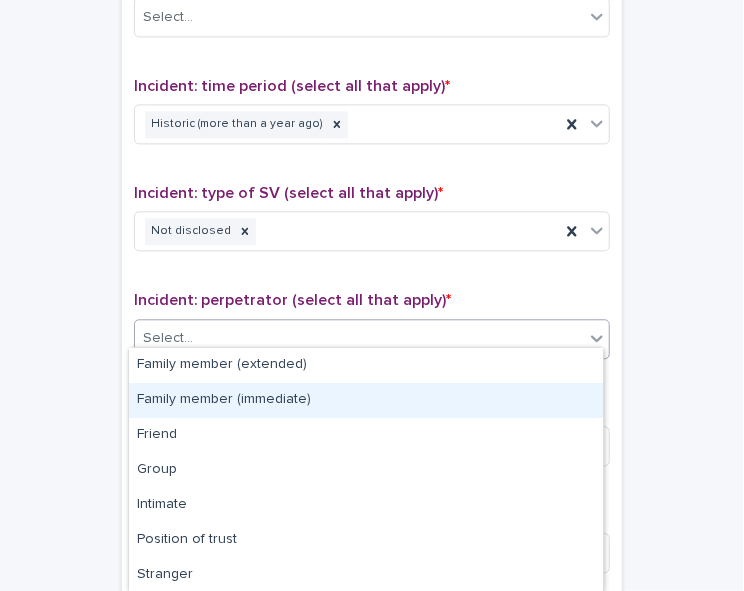 click on "Family member (immediate)" at bounding box center [366, 400] 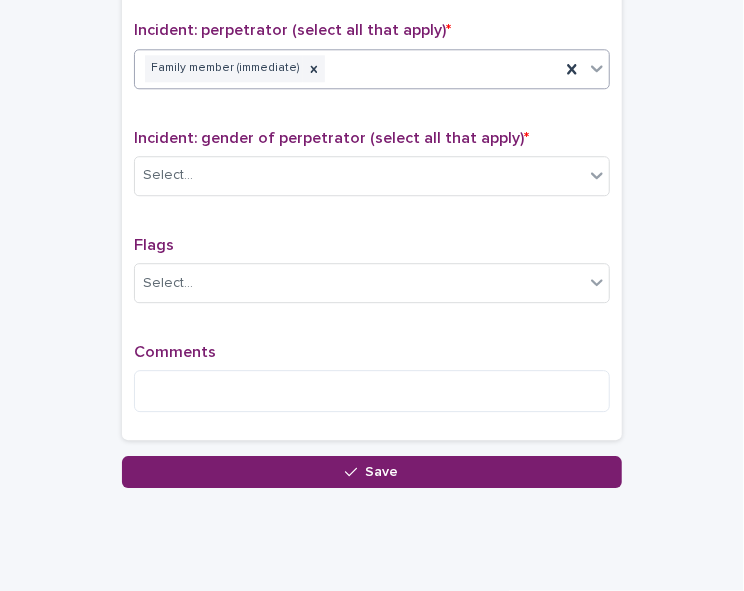scroll, scrollTop: 1599, scrollLeft: 0, axis: vertical 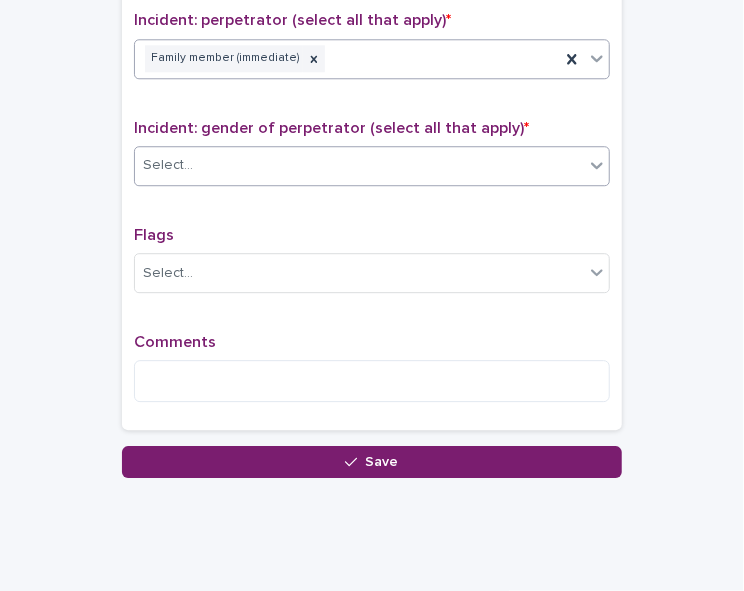 click 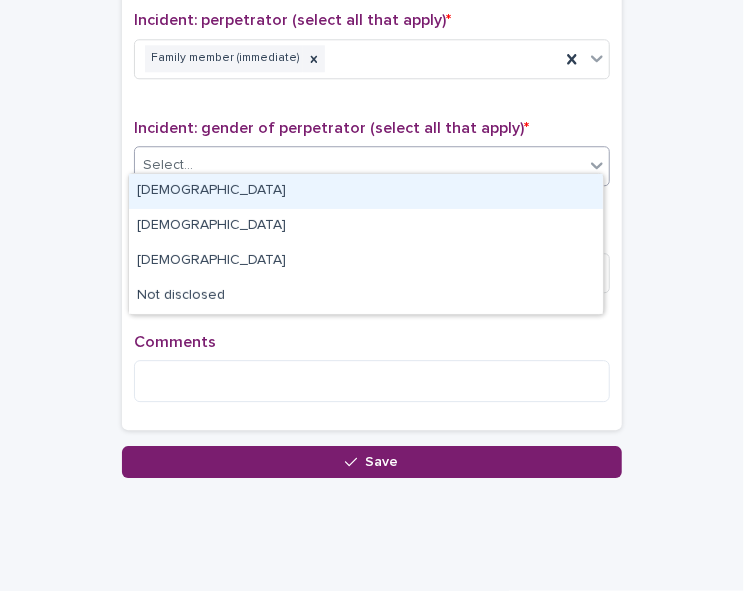 click on "[DEMOGRAPHIC_DATA]" at bounding box center [366, 191] 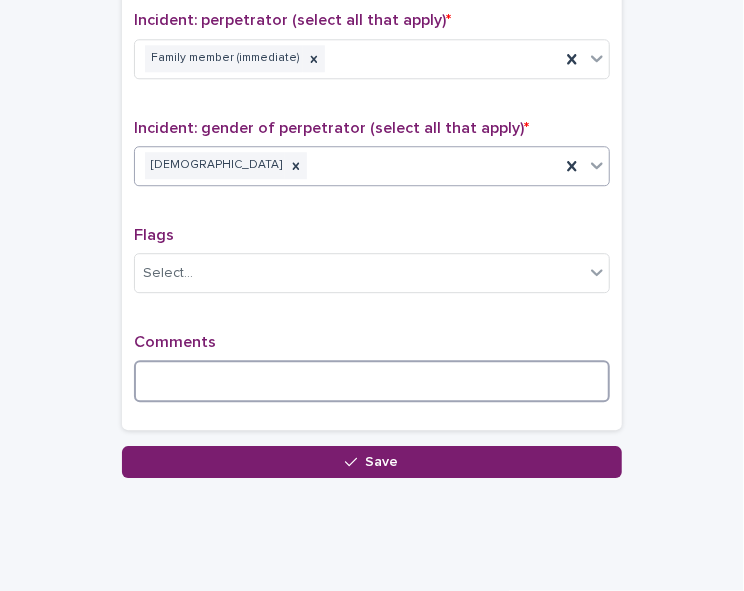 click at bounding box center [372, 381] 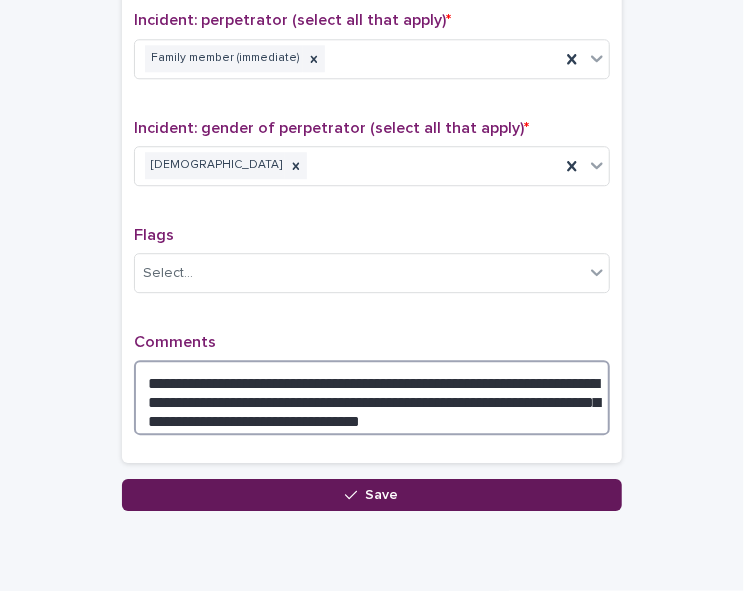 type on "**********" 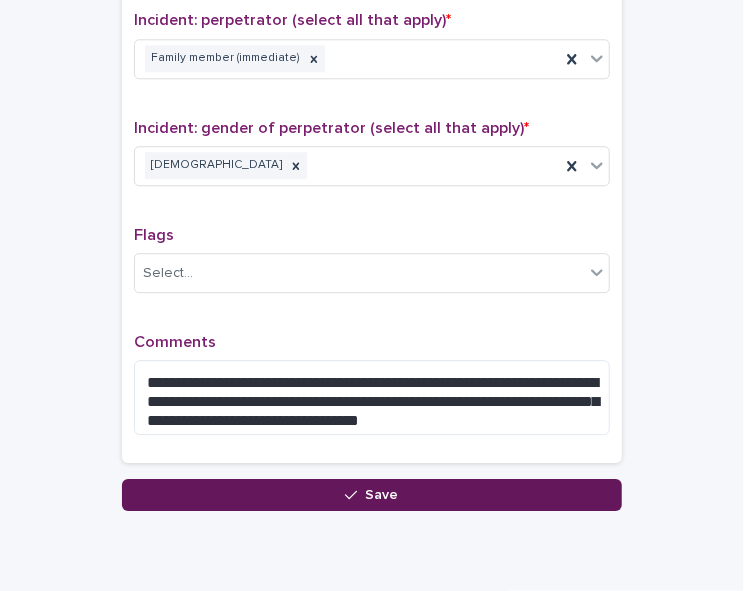 click on "Save" at bounding box center [372, 495] 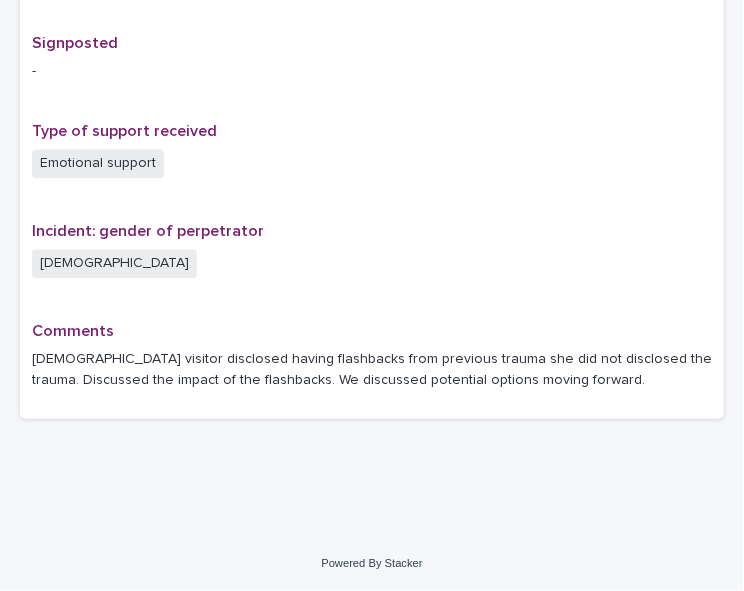 scroll, scrollTop: 0, scrollLeft: 0, axis: both 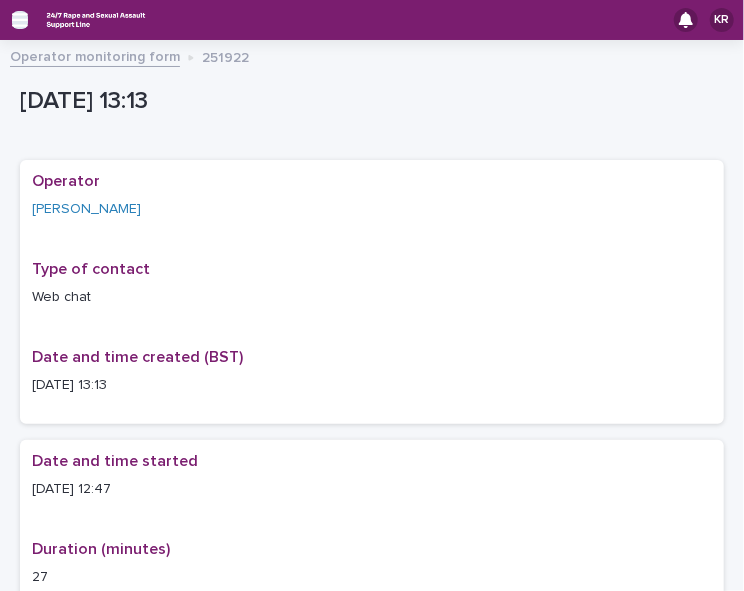 click 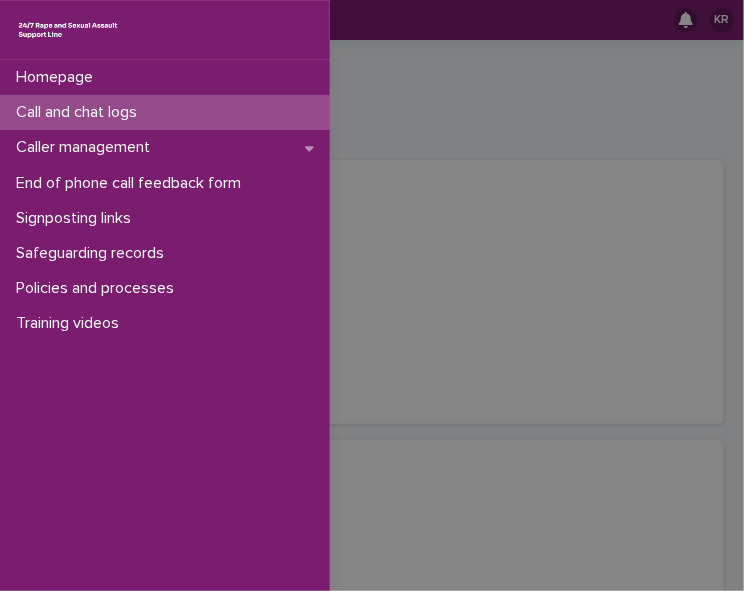 click on "Call and chat logs" at bounding box center (80, 112) 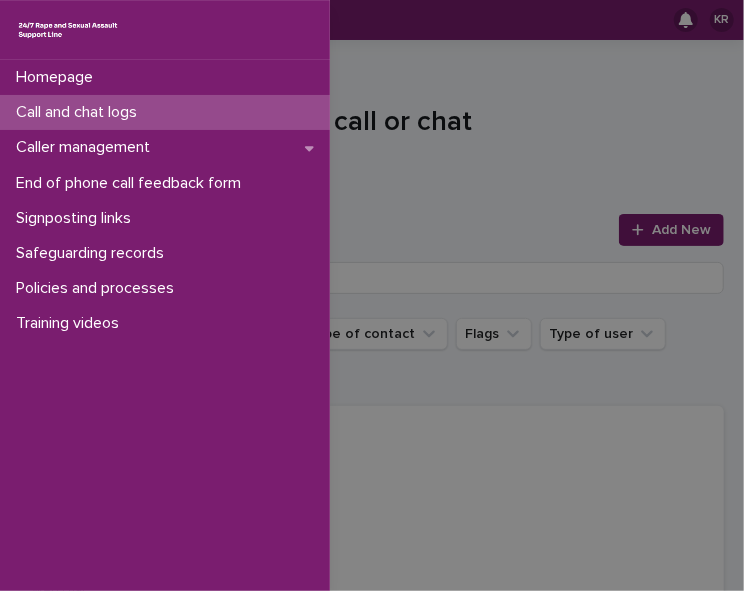click on "Homepage Call and chat logs Caller management End of phone call feedback form Signposting links Safeguarding records Policies and processes Training videos" at bounding box center [372, 295] 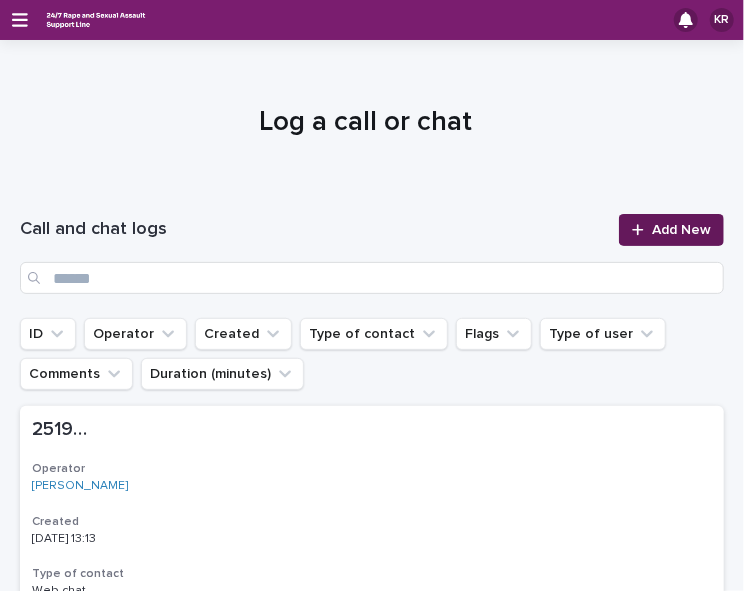 click on "Add New" at bounding box center [681, 230] 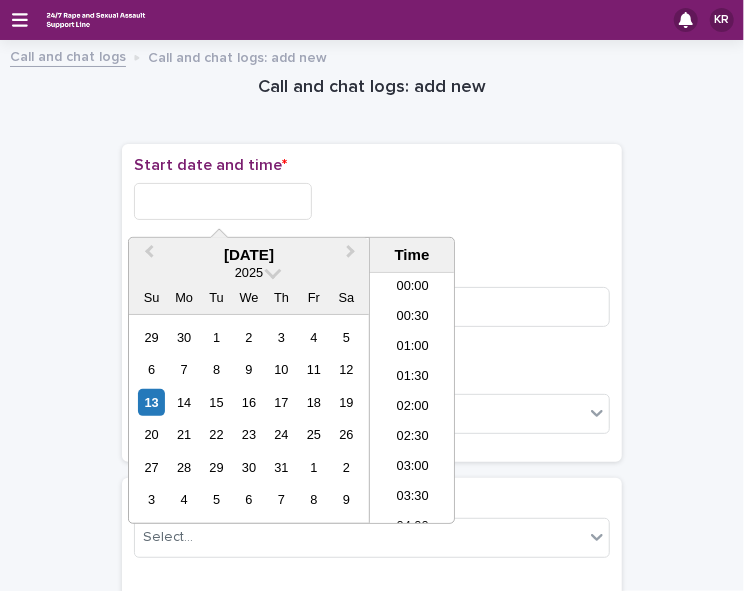 click at bounding box center [223, 201] 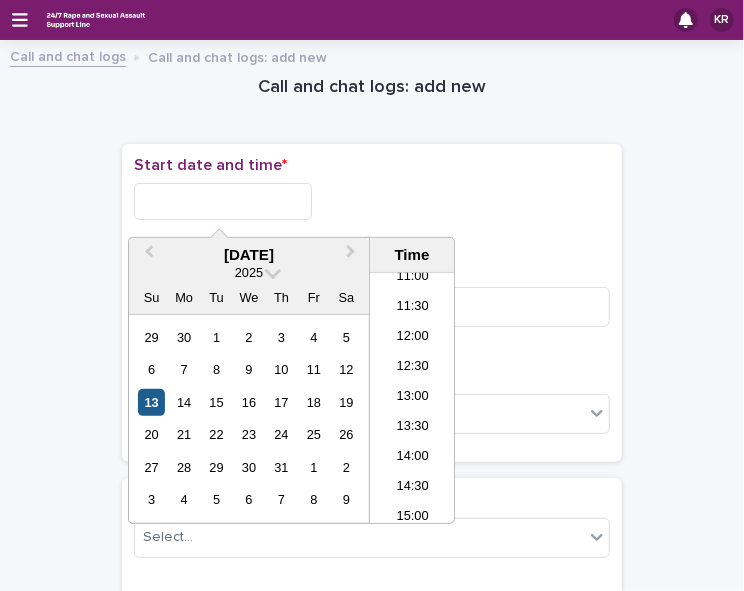 click on "13" at bounding box center (151, 402) 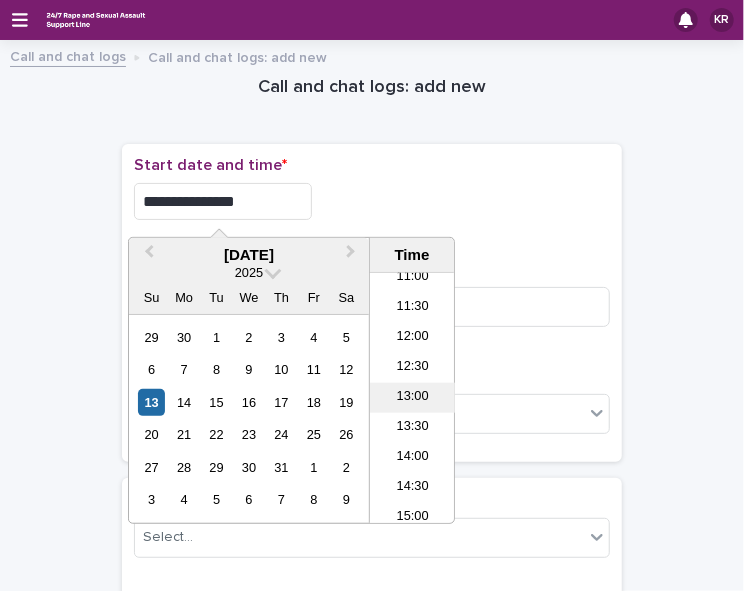 click on "13:00" at bounding box center (412, 398) 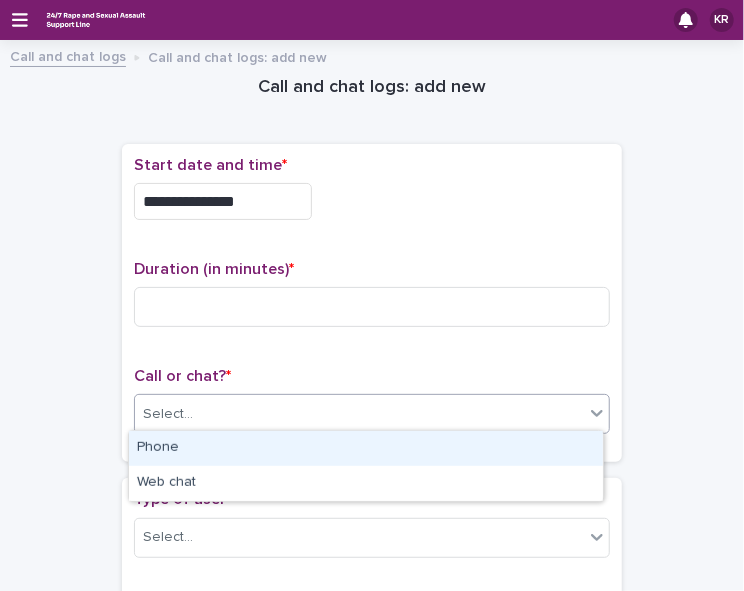 click on "Select..." at bounding box center [359, 414] 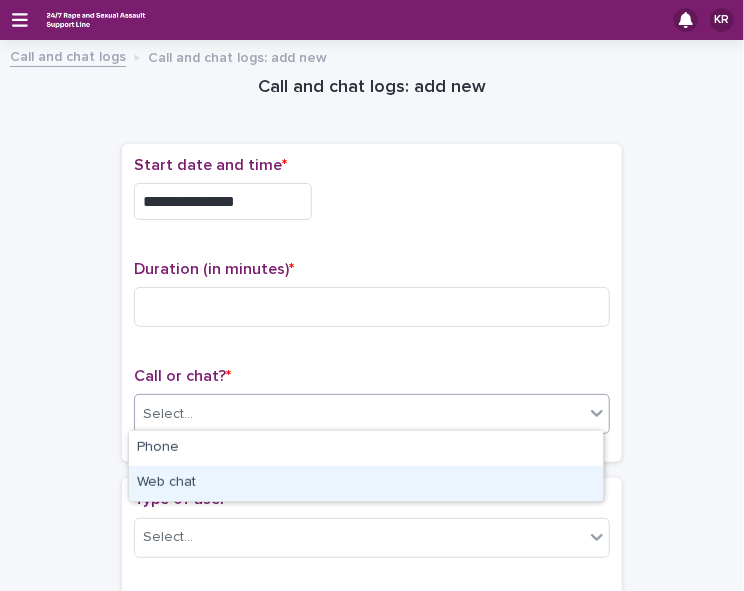 click on "Web chat" at bounding box center [366, 483] 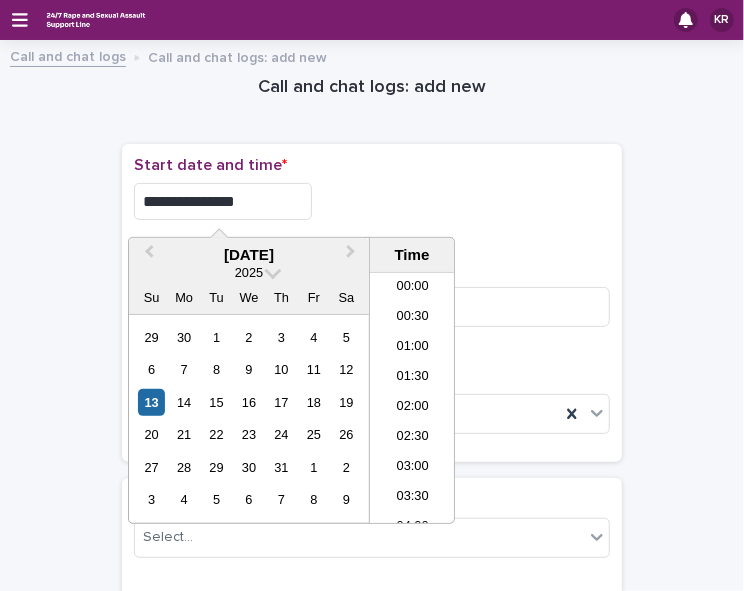 click on "**********" at bounding box center [223, 201] 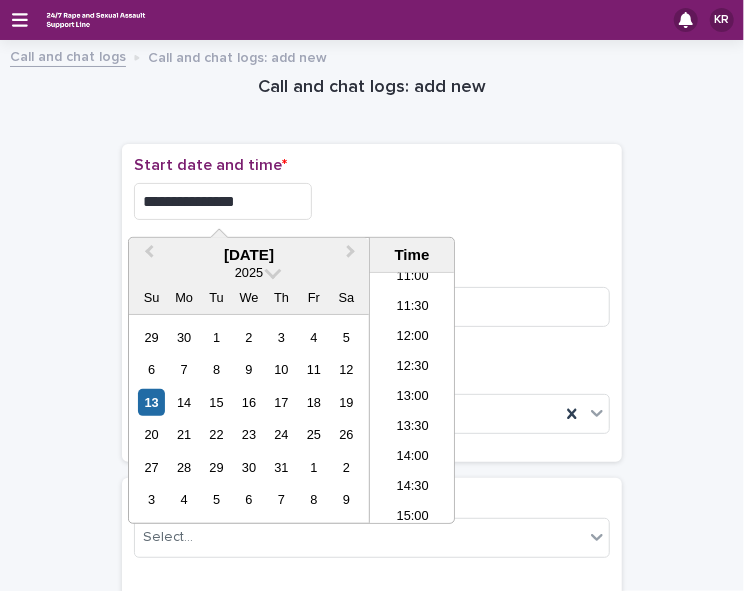type on "**********" 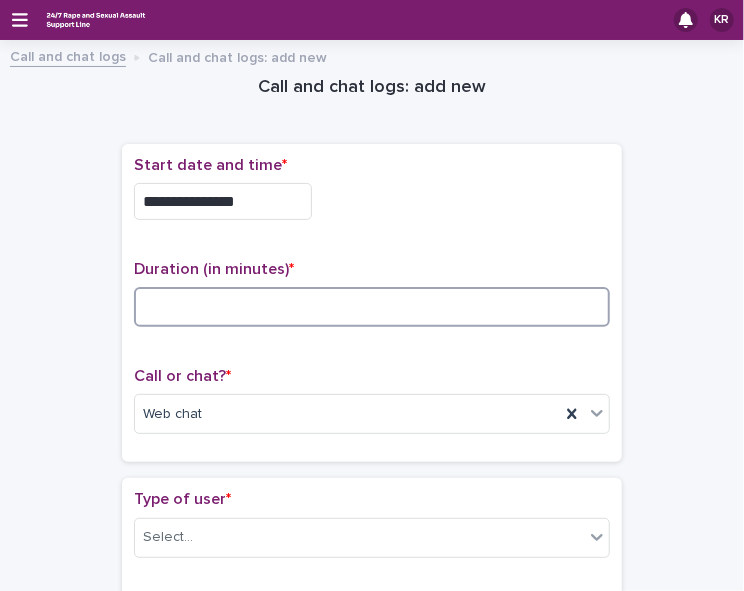 click at bounding box center (372, 307) 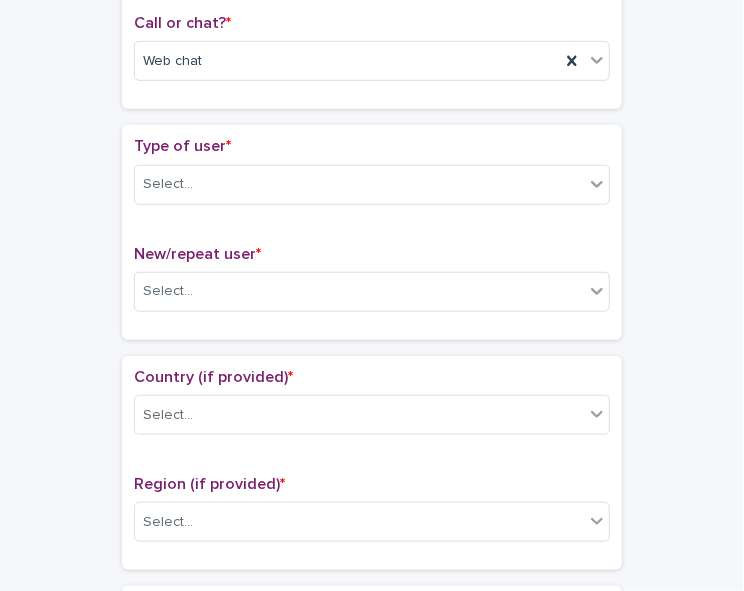 scroll, scrollTop: 384, scrollLeft: 0, axis: vertical 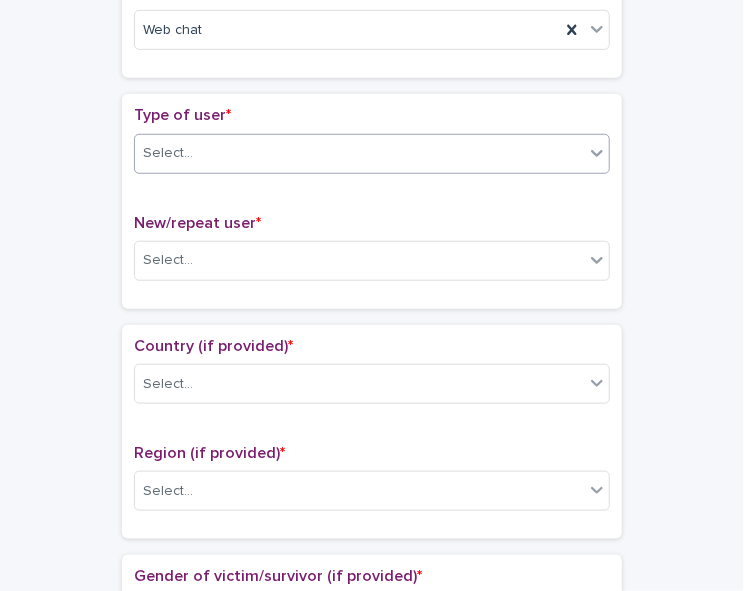 type on "*" 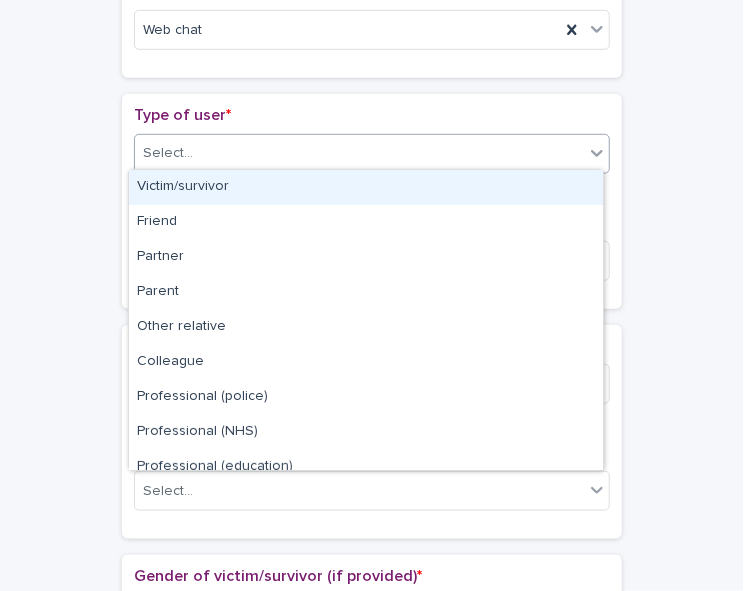 click at bounding box center [597, 153] 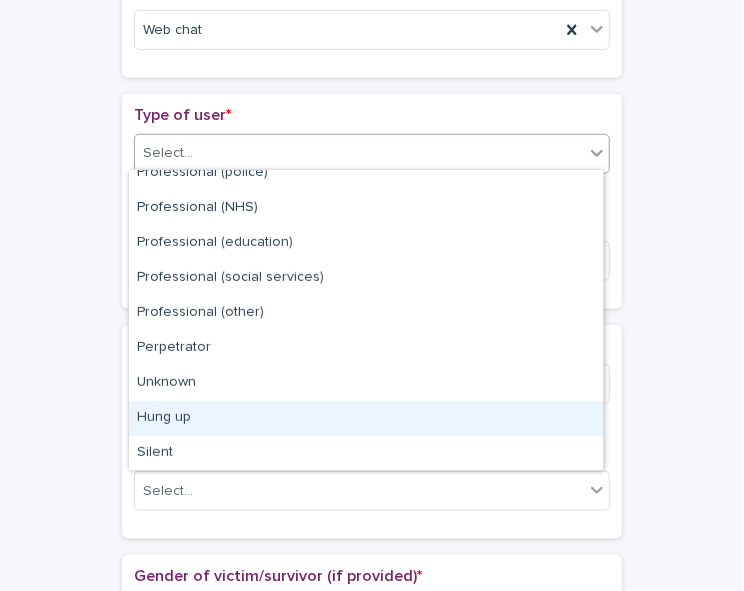 drag, startPoint x: 591, startPoint y: 394, endPoint x: 585, endPoint y: 404, distance: 11.661903 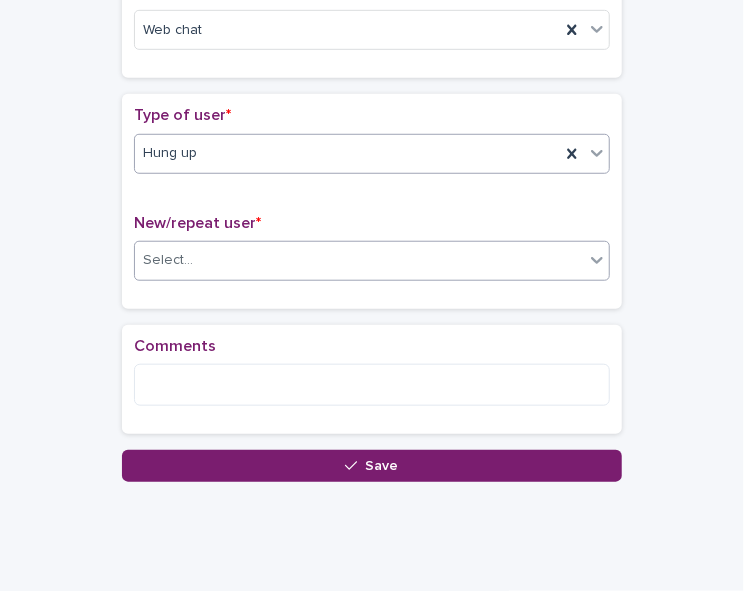 click 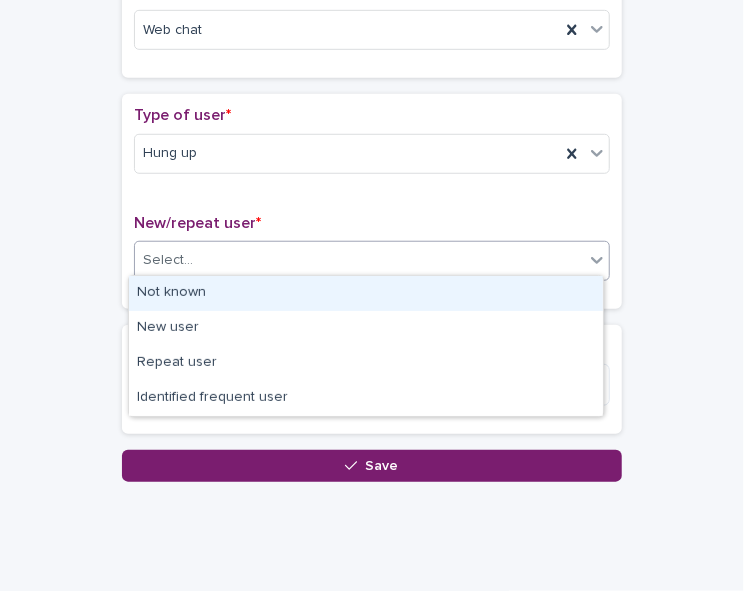 click on "Not known" at bounding box center (366, 293) 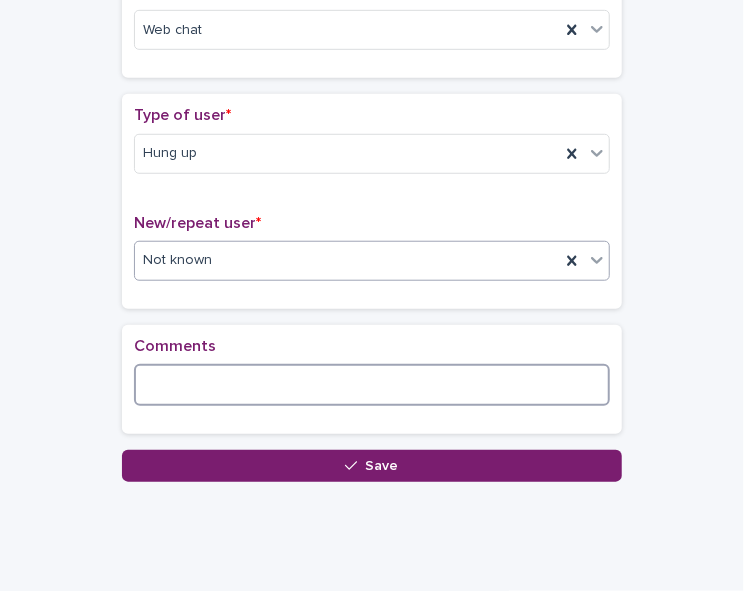 click at bounding box center [372, 385] 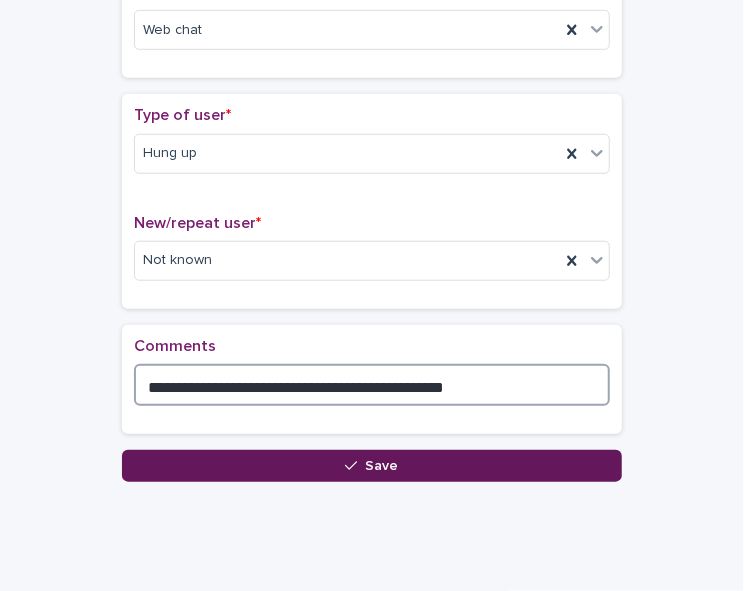 type on "**********" 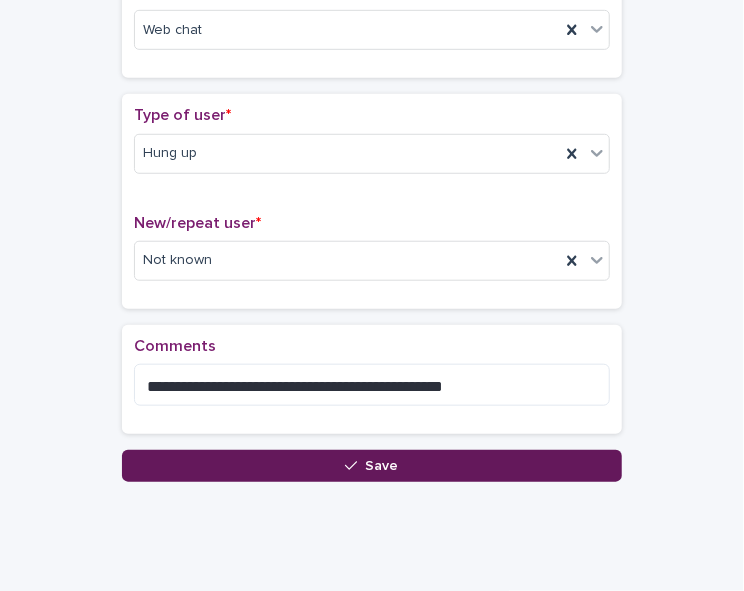 click on "Save" at bounding box center (382, 466) 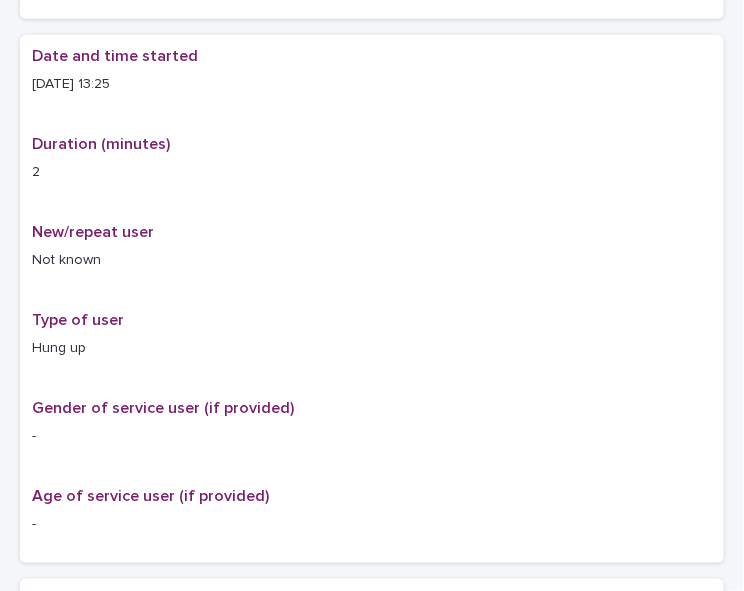scroll, scrollTop: 0, scrollLeft: 0, axis: both 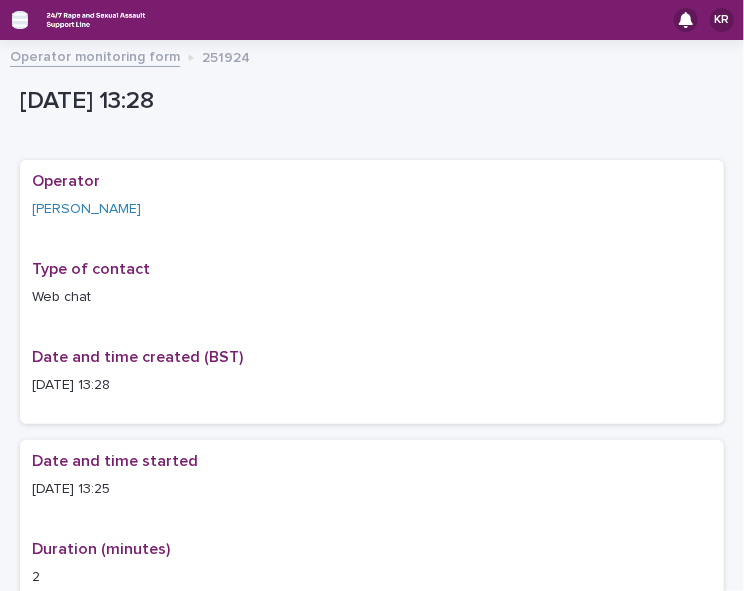 click 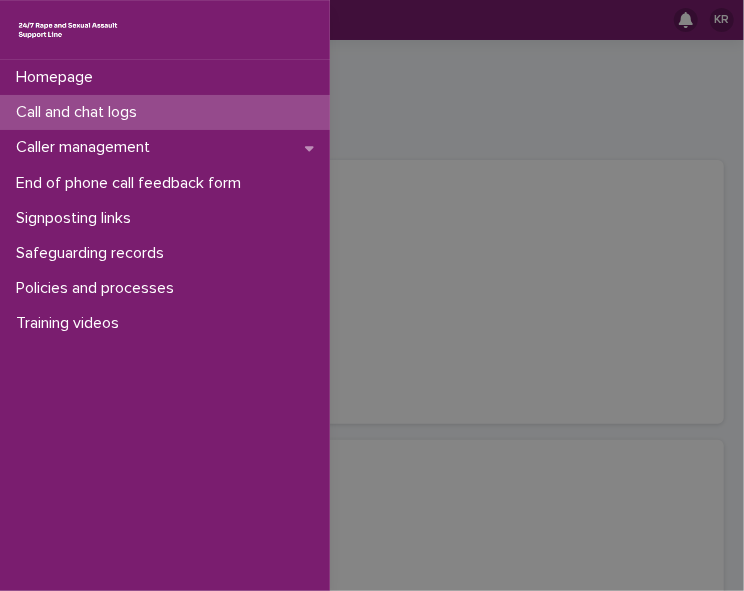 click on "Call and chat logs" at bounding box center [165, 112] 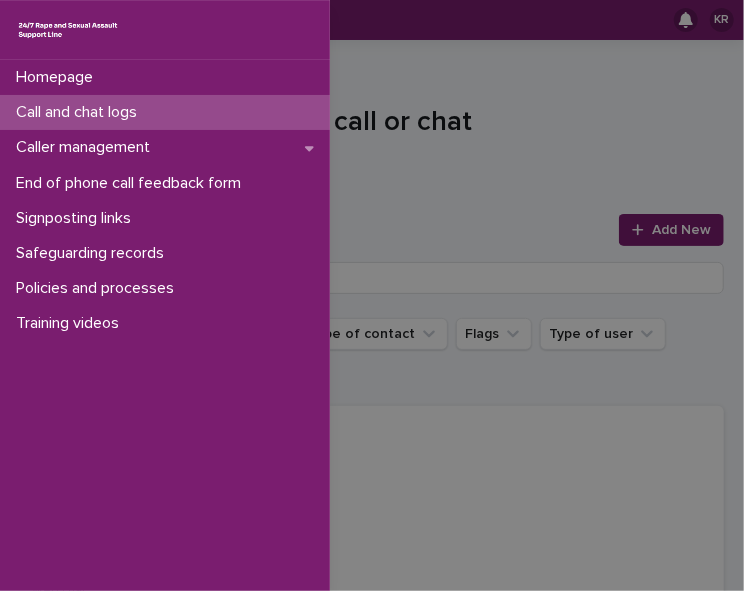 click on "Homepage Call and chat logs Caller management End of phone call feedback form Signposting links Safeguarding records Policies and processes Training videos" at bounding box center (372, 295) 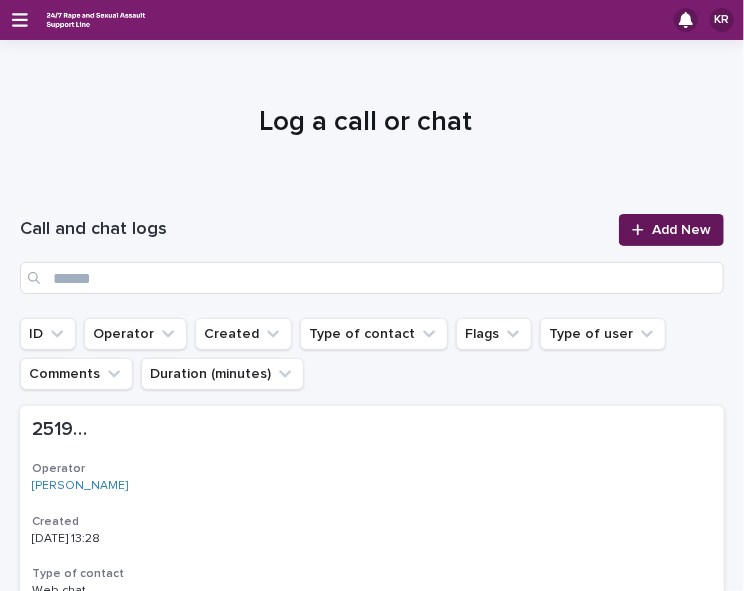 click on "Add New" at bounding box center [681, 230] 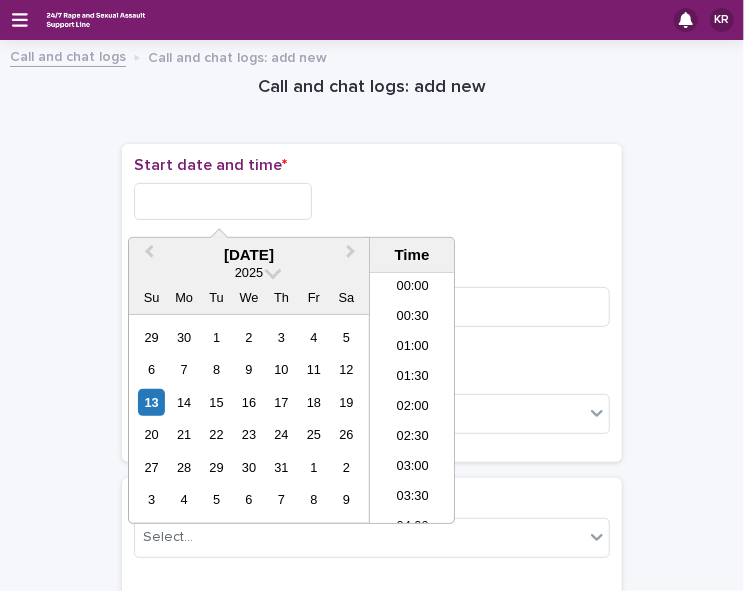 click at bounding box center [223, 201] 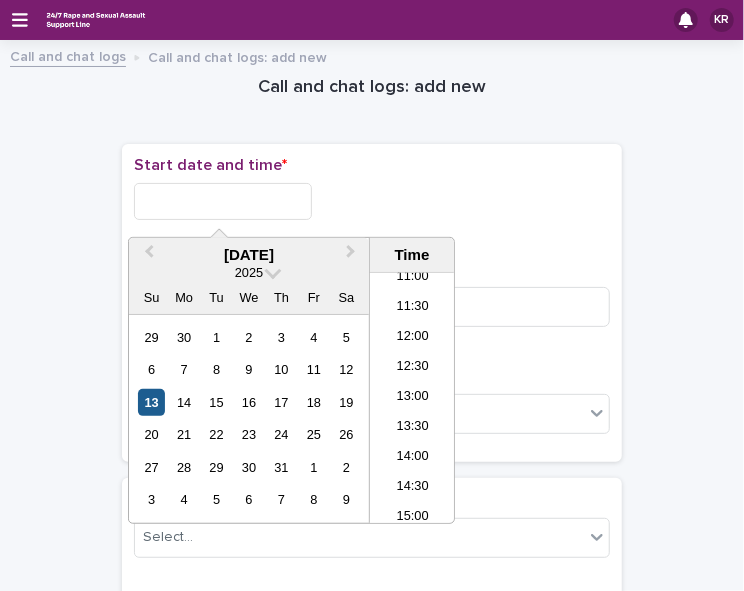 click on "13" at bounding box center [151, 402] 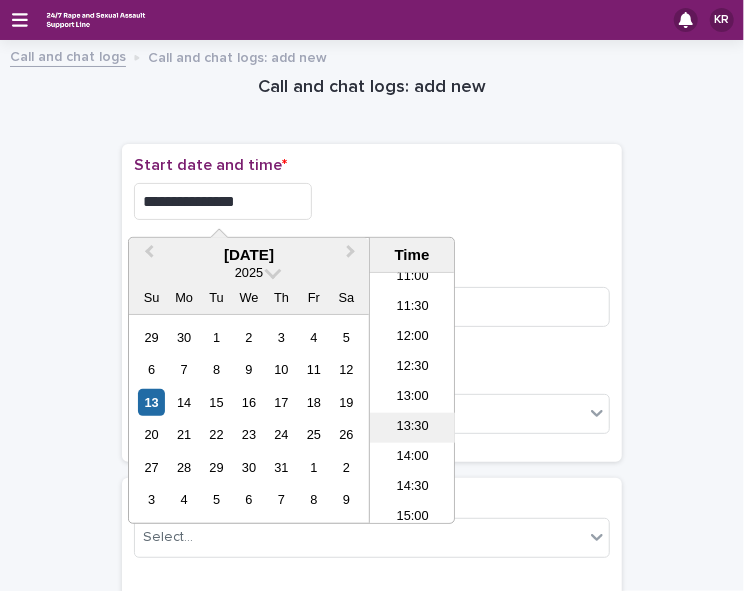 click on "13:30" at bounding box center [412, 428] 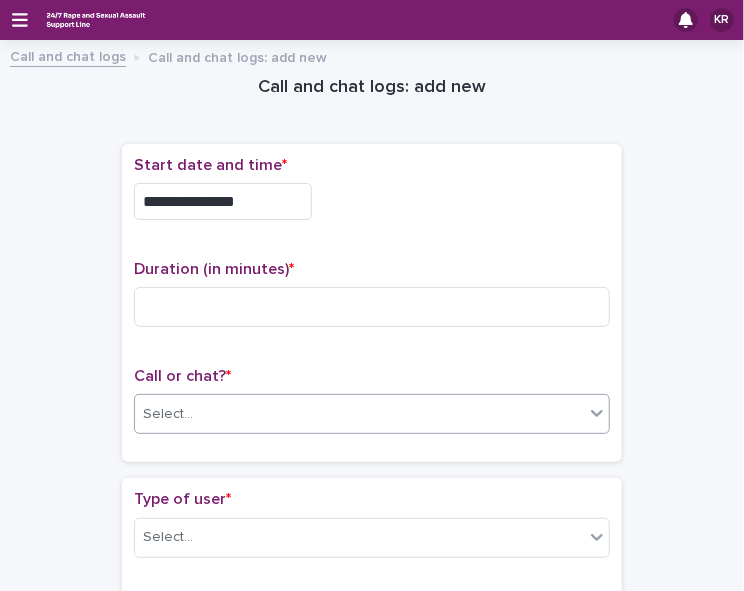 click on "Select..." at bounding box center (359, 414) 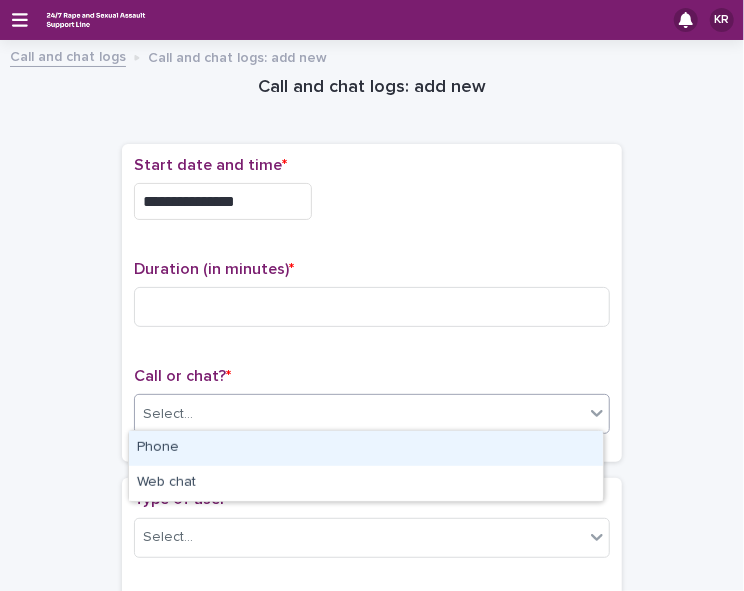 click on "Phone" at bounding box center [366, 448] 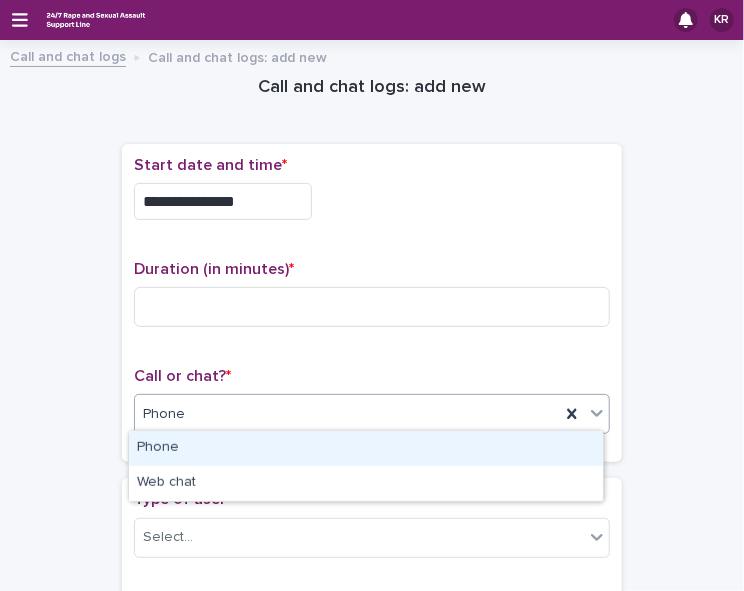 click on "Phone" at bounding box center (347, 414) 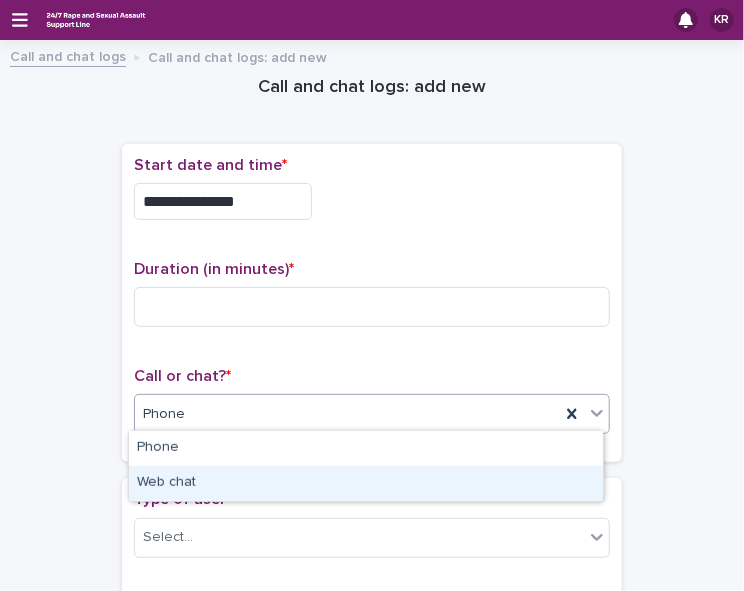 click on "Web chat" at bounding box center [366, 483] 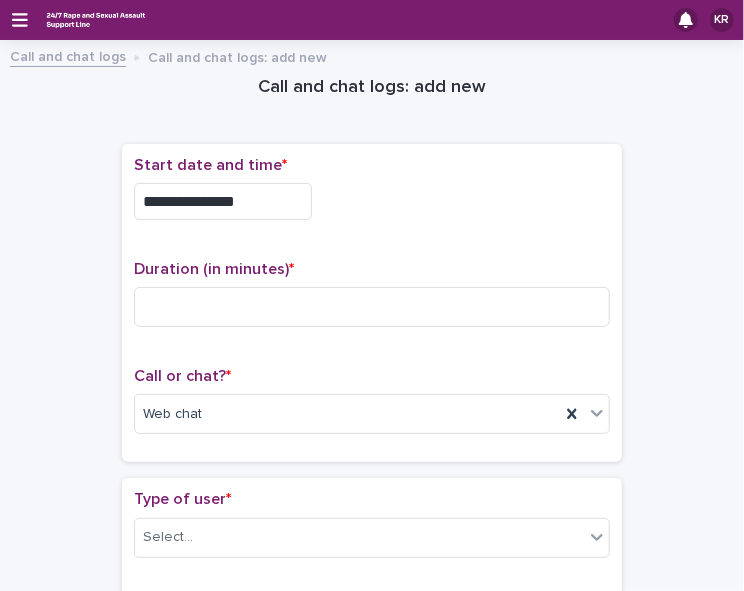 click on "**********" at bounding box center (372, 1065) 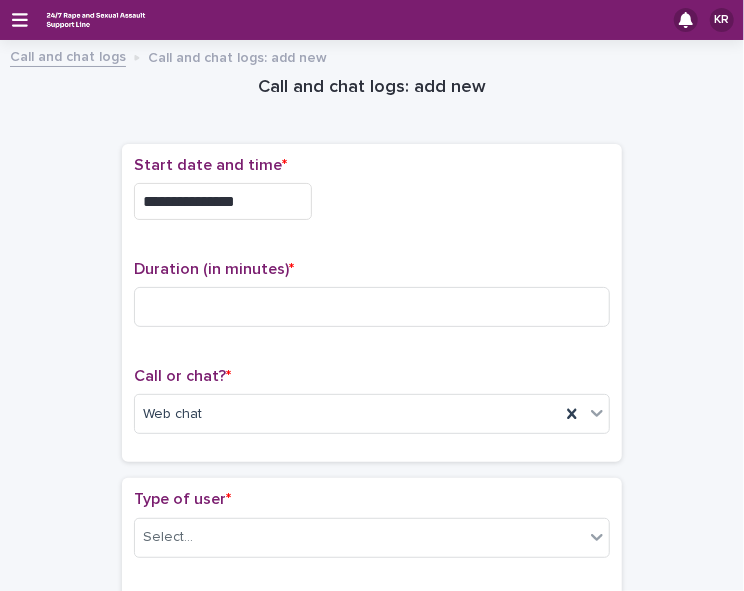 click on "**********" at bounding box center [223, 201] 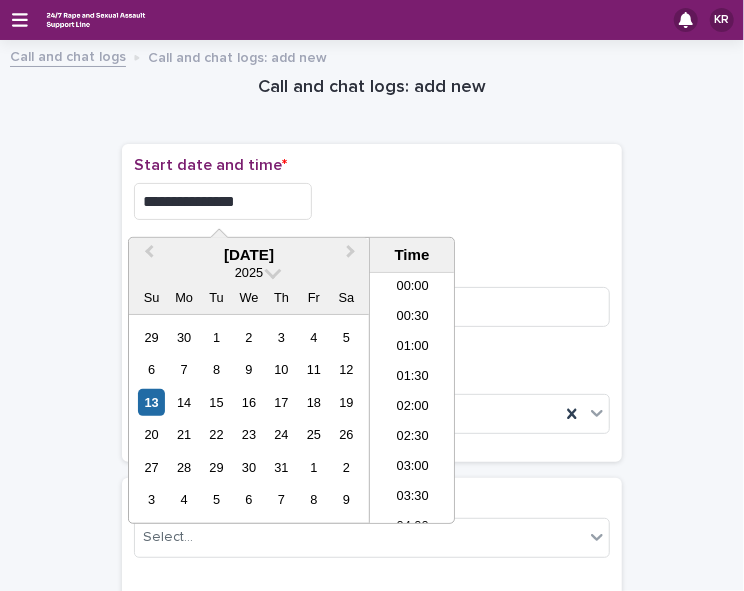 scroll, scrollTop: 700, scrollLeft: 0, axis: vertical 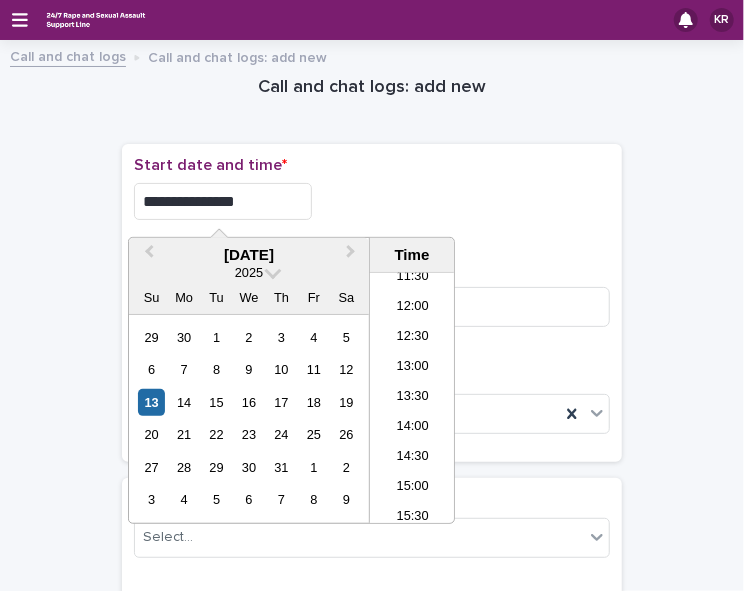 type on "**********" 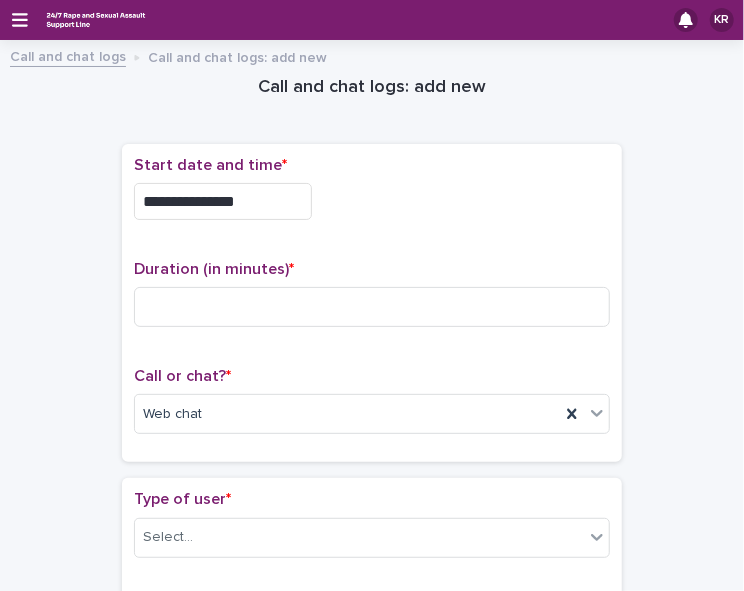 click on "**********" at bounding box center [372, 201] 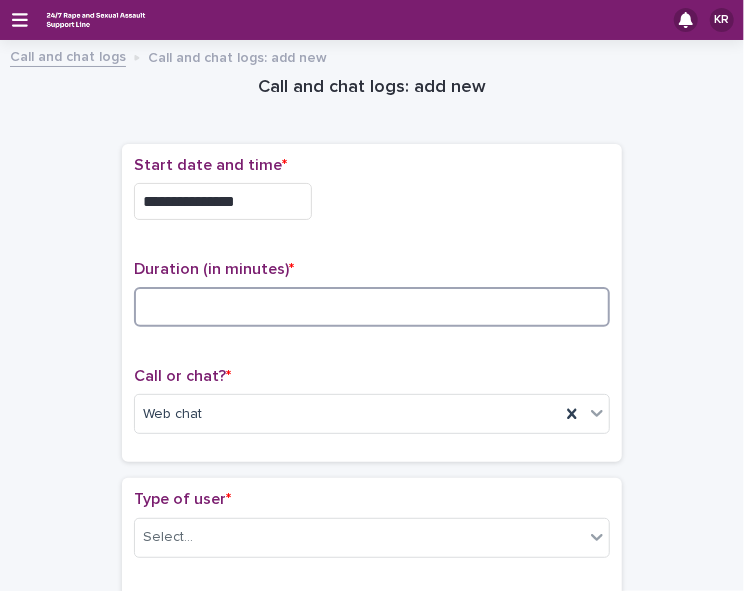 click at bounding box center (372, 307) 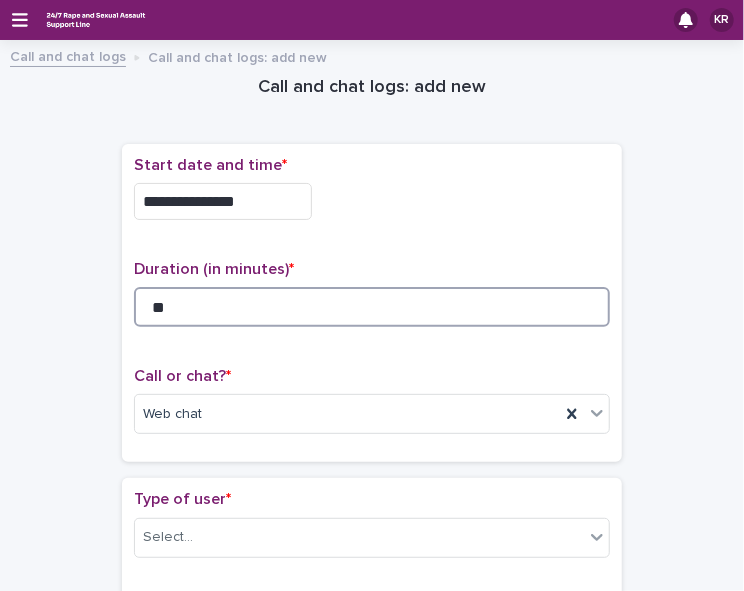 type on "**" 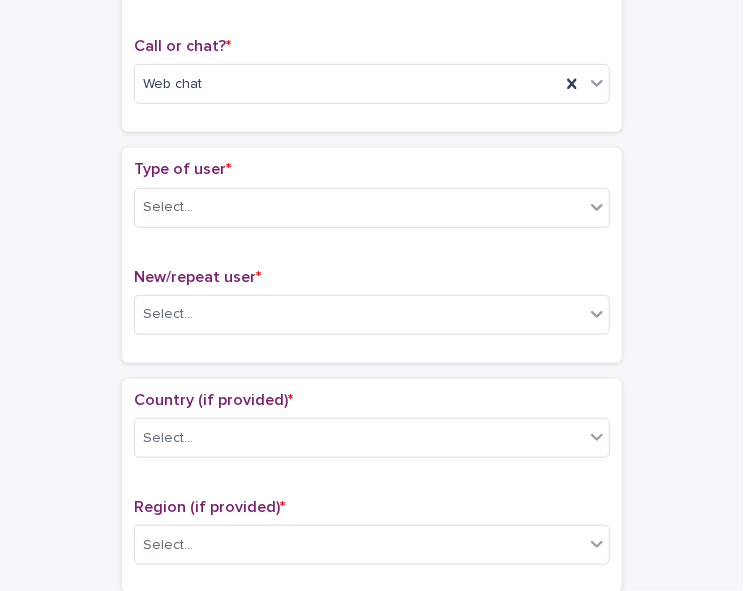 scroll, scrollTop: 384, scrollLeft: 0, axis: vertical 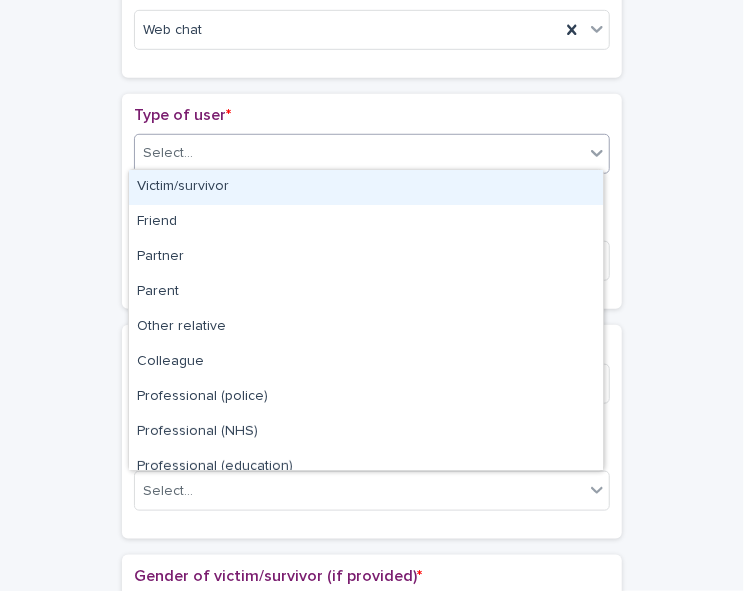 click 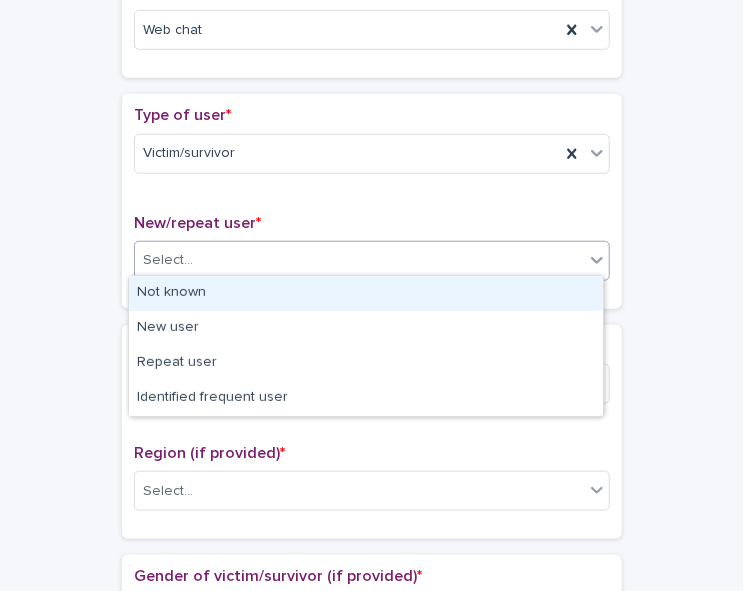 click 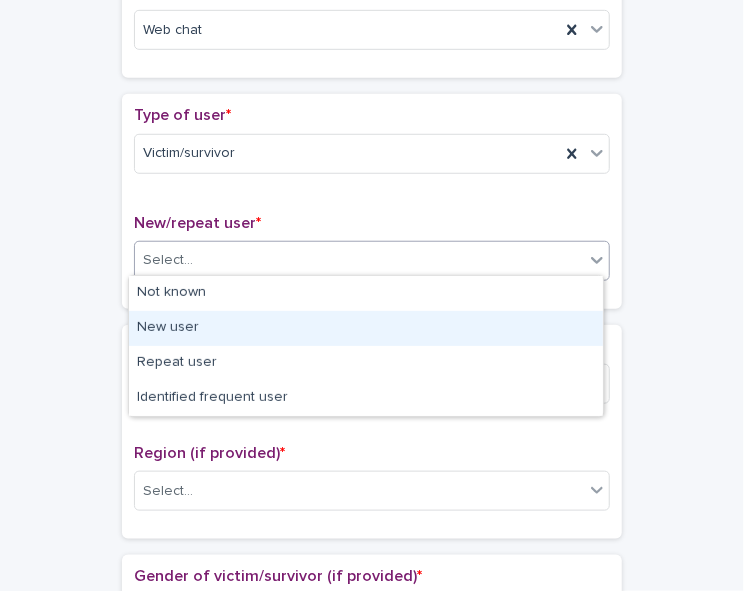 click on "New user" at bounding box center (366, 328) 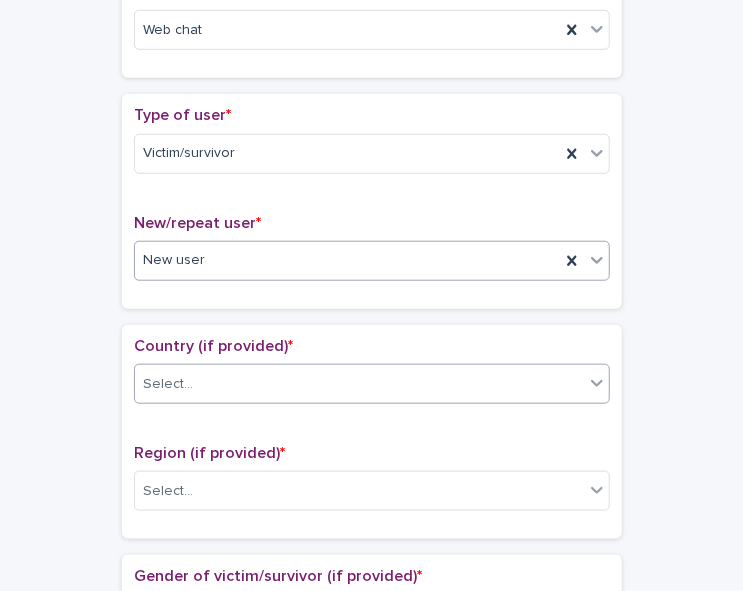 click 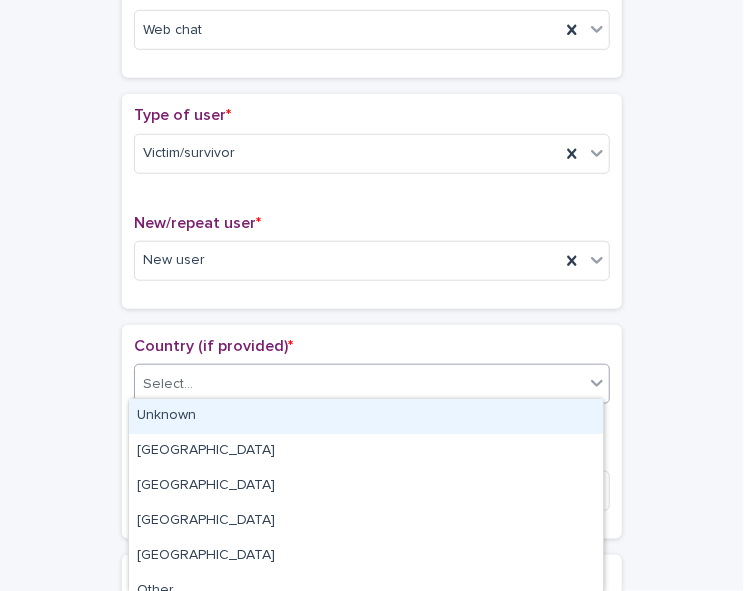 click on "Unknown" at bounding box center (366, 416) 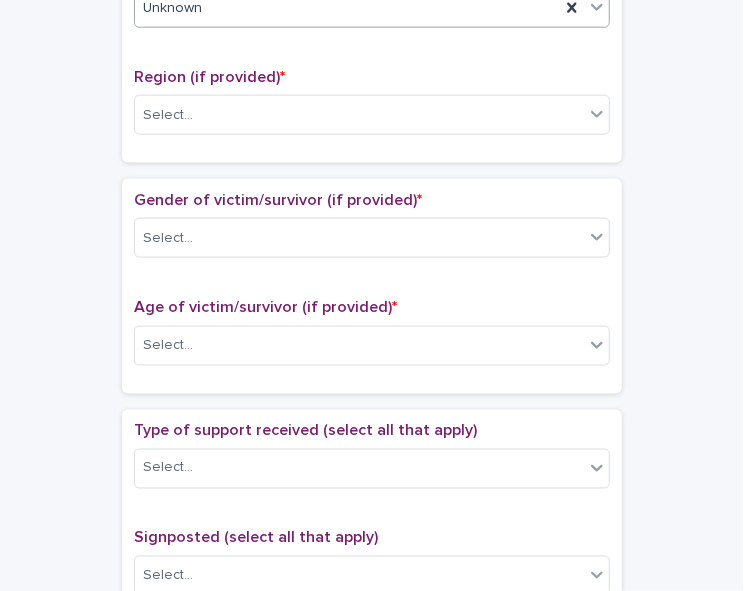 scroll, scrollTop: 762, scrollLeft: 0, axis: vertical 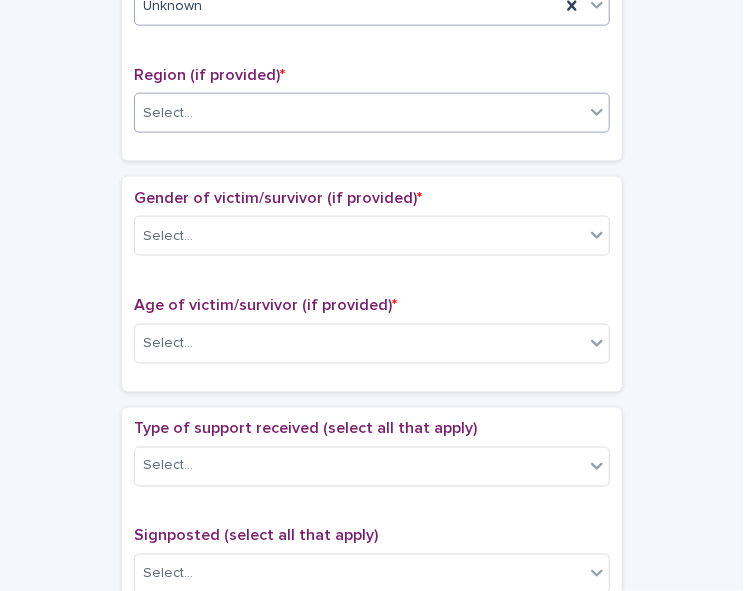 click 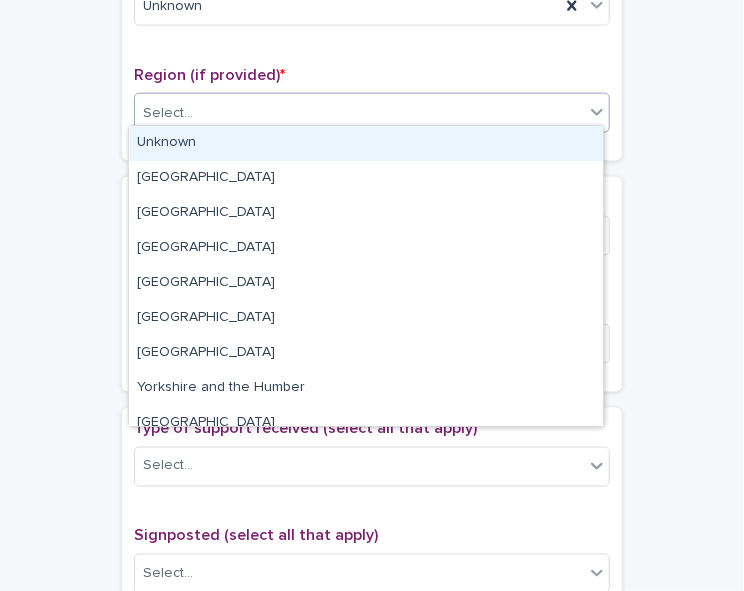 click on "Unknown" at bounding box center [366, 143] 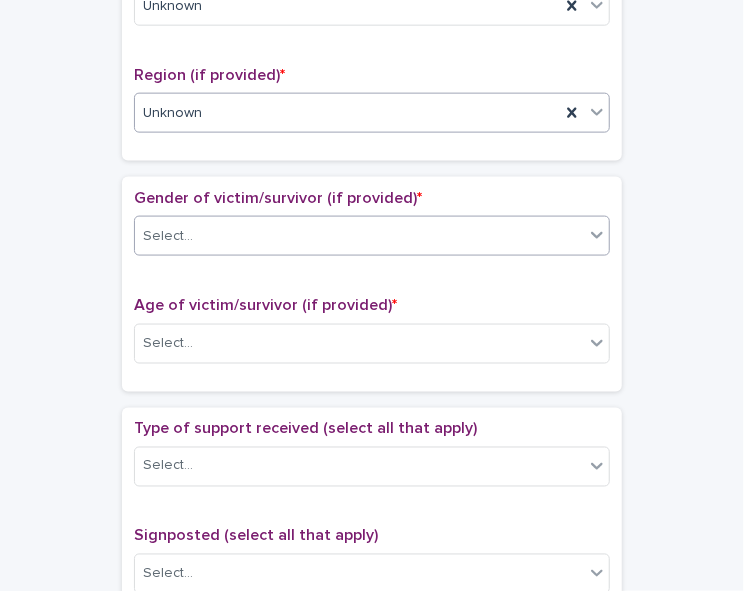 click on "Select..." at bounding box center (359, 236) 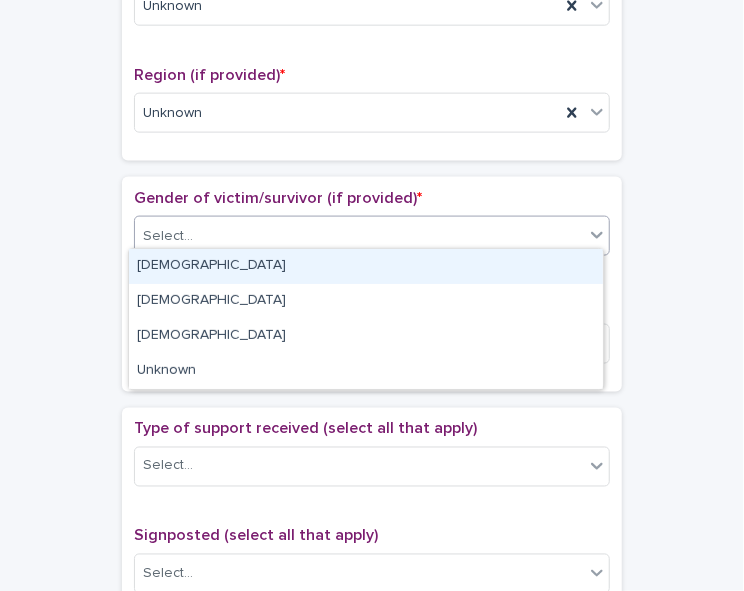 click on "[DEMOGRAPHIC_DATA]" at bounding box center [366, 266] 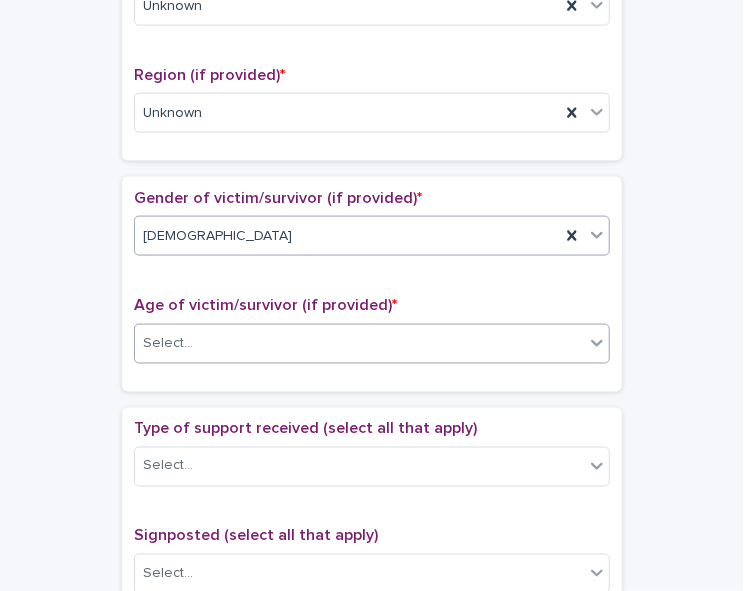 click on "Select..." at bounding box center [359, 343] 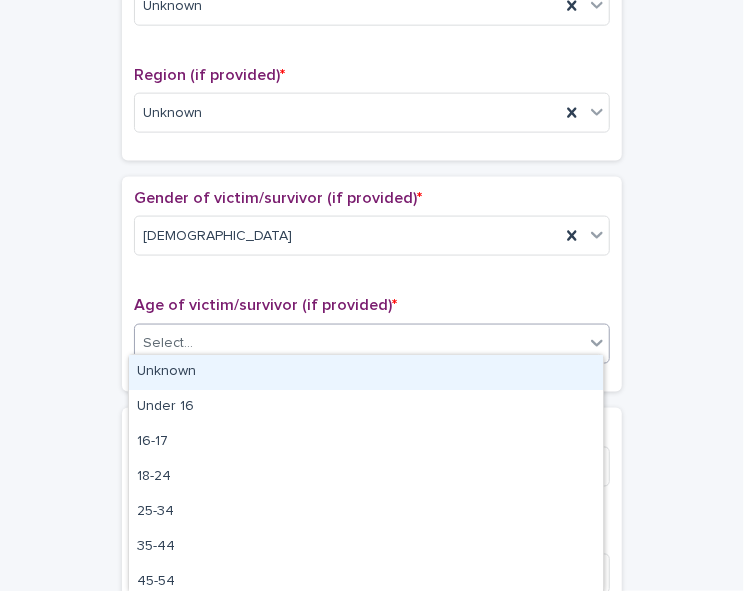 click on "Unknown" at bounding box center (366, 372) 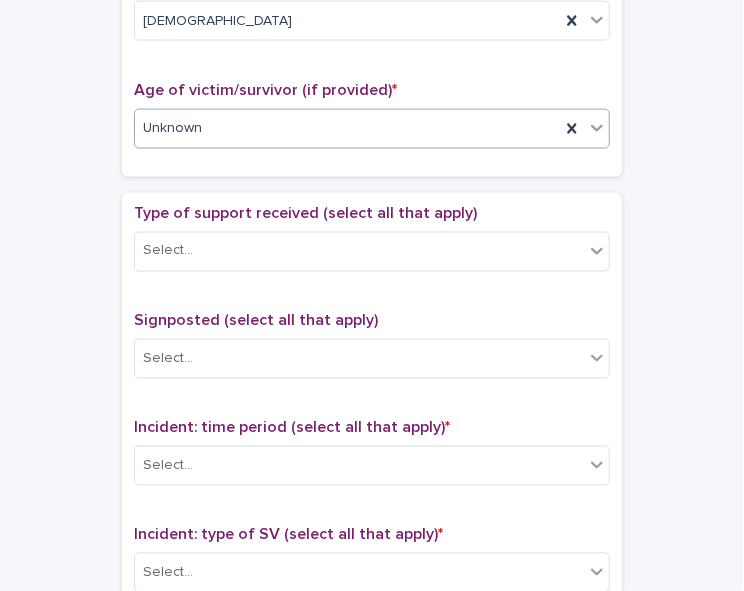 scroll, scrollTop: 995, scrollLeft: 0, axis: vertical 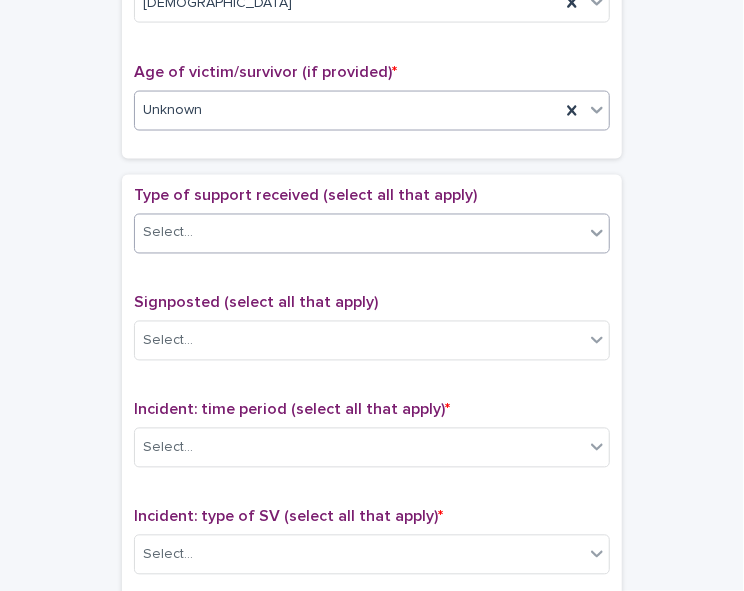 click 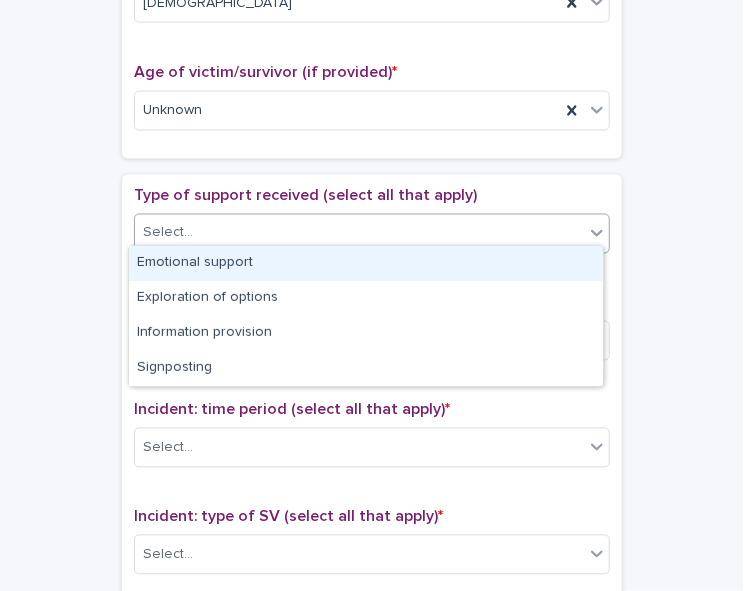 click on "Emotional support" at bounding box center [366, 263] 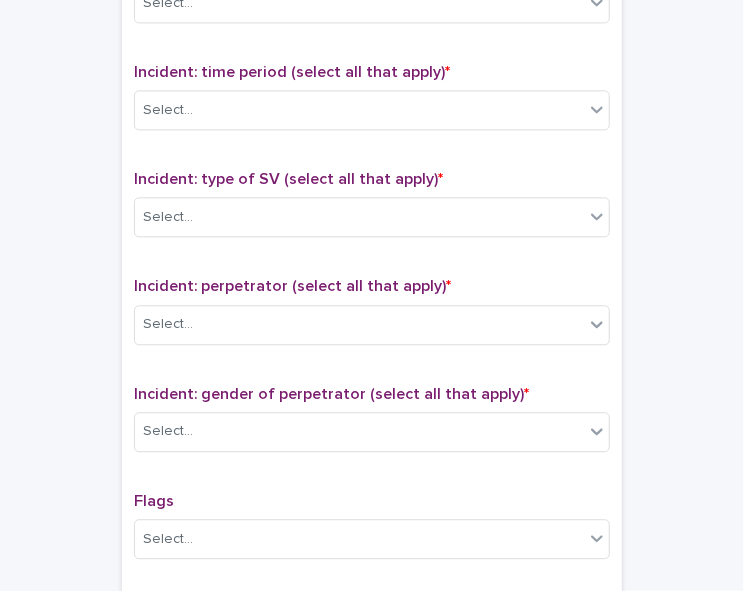 scroll, scrollTop: 1349, scrollLeft: 0, axis: vertical 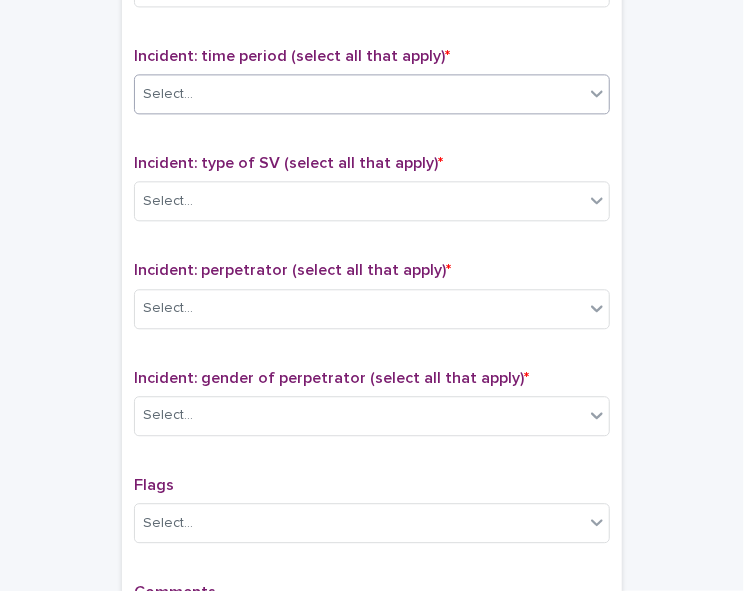 click 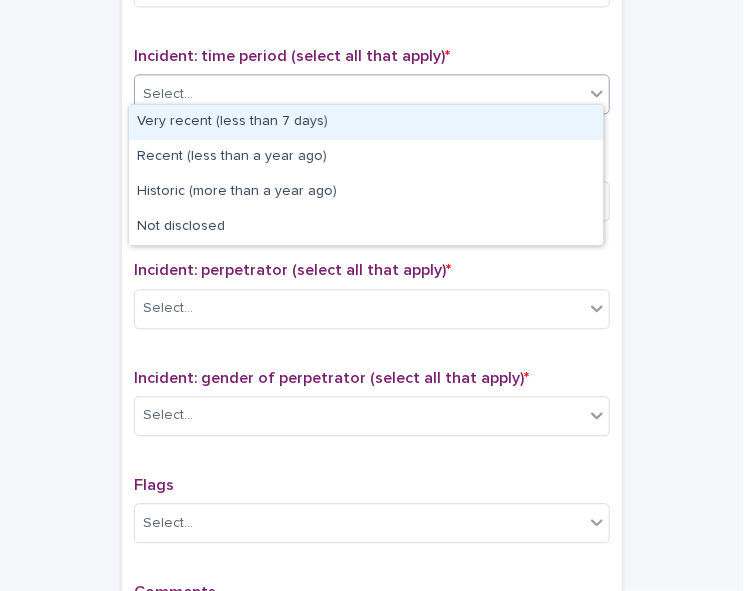 click on "Very recent (less than 7 days)" at bounding box center (366, 122) 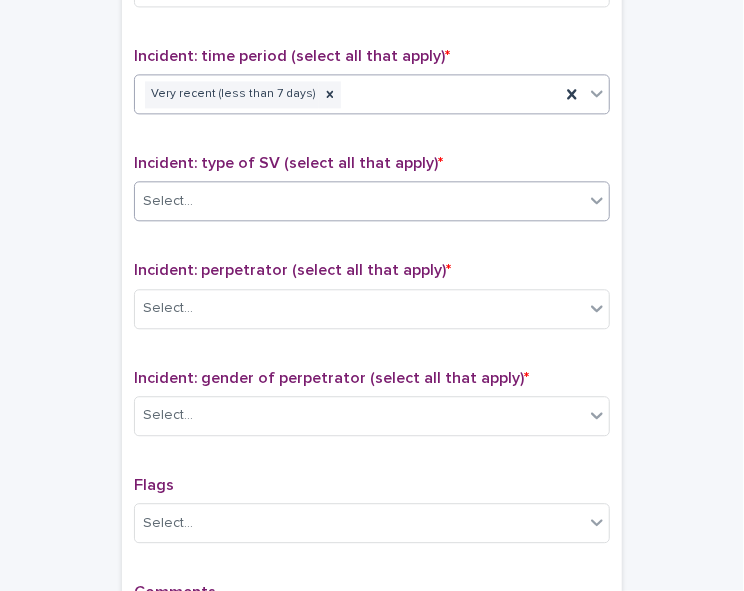 click on "Select..." at bounding box center [359, 201] 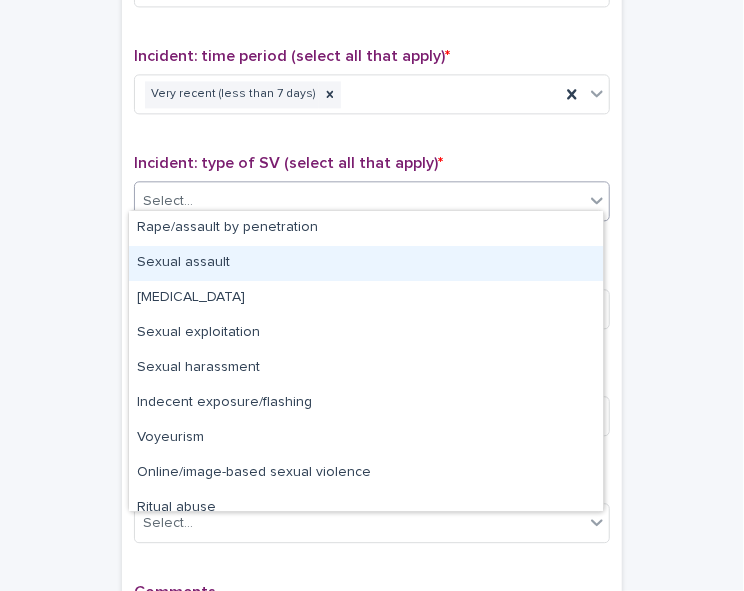 click on "Sexual assault" at bounding box center [366, 263] 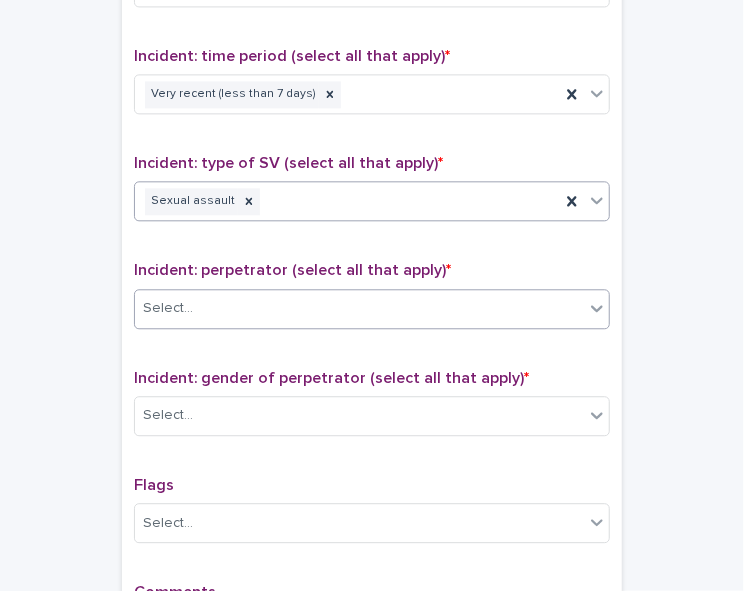 click on "Select..." at bounding box center [359, 308] 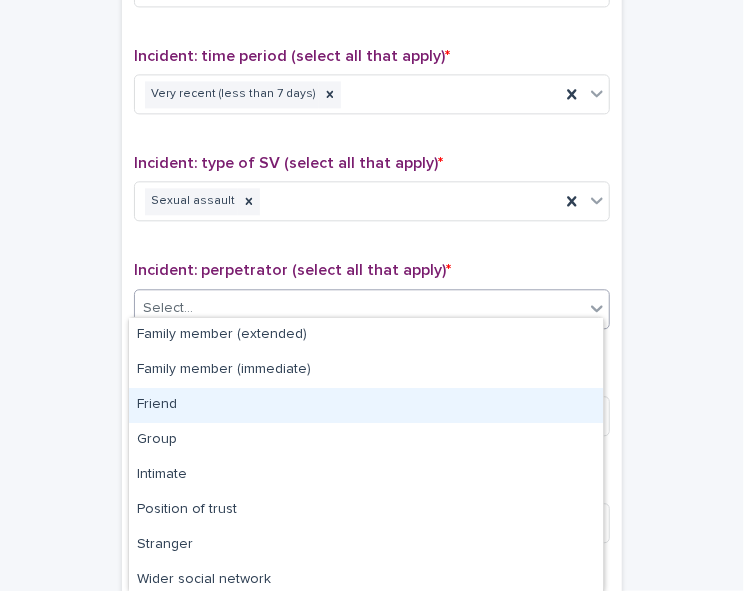 click on "Friend" at bounding box center [366, 405] 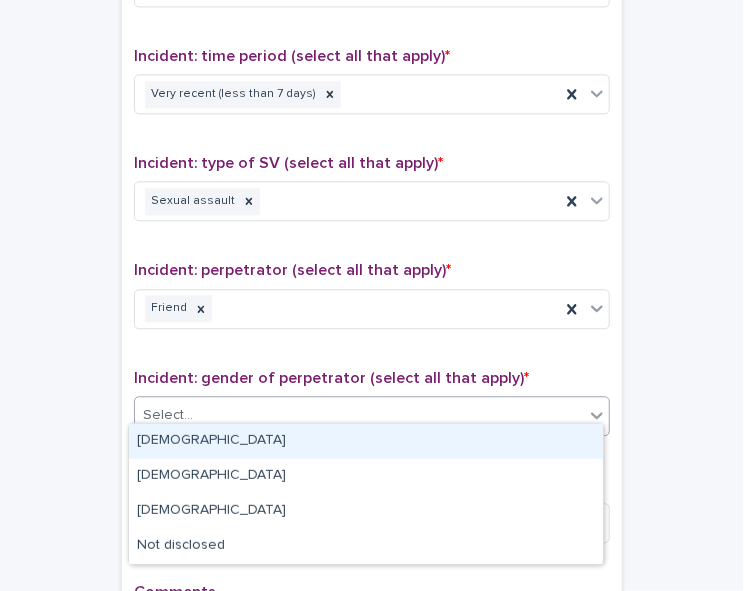 click on "Select..." at bounding box center [359, 415] 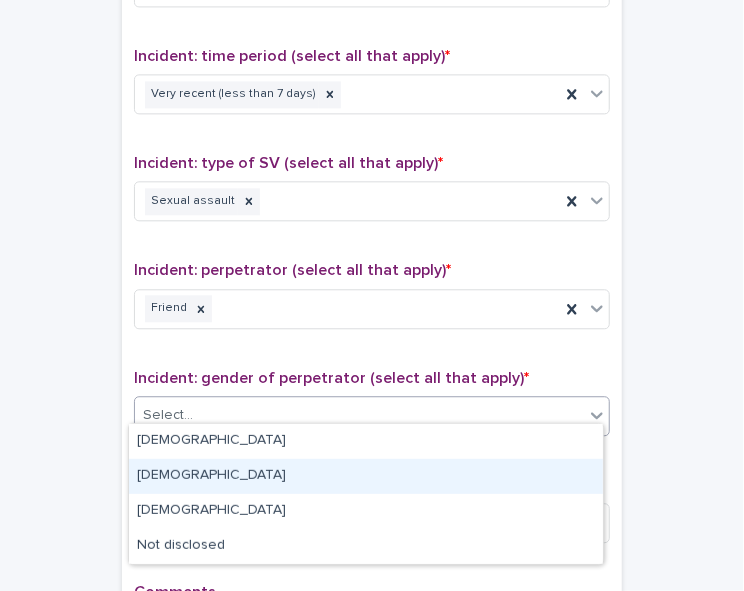 click on "[DEMOGRAPHIC_DATA]" at bounding box center [366, 476] 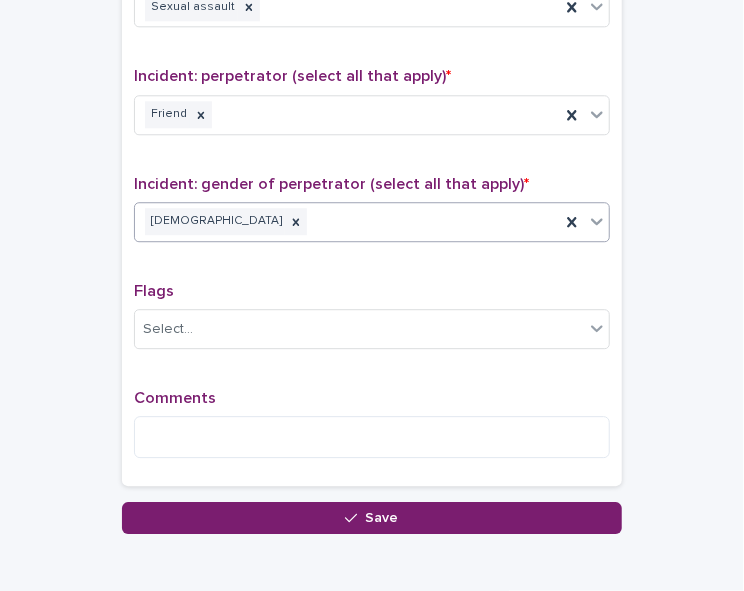 scroll, scrollTop: 1630, scrollLeft: 0, axis: vertical 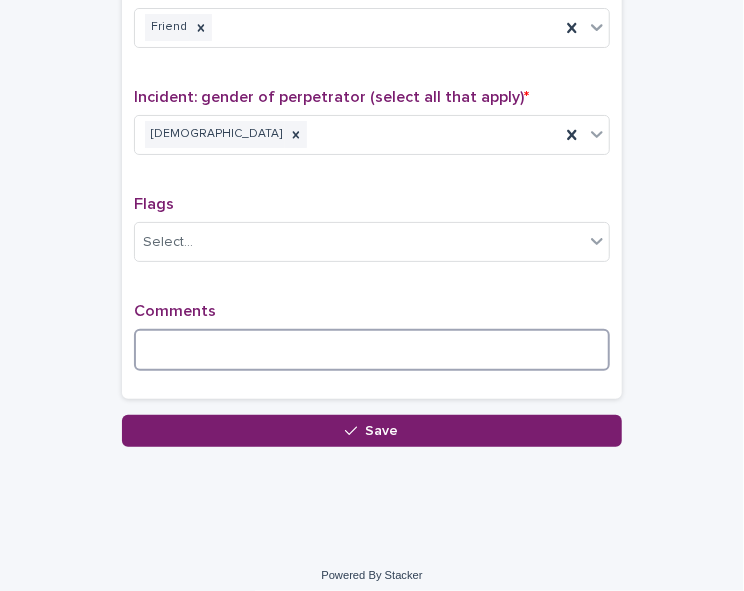 click at bounding box center (372, 350) 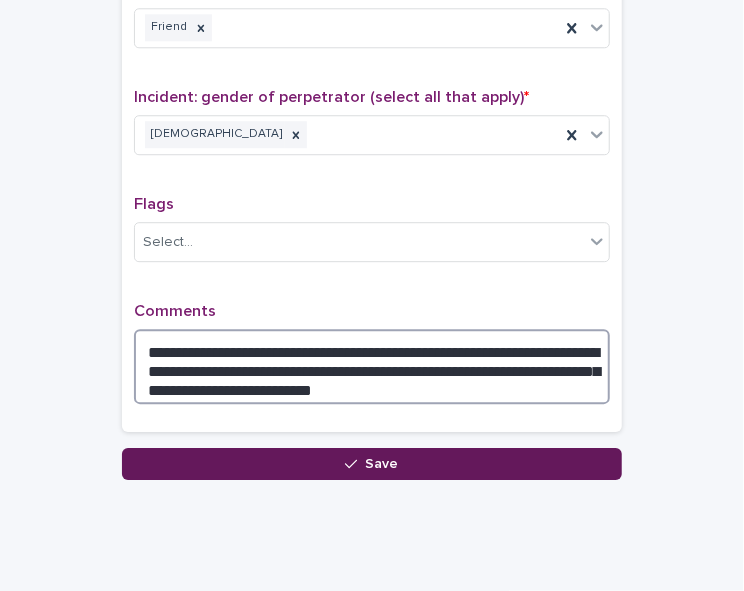 type on "**********" 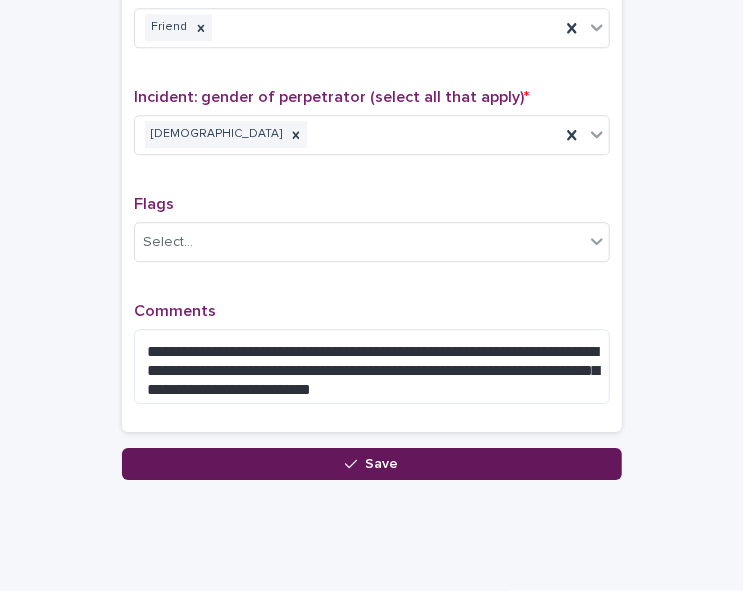 click on "Save" at bounding box center (372, 464) 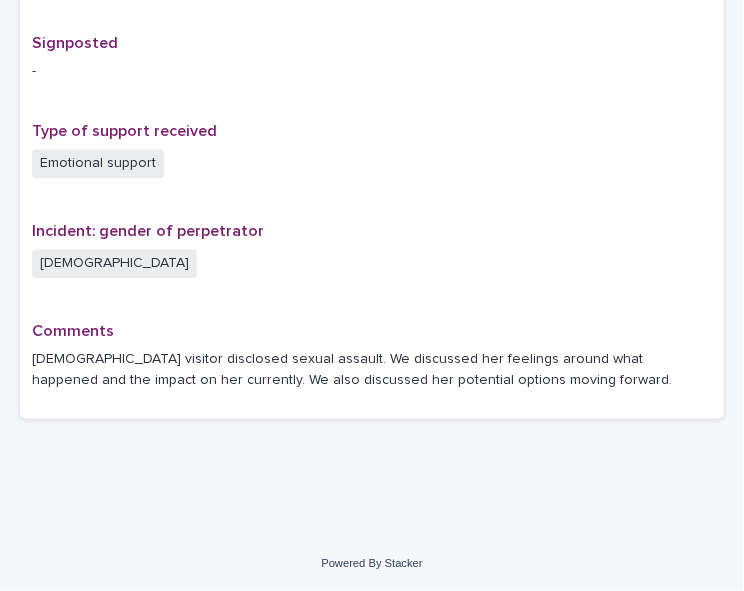 scroll, scrollTop: 0, scrollLeft: 0, axis: both 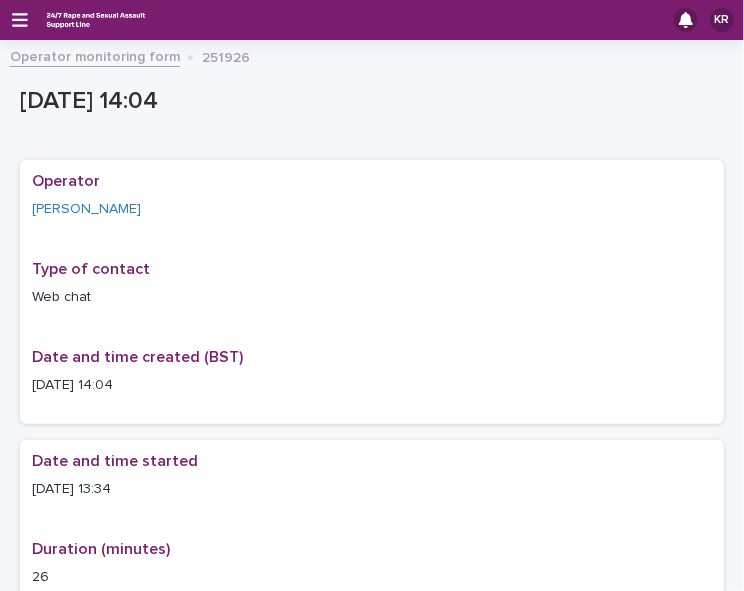 click on "KR" at bounding box center [372, 20] 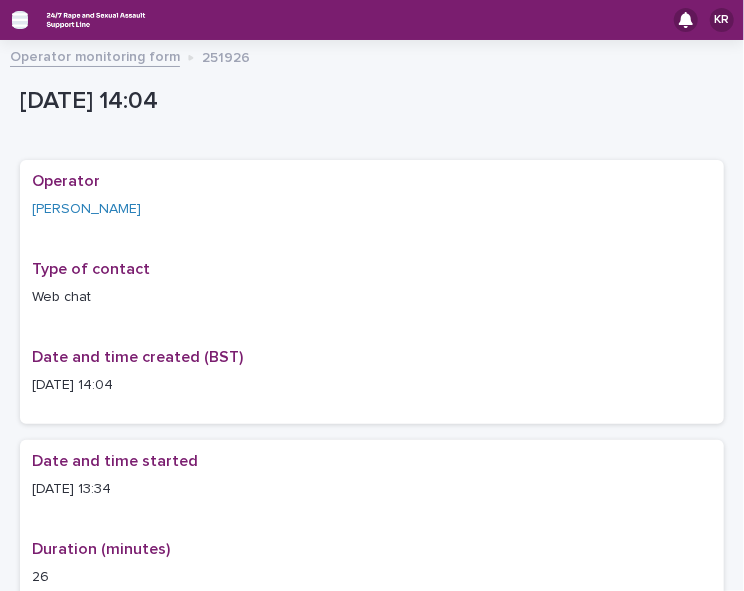 click 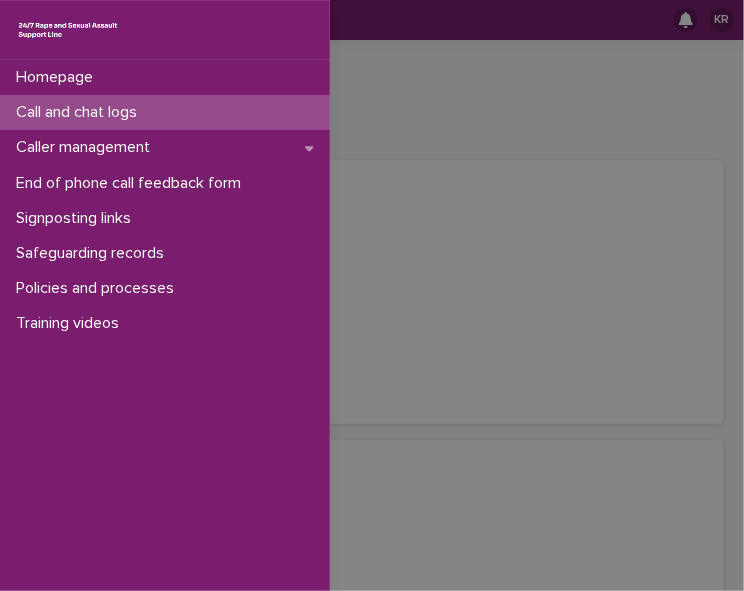click on "Call and chat logs" at bounding box center (165, 112) 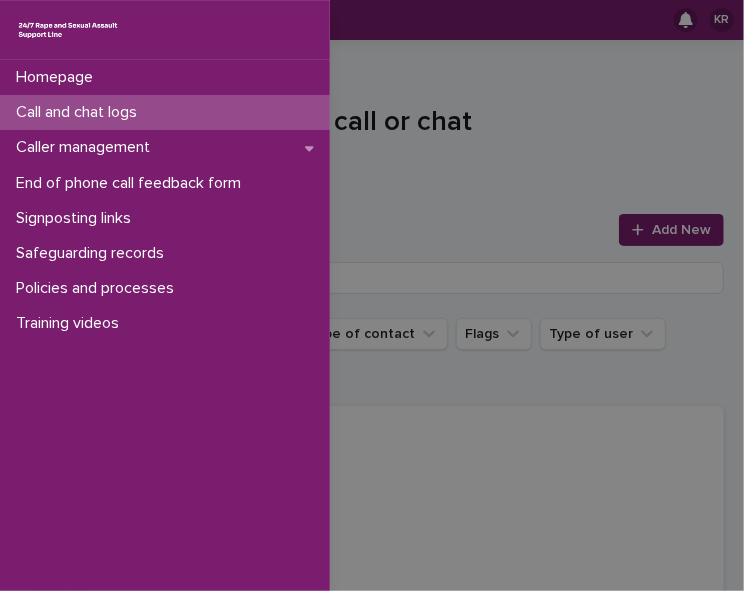 click on "Homepage Call and chat logs Caller management End of phone call feedback form Signposting links Safeguarding records Policies and processes Training videos" at bounding box center (372, 295) 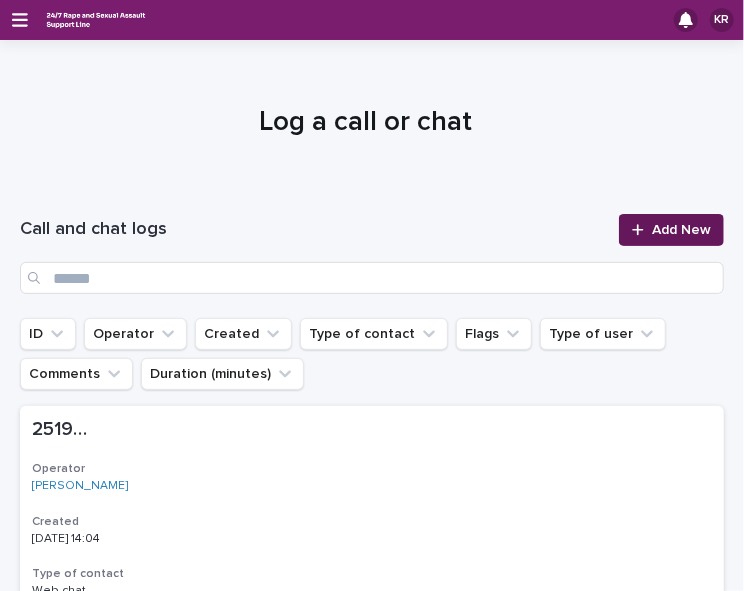 click at bounding box center (642, 230) 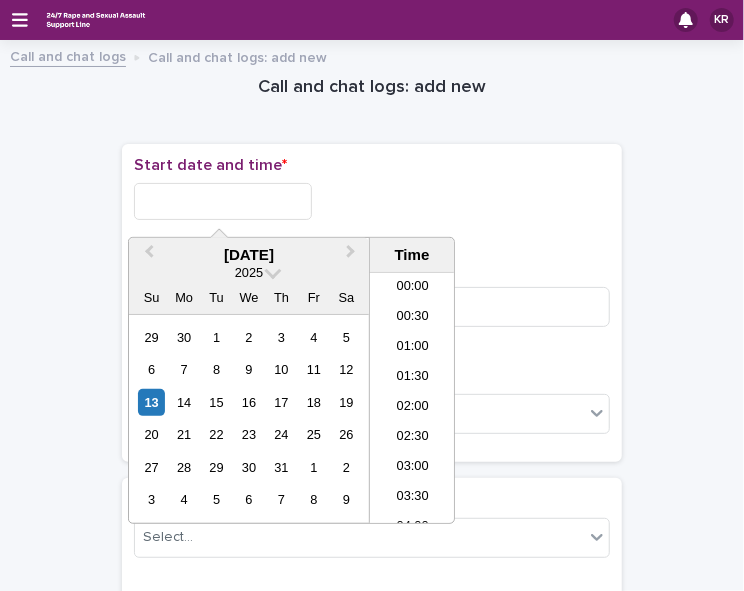 click at bounding box center [223, 201] 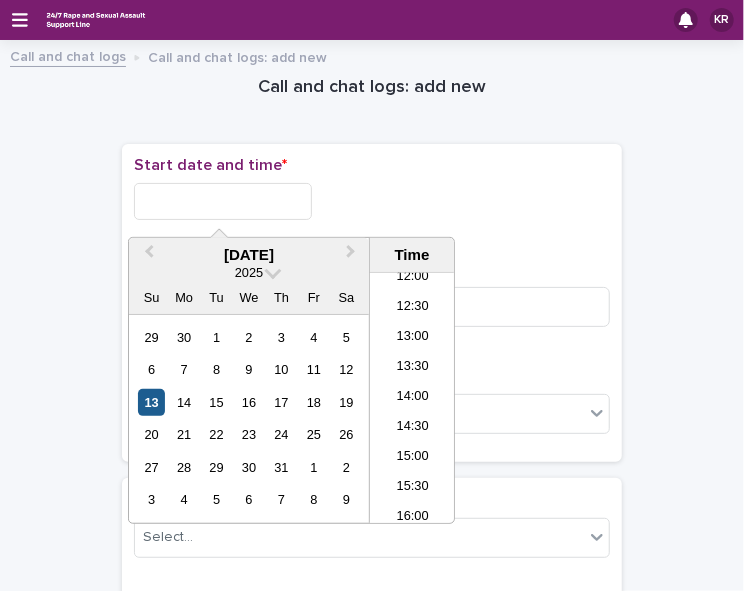 click on "13" at bounding box center [151, 402] 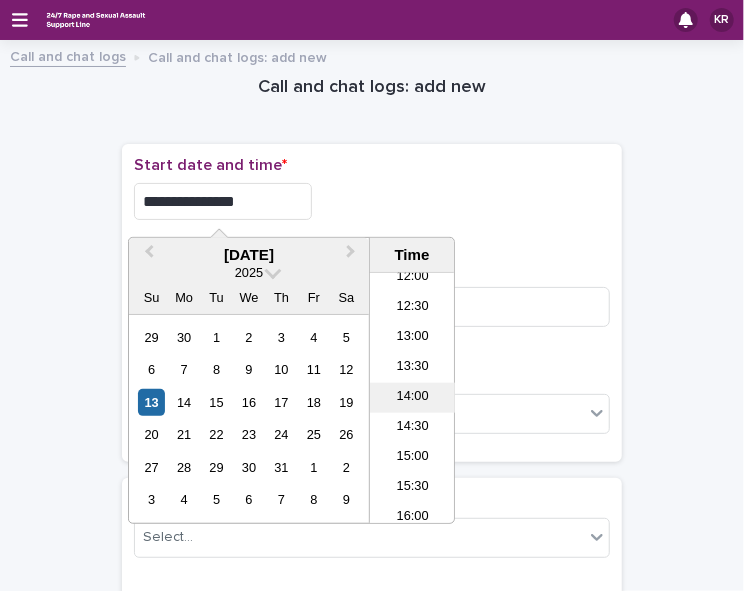 click on "14:00" at bounding box center (412, 398) 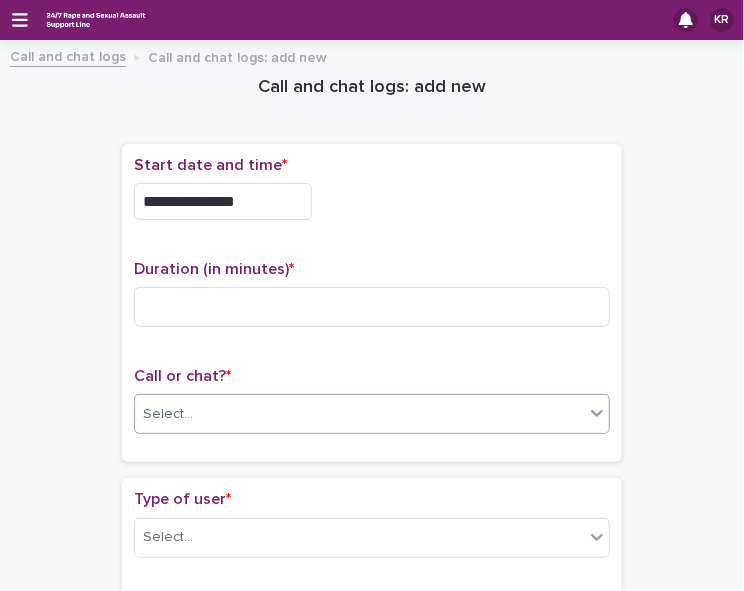 click on "Select..." at bounding box center (359, 414) 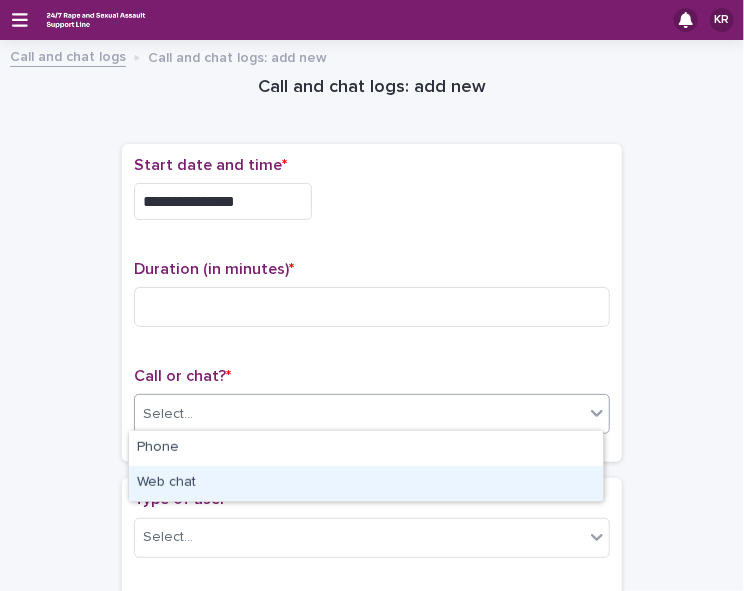 click on "Web chat" at bounding box center (366, 483) 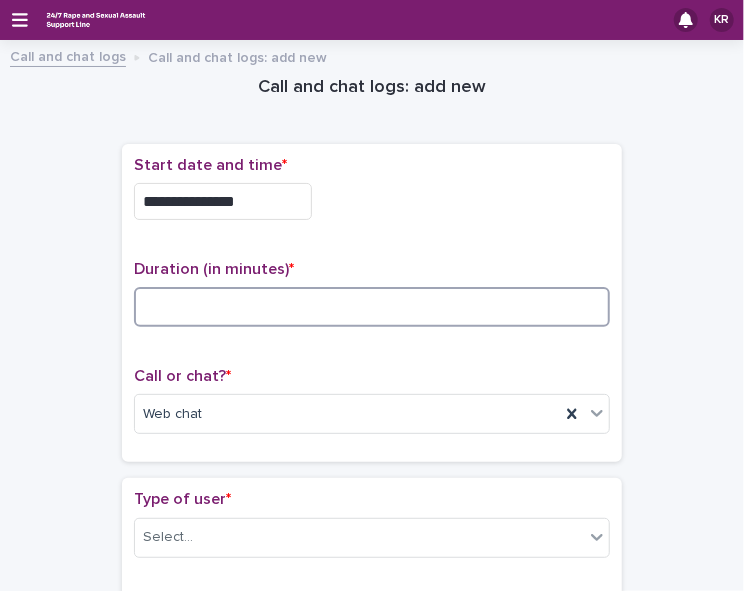 click at bounding box center (372, 307) 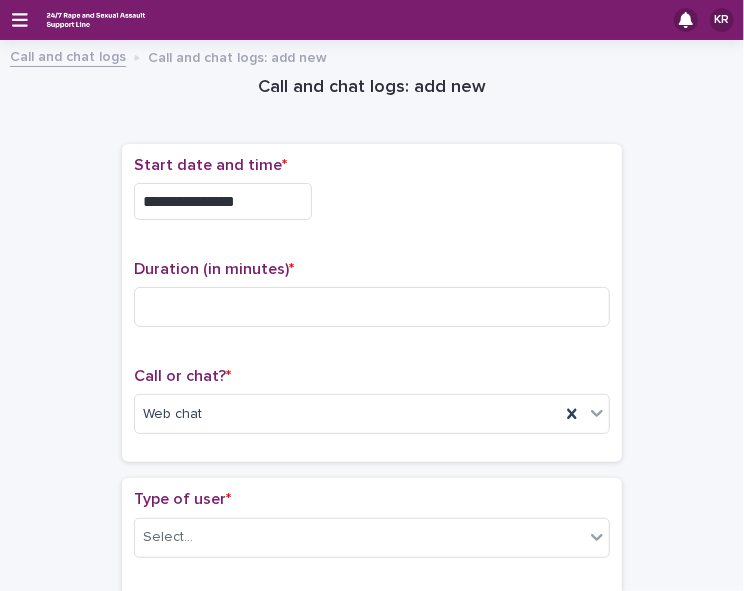 click on "**********" at bounding box center (223, 201) 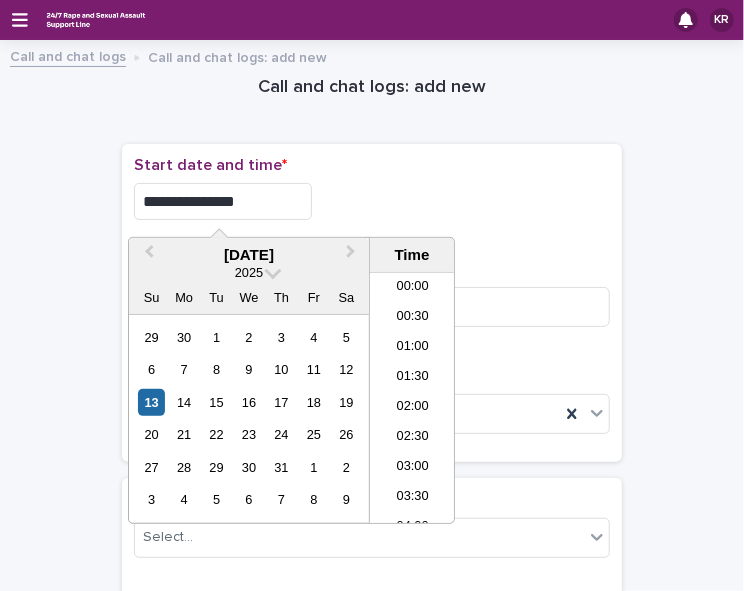 scroll, scrollTop: 730, scrollLeft: 0, axis: vertical 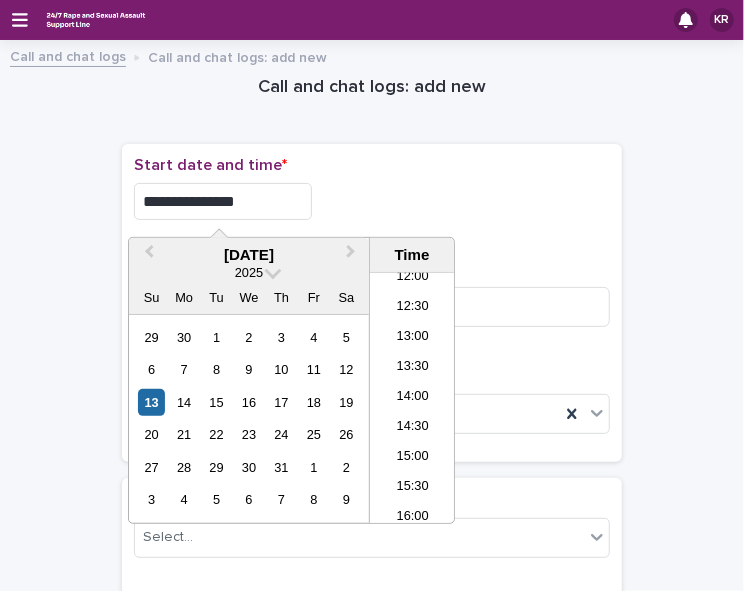 type on "**********" 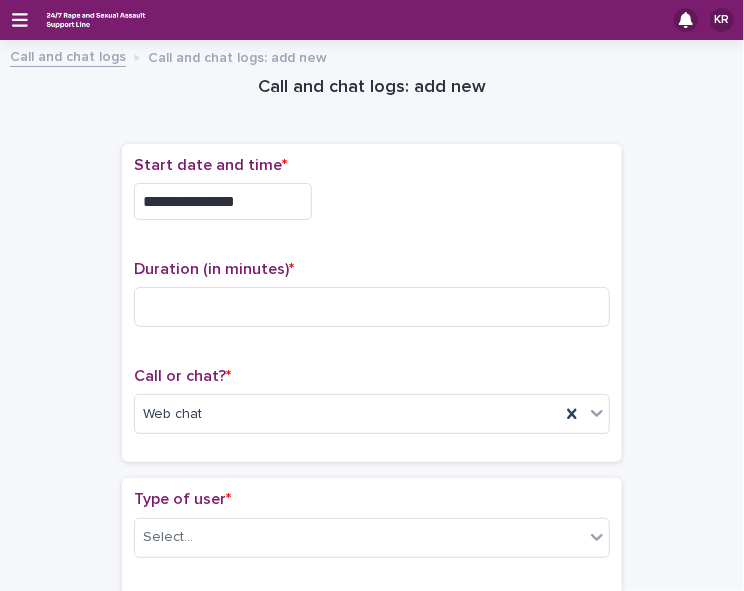 click on "**********" at bounding box center [372, 201] 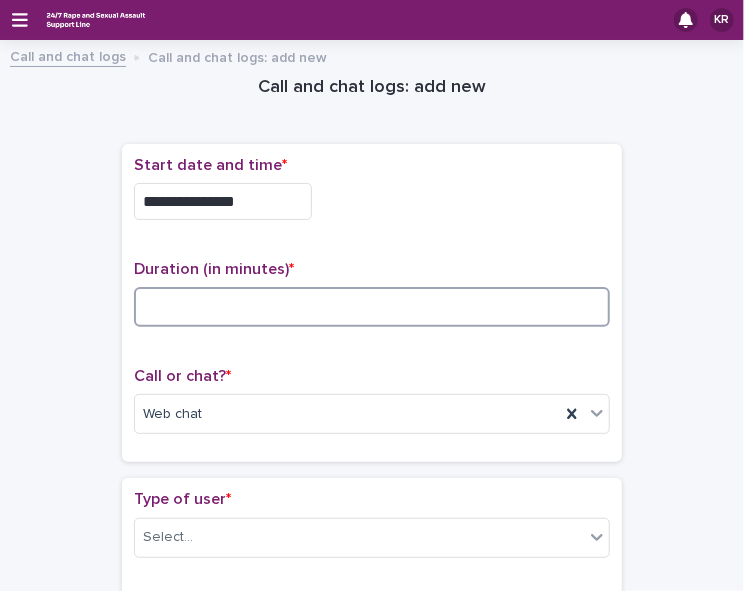 click at bounding box center [372, 307] 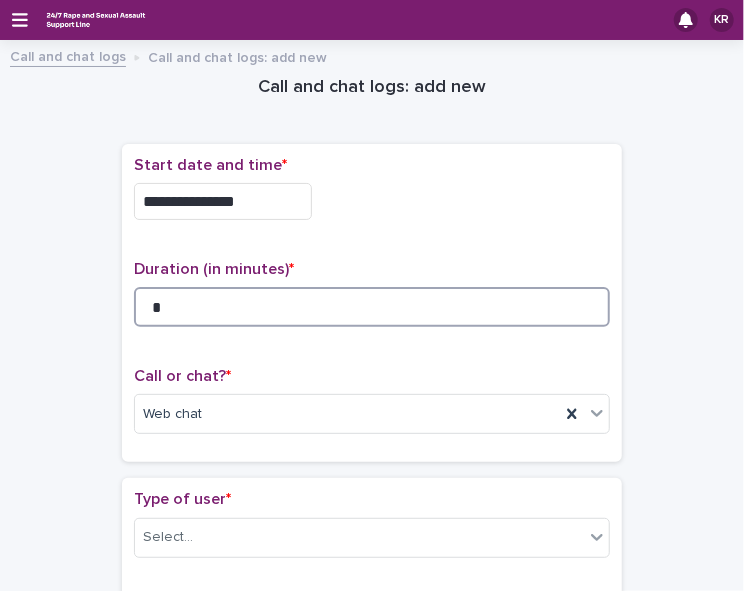 type on "*" 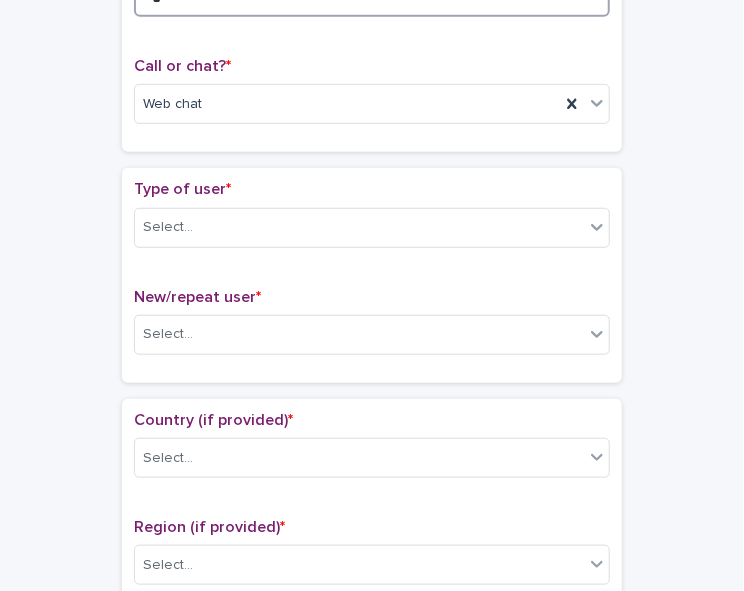 scroll, scrollTop: 407, scrollLeft: 0, axis: vertical 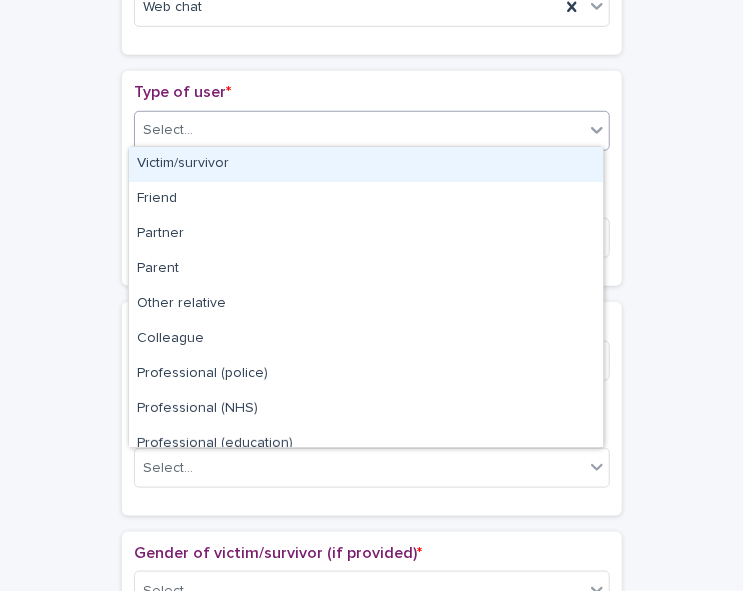 click on "Select..." at bounding box center (359, 130) 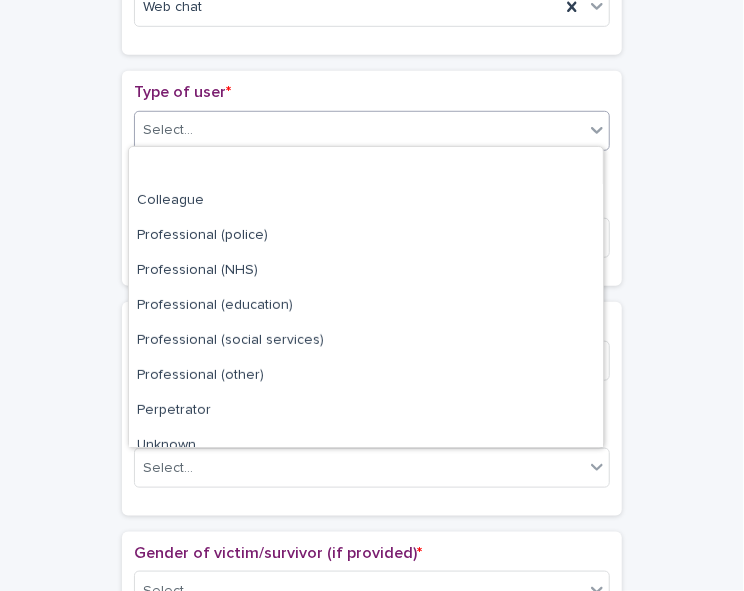 scroll, scrollTop: 224, scrollLeft: 0, axis: vertical 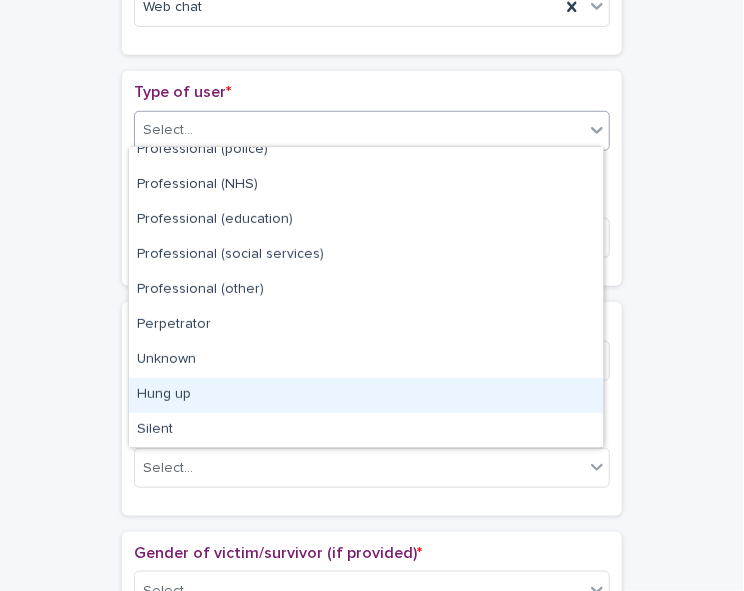 drag, startPoint x: 575, startPoint y: 412, endPoint x: 528, endPoint y: 398, distance: 49.0408 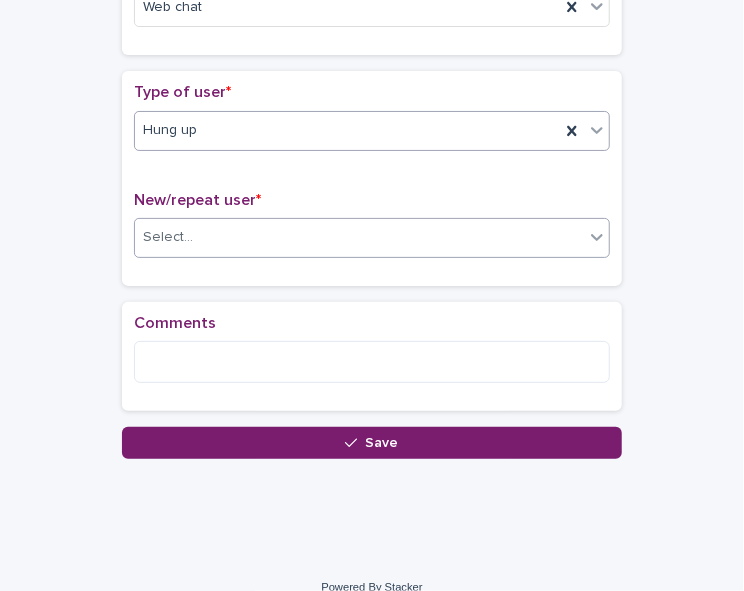 click on "Select..." at bounding box center [359, 237] 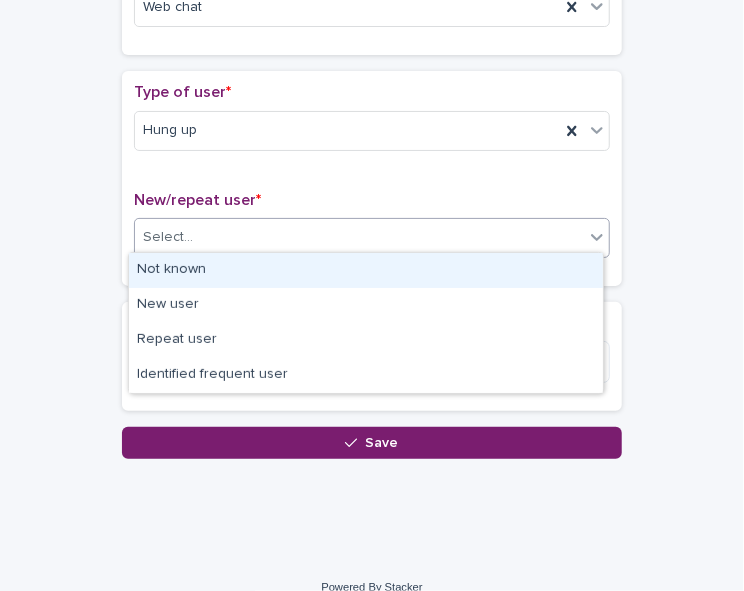 click on "Not known" at bounding box center [366, 270] 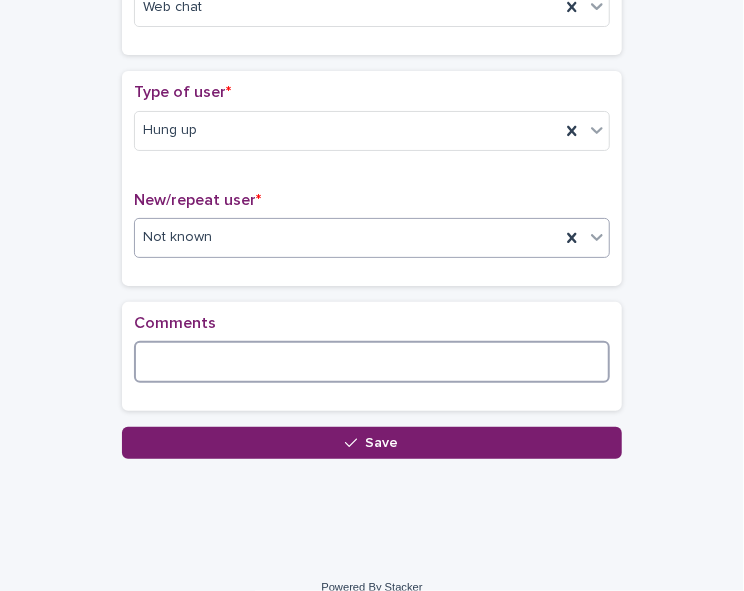 click at bounding box center [372, 362] 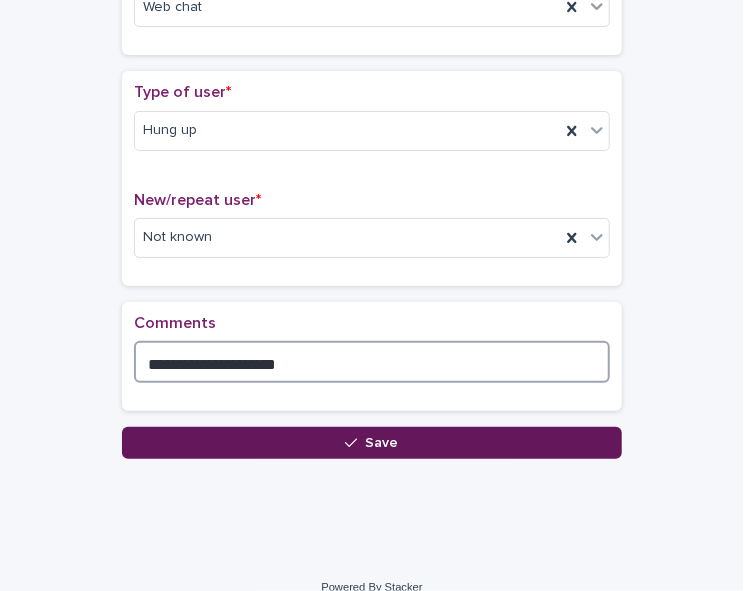type on "**********" 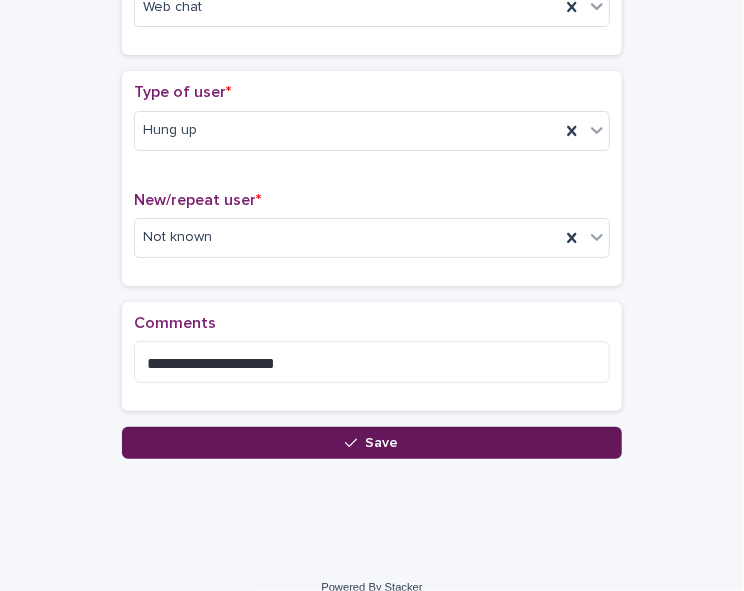 click on "Save" at bounding box center (382, 443) 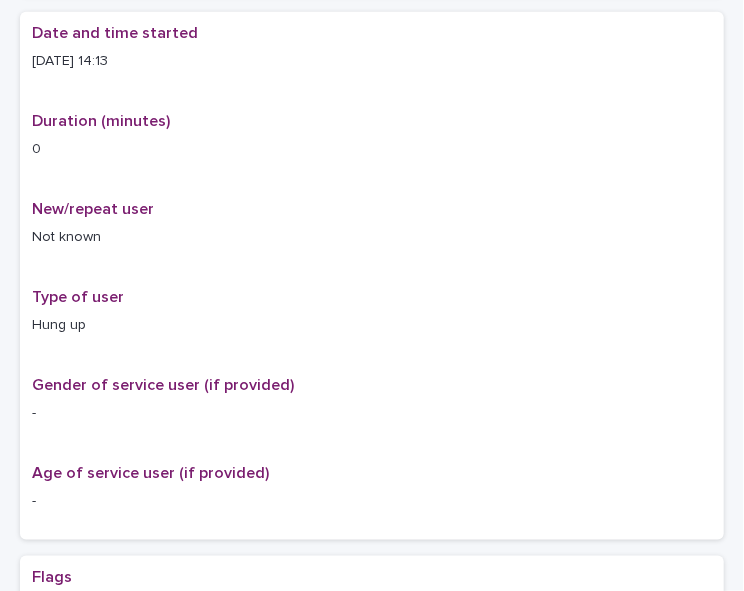 scroll, scrollTop: 0, scrollLeft: 0, axis: both 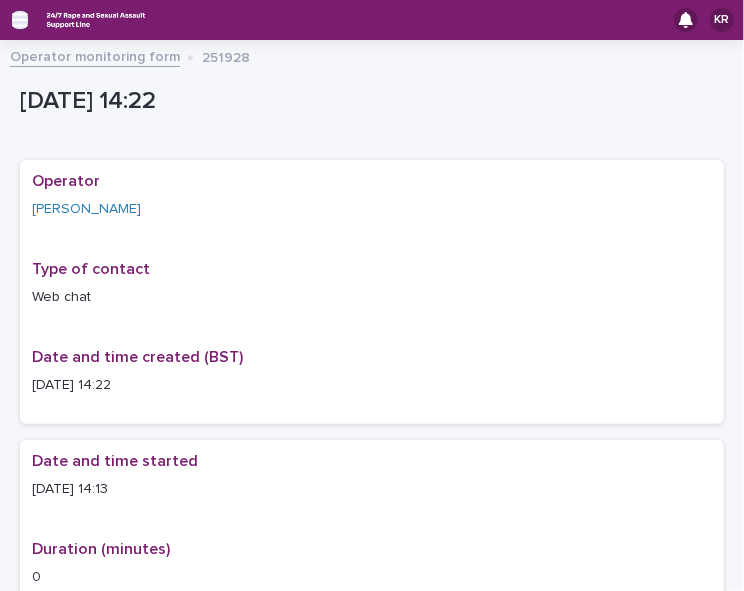 click 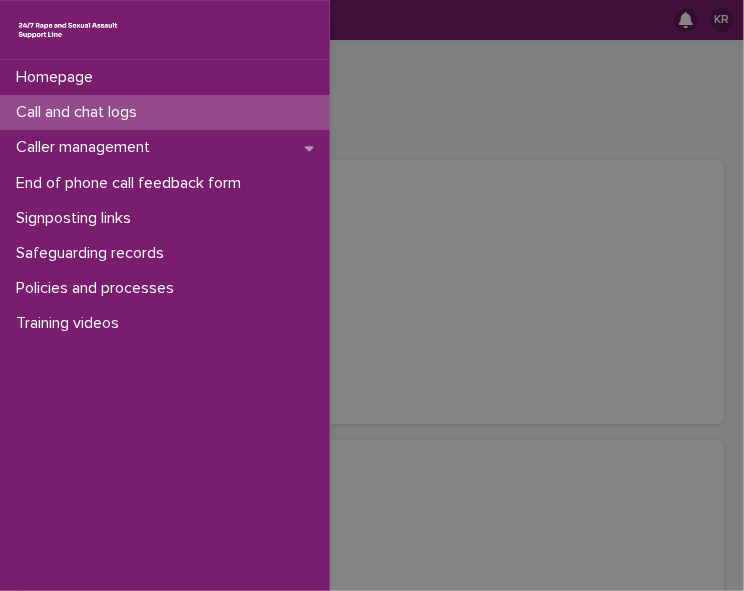 click on "Call and chat logs" at bounding box center [80, 112] 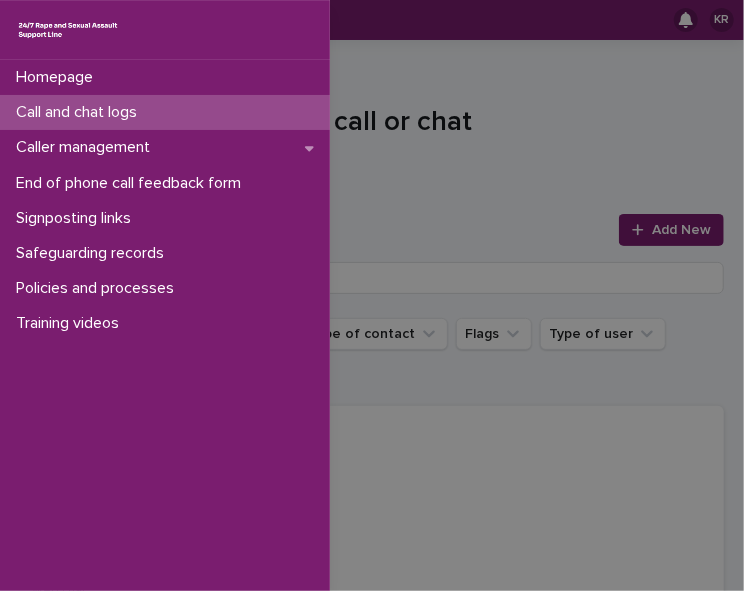 click on "Homepage Call and chat logs Caller management End of phone call feedback form Signposting links Safeguarding records Policies and processes Training videos" at bounding box center (372, 295) 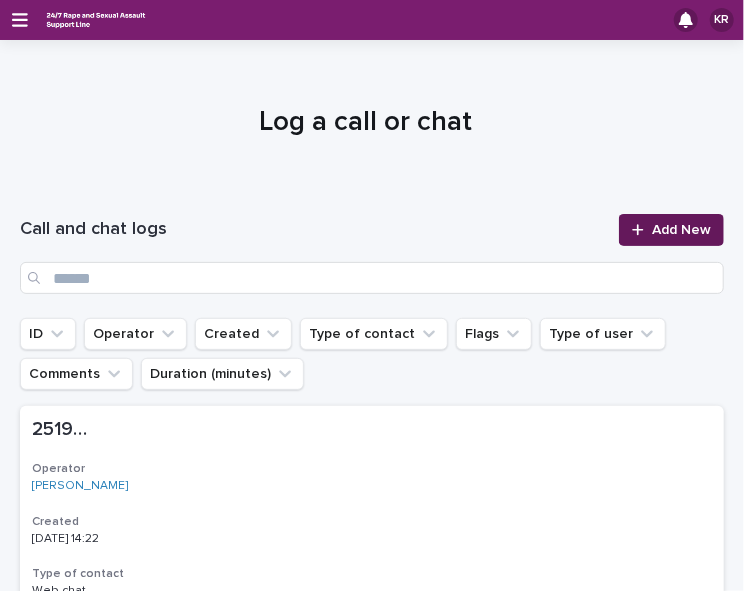 click on "Add New" at bounding box center (681, 230) 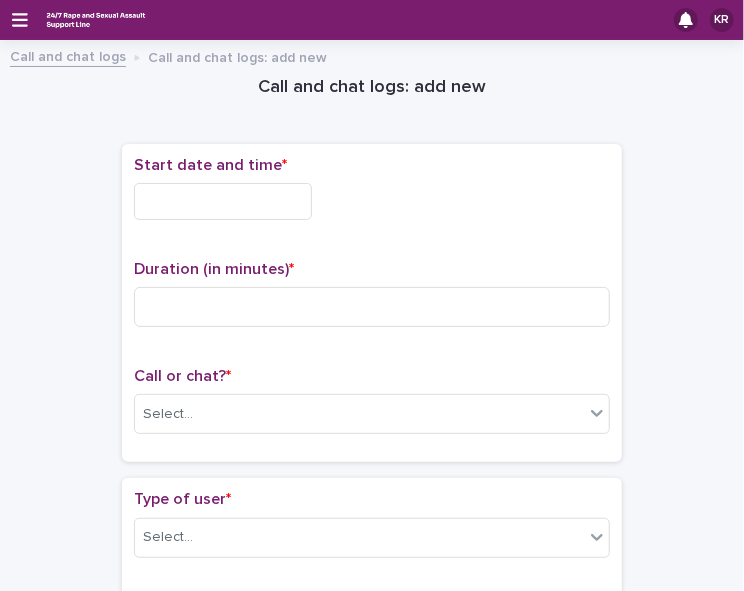 click at bounding box center [223, 201] 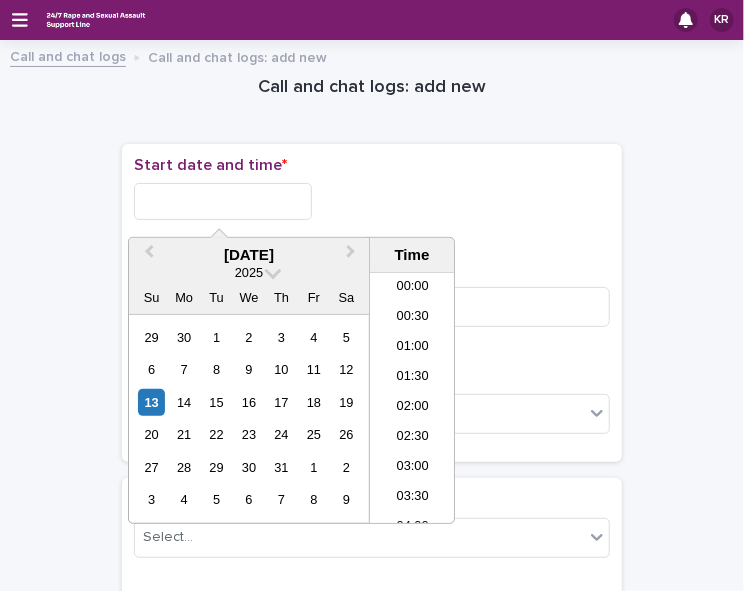 scroll, scrollTop: 730, scrollLeft: 0, axis: vertical 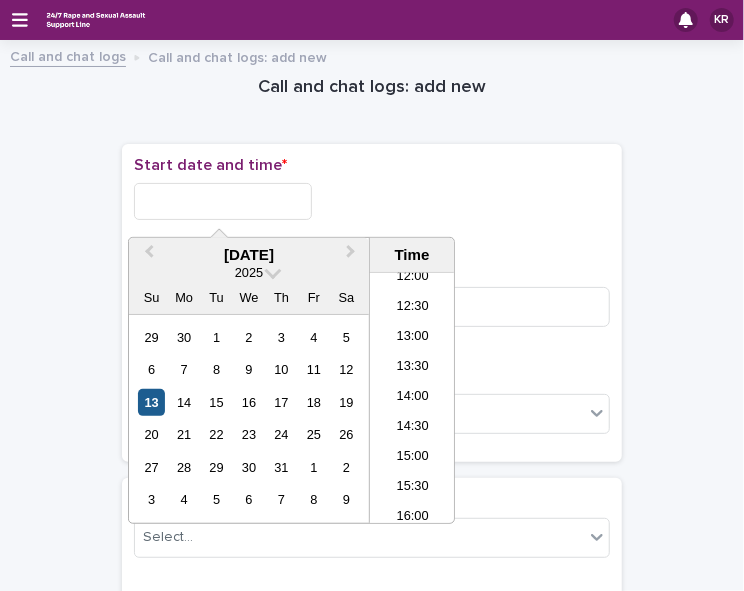 click on "13" at bounding box center (151, 402) 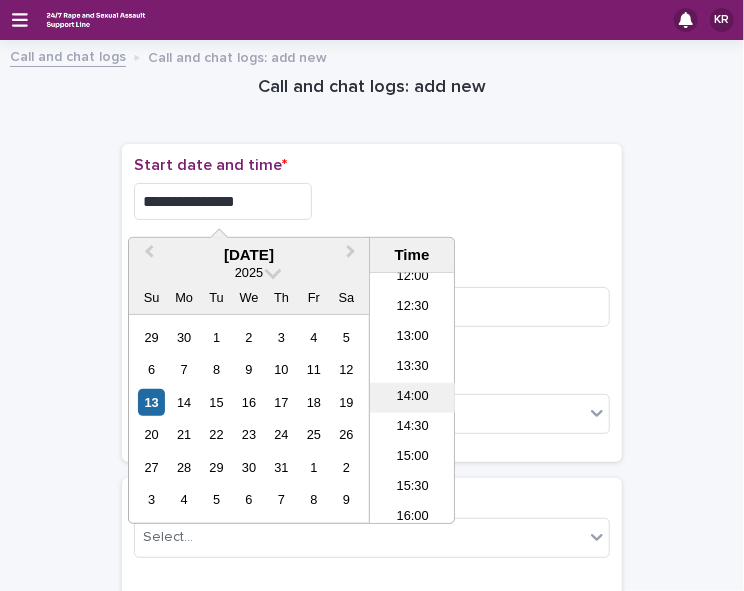 click on "14:00" at bounding box center [412, 398] 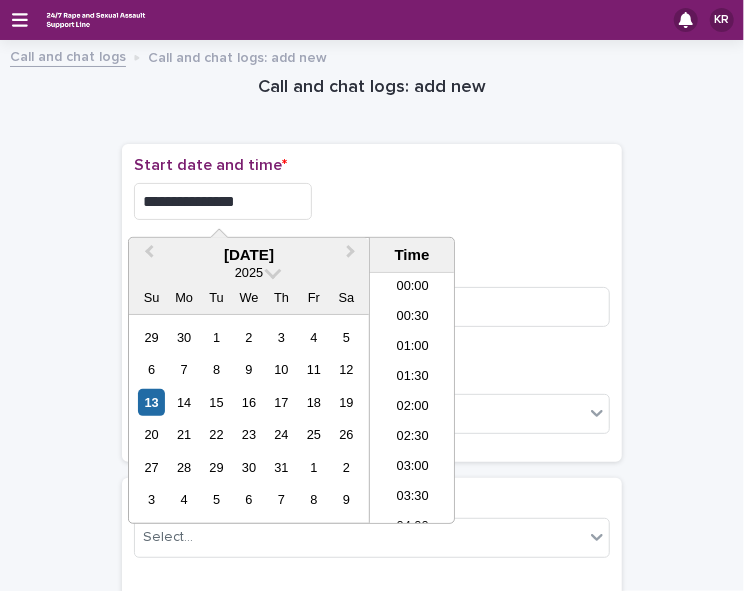 click on "**********" at bounding box center [223, 201] 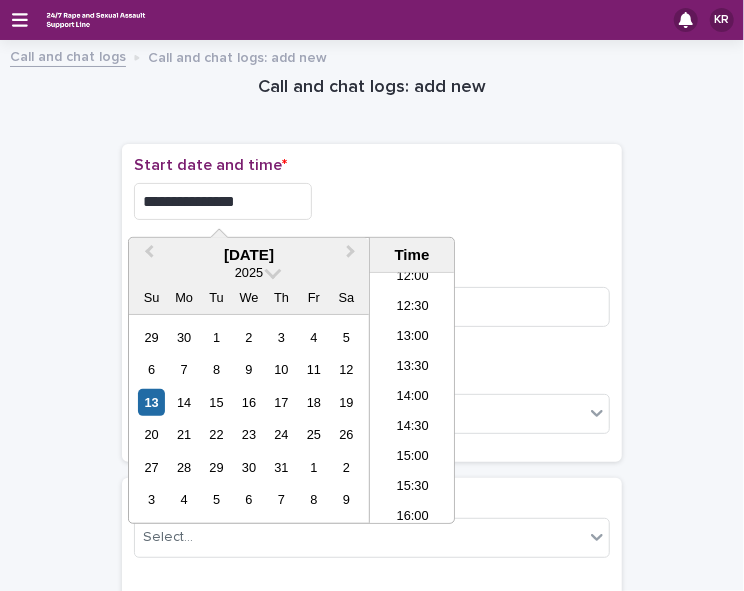 type on "**********" 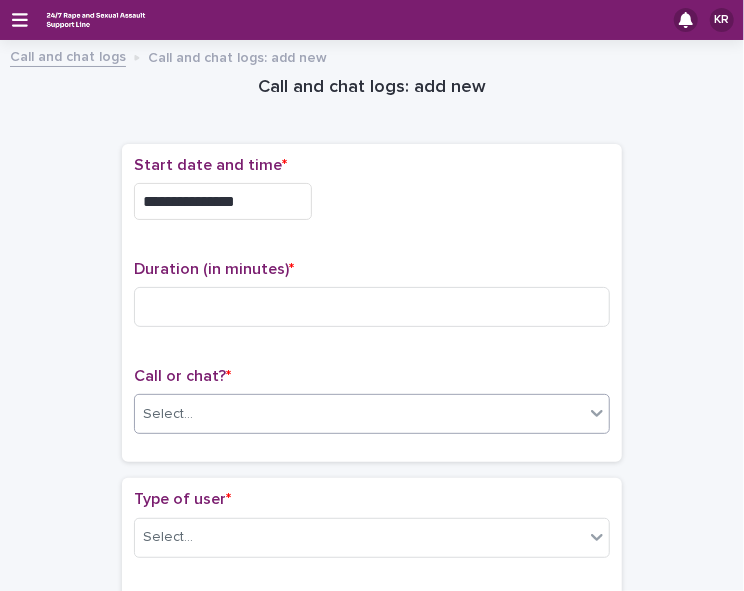 click on "Select..." at bounding box center [359, 414] 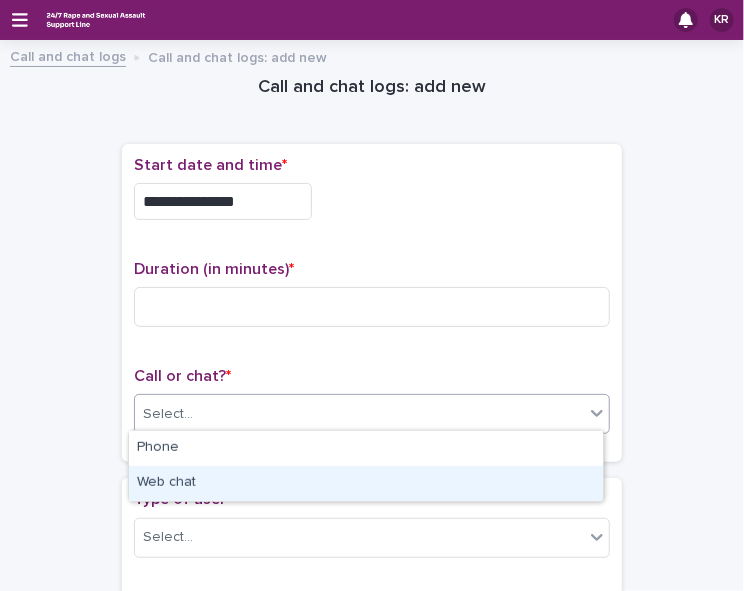 click on "Web chat" at bounding box center [366, 483] 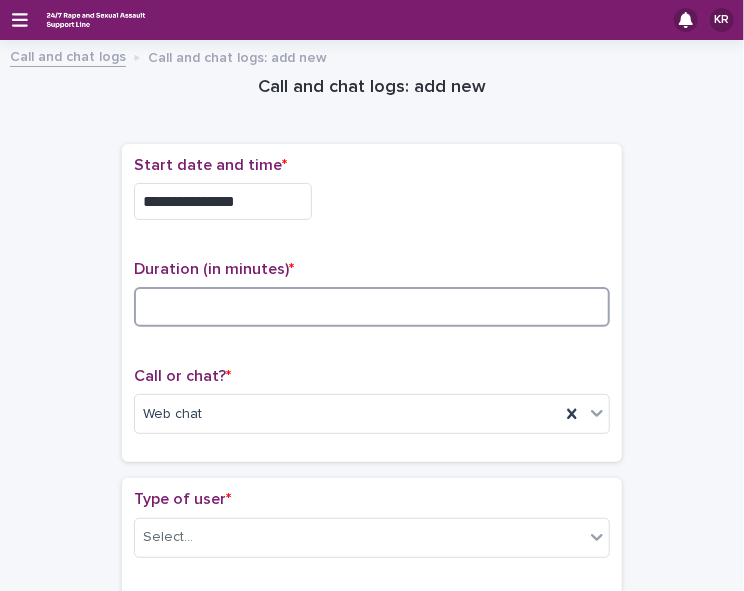 click at bounding box center (372, 307) 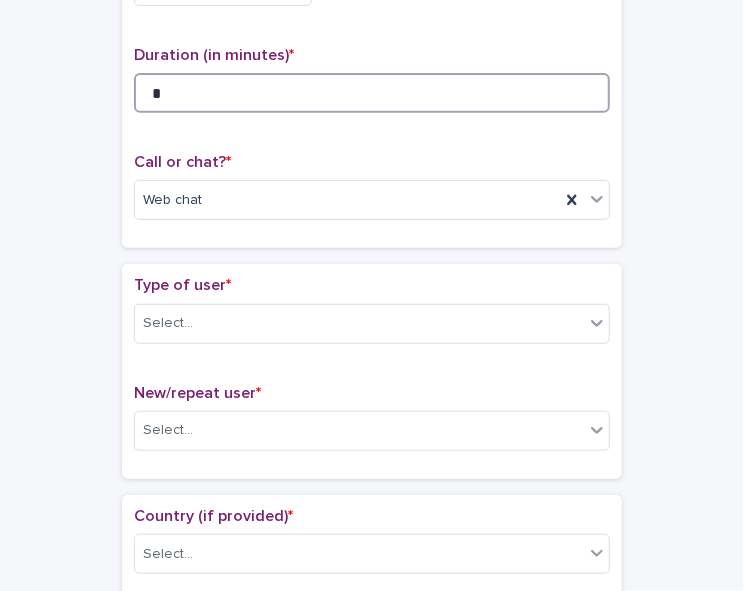 scroll, scrollTop: 227, scrollLeft: 0, axis: vertical 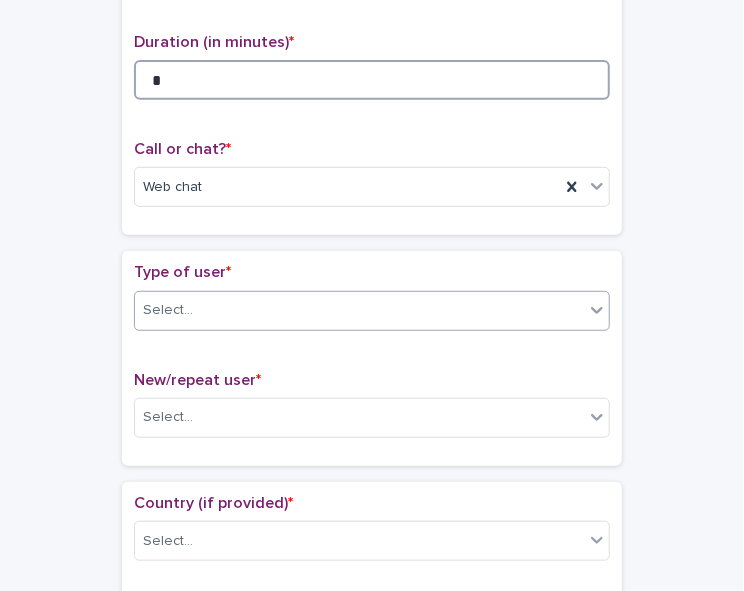 type on "*" 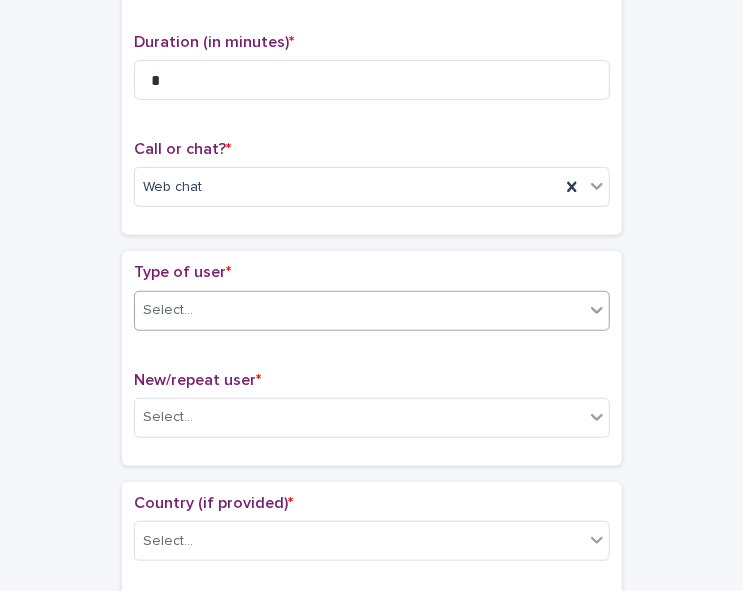 click 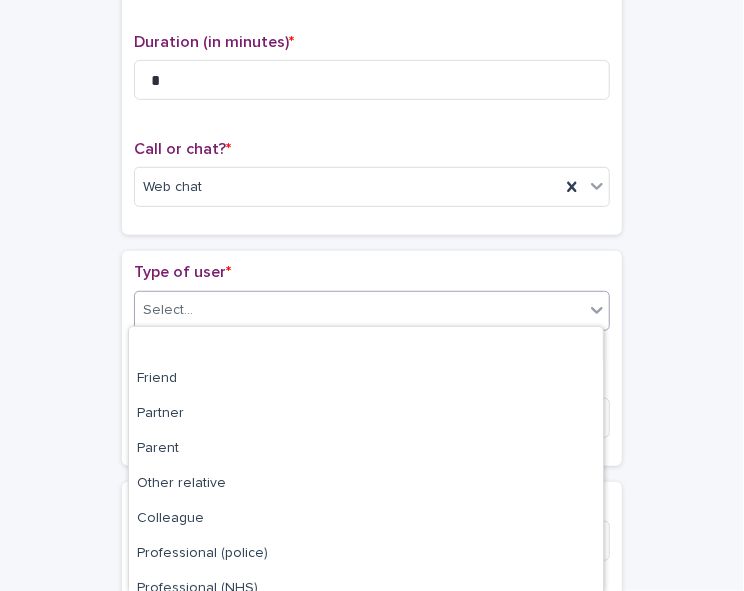 scroll, scrollTop: 259, scrollLeft: 0, axis: vertical 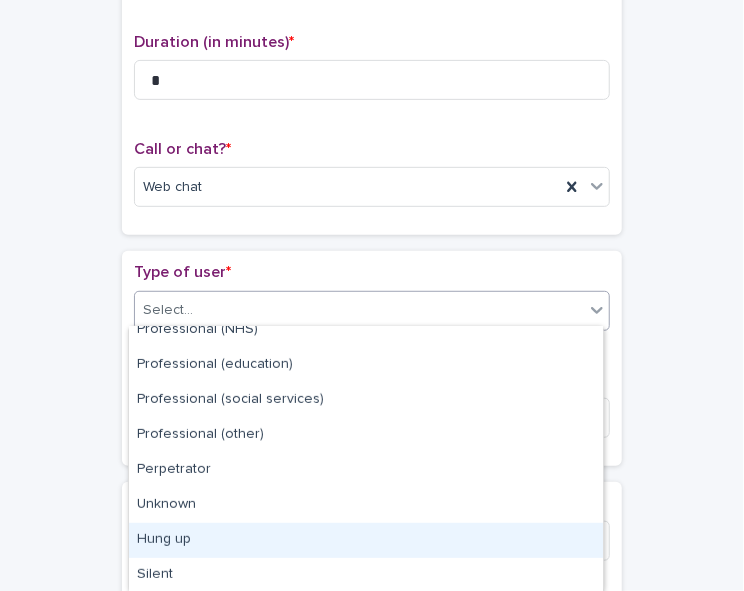 click on "Hung up" at bounding box center (366, 540) 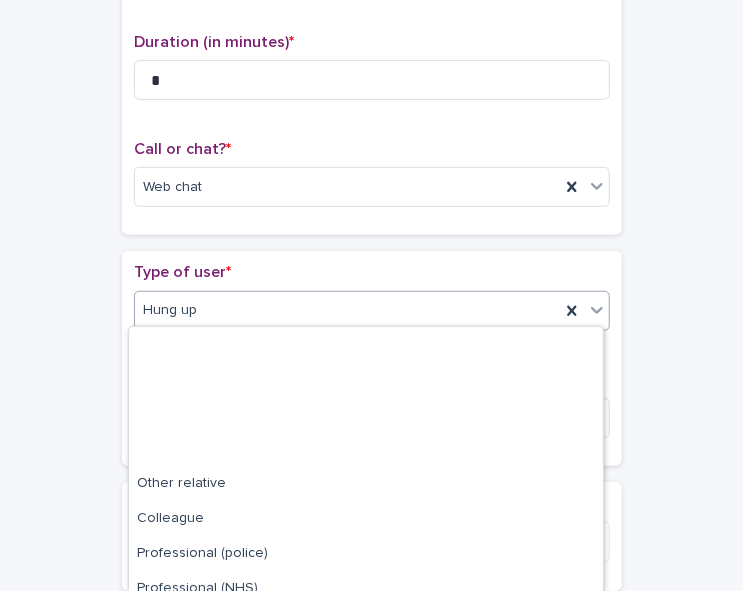 click 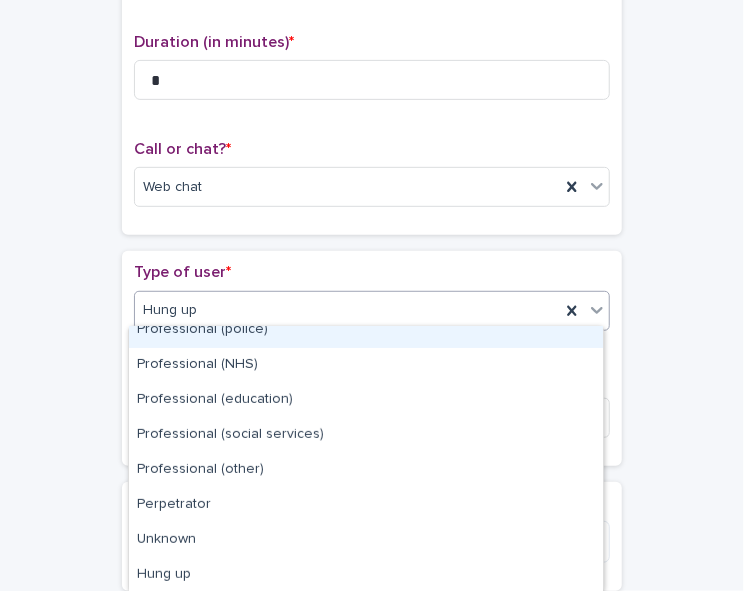 scroll, scrollTop: 259, scrollLeft: 0, axis: vertical 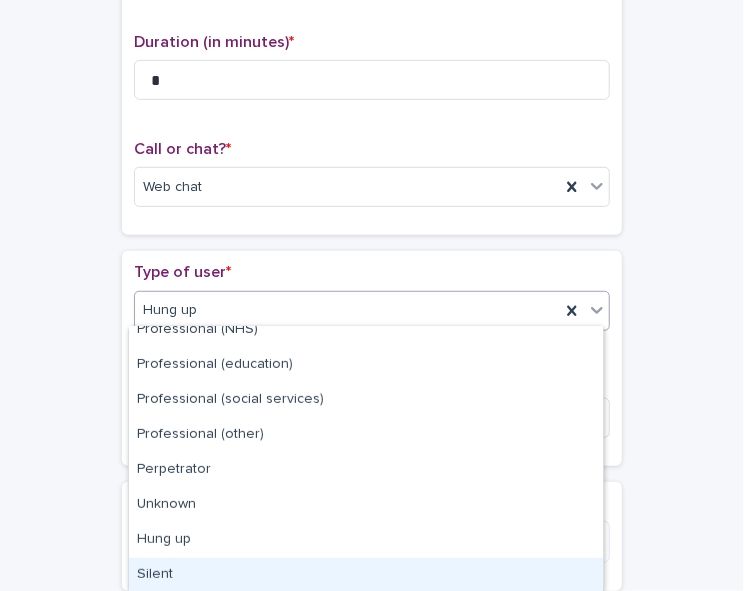 click on "Silent" at bounding box center [366, 575] 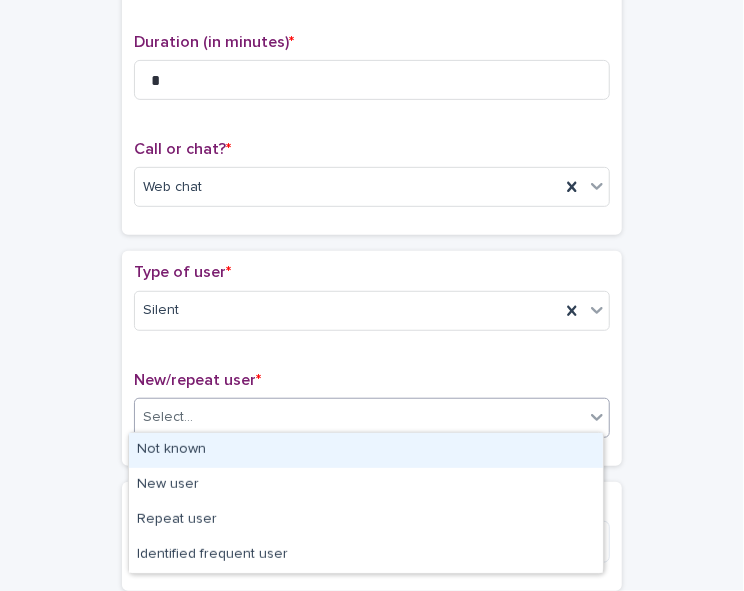 click on "Select..." at bounding box center (359, 417) 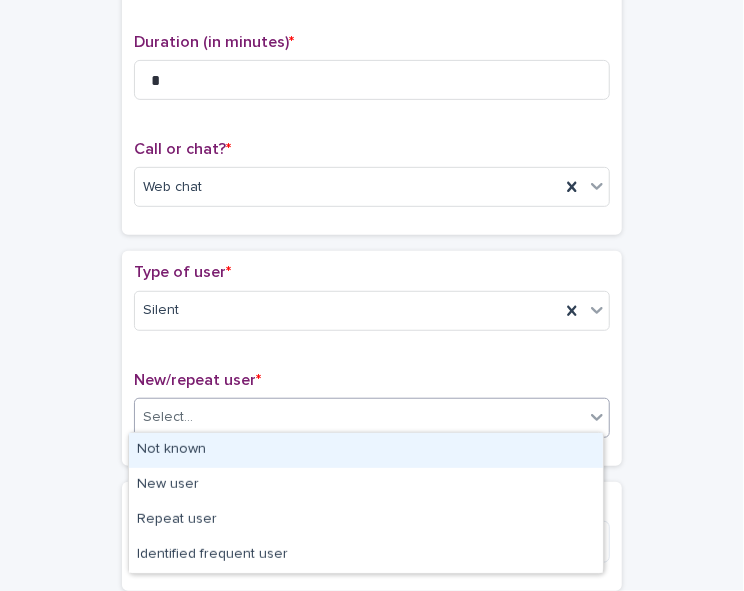 click on "Not known" at bounding box center (366, 450) 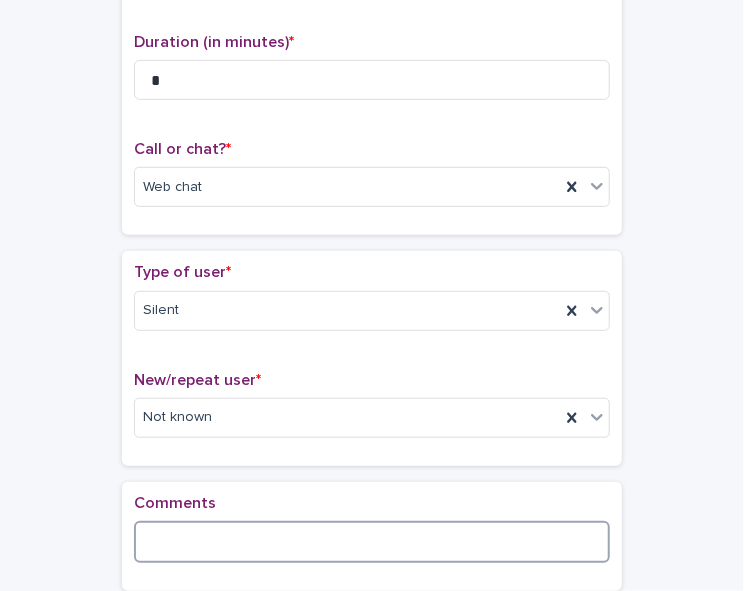 click at bounding box center (372, 542) 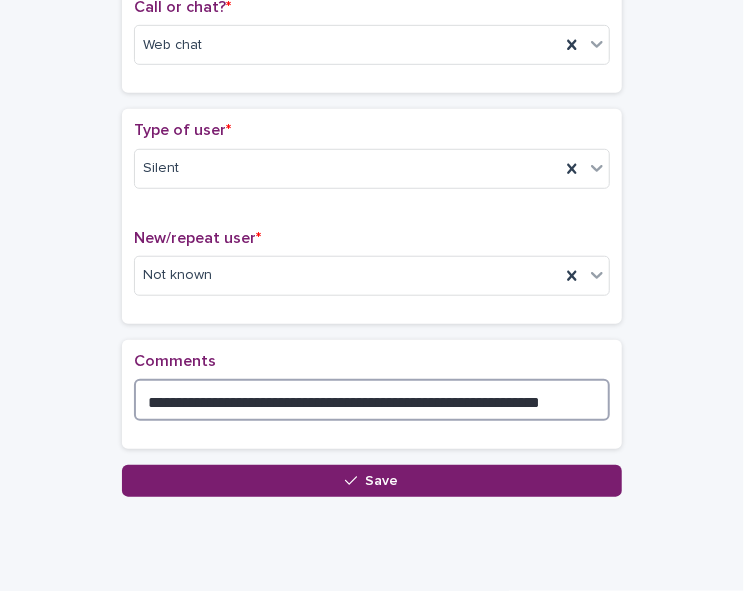 scroll, scrollTop: 391, scrollLeft: 0, axis: vertical 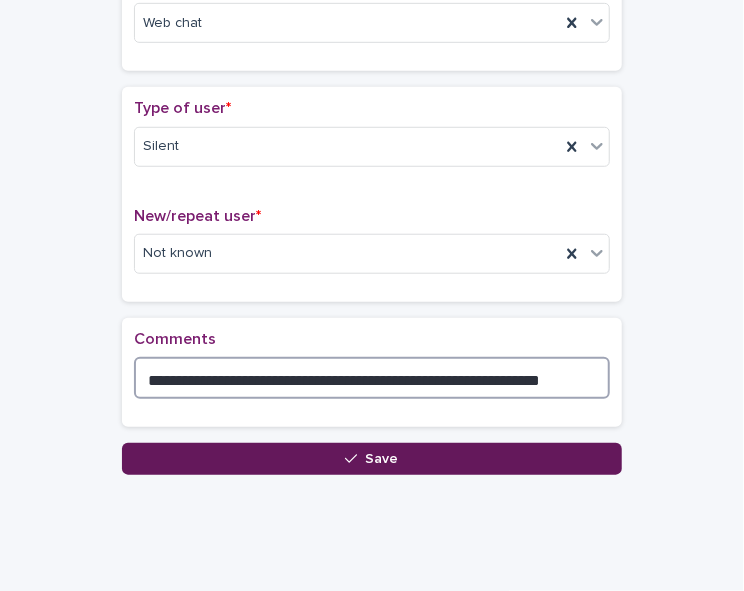 type on "**********" 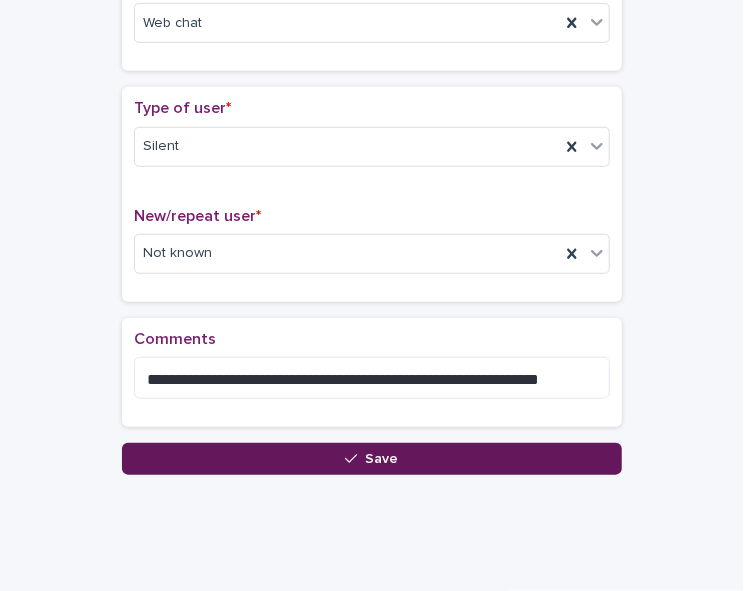 click on "Save" at bounding box center (372, 459) 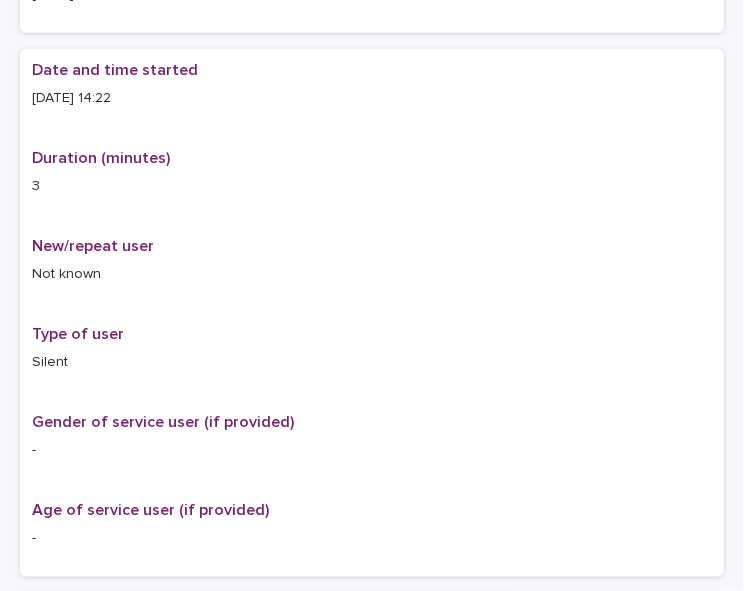 scroll, scrollTop: 0, scrollLeft: 0, axis: both 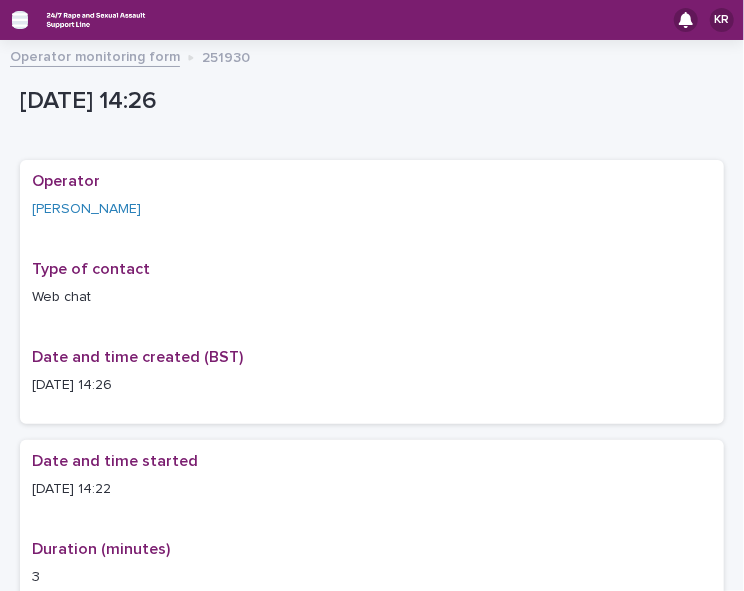 click 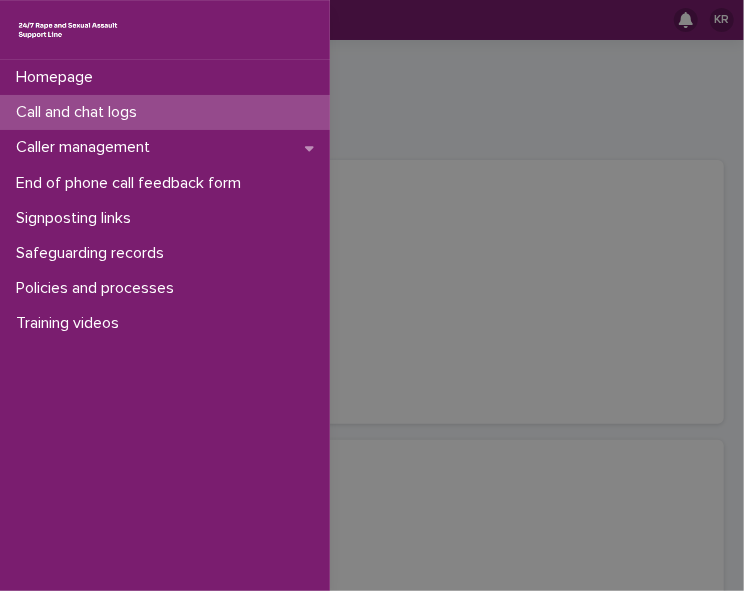 click on "Call and chat logs" at bounding box center [80, 112] 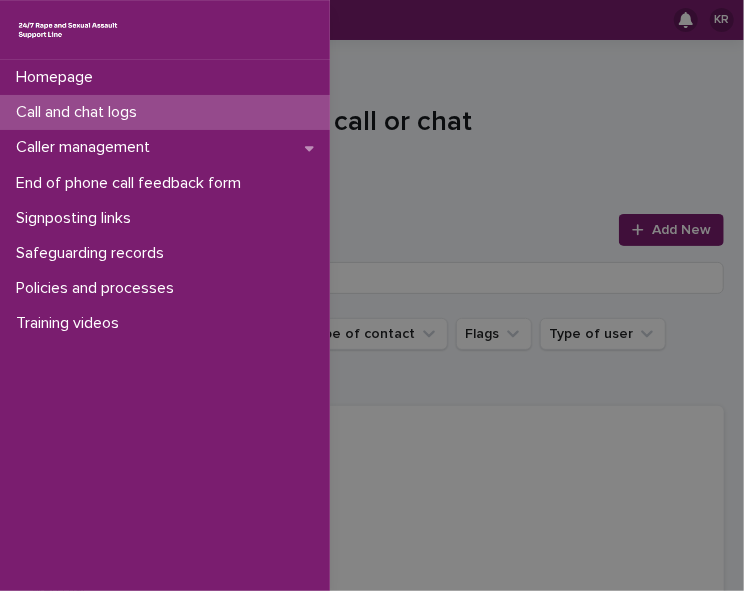 click on "Homepage Call and chat logs Caller management End of phone call feedback form Signposting links Safeguarding records Policies and processes Training videos" at bounding box center [372, 295] 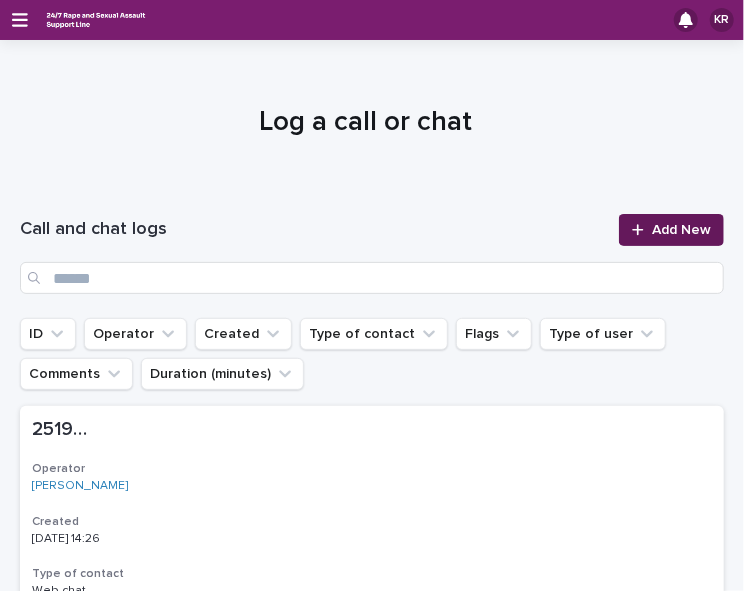 click on "Add New" at bounding box center [681, 230] 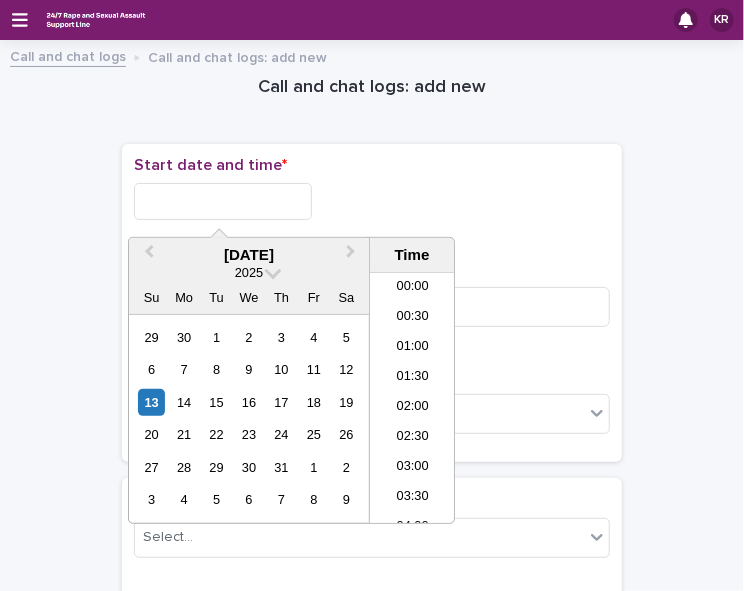 click at bounding box center [223, 201] 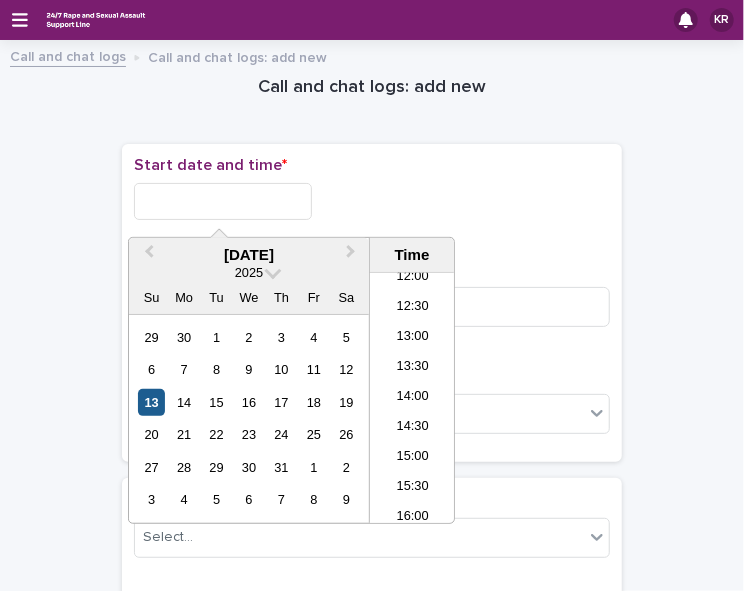 click on "13" at bounding box center (151, 402) 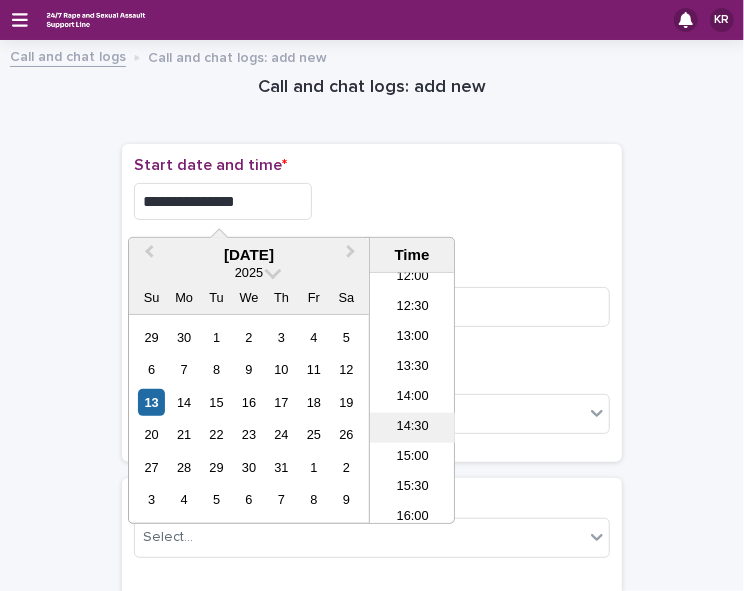 click on "14:30" at bounding box center (412, 428) 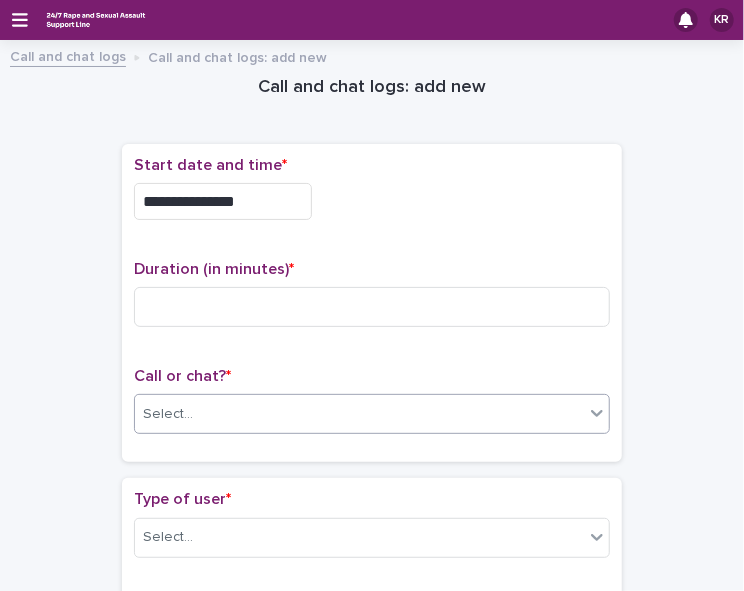 click on "Select..." at bounding box center [359, 414] 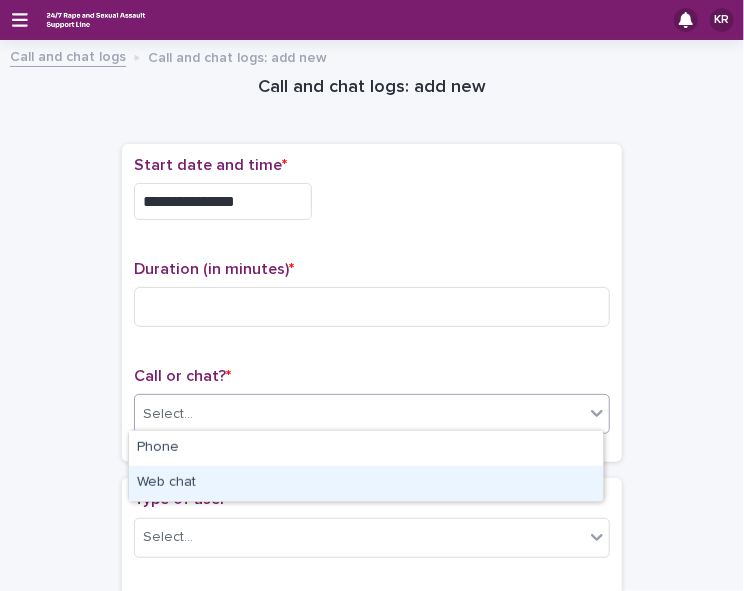 click on "Web chat" at bounding box center (366, 483) 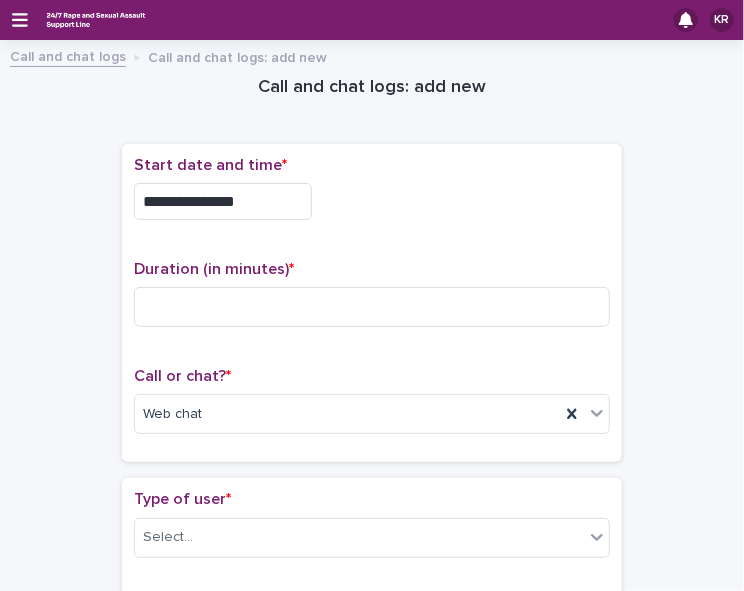 click on "**********" at bounding box center [223, 201] 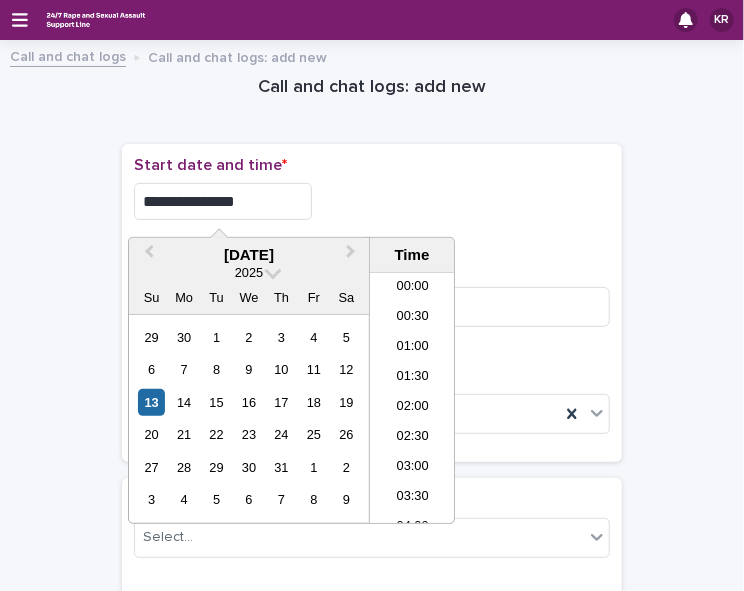 scroll, scrollTop: 760, scrollLeft: 0, axis: vertical 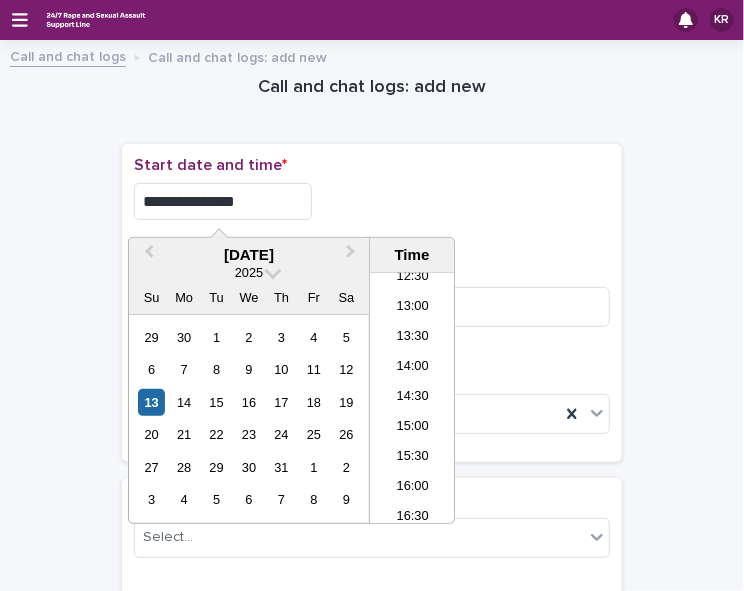 drag, startPoint x: 248, startPoint y: 201, endPoint x: -64, endPoint y: 444, distance: 395.46555 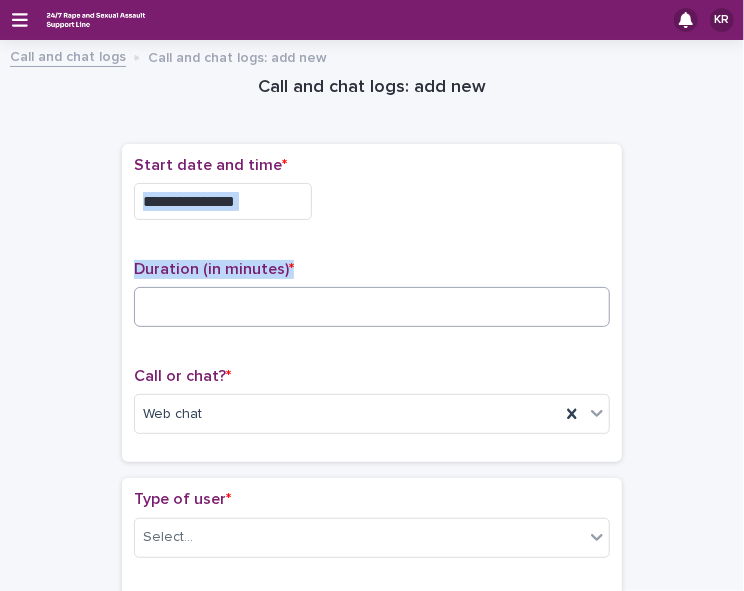 drag, startPoint x: 392, startPoint y: 203, endPoint x: 253, endPoint y: 313, distance: 177.25969 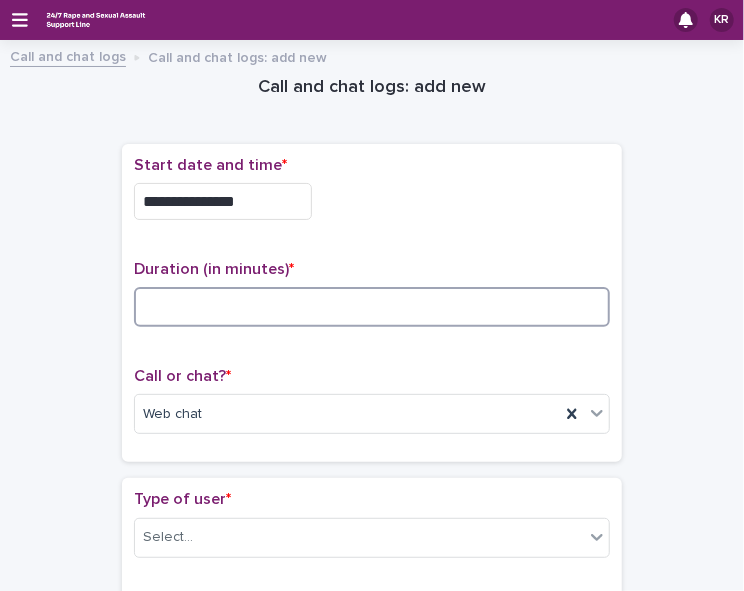 click at bounding box center (372, 307) 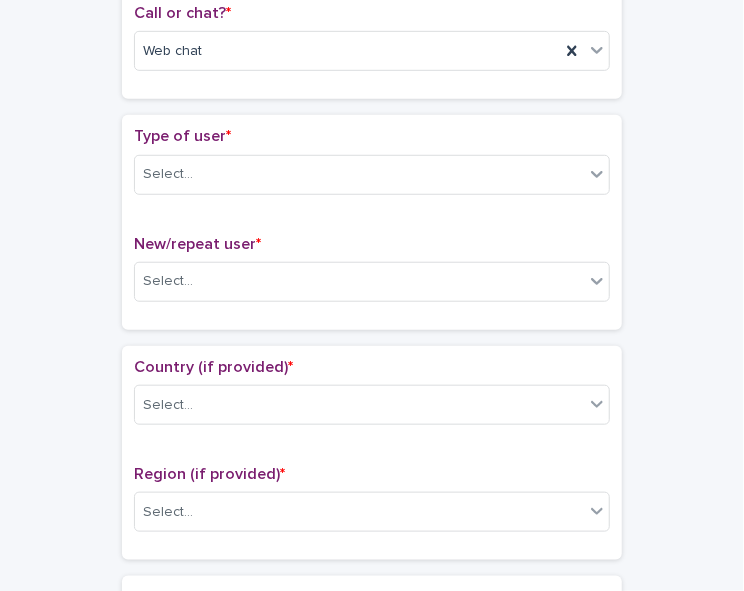 scroll, scrollTop: 391, scrollLeft: 0, axis: vertical 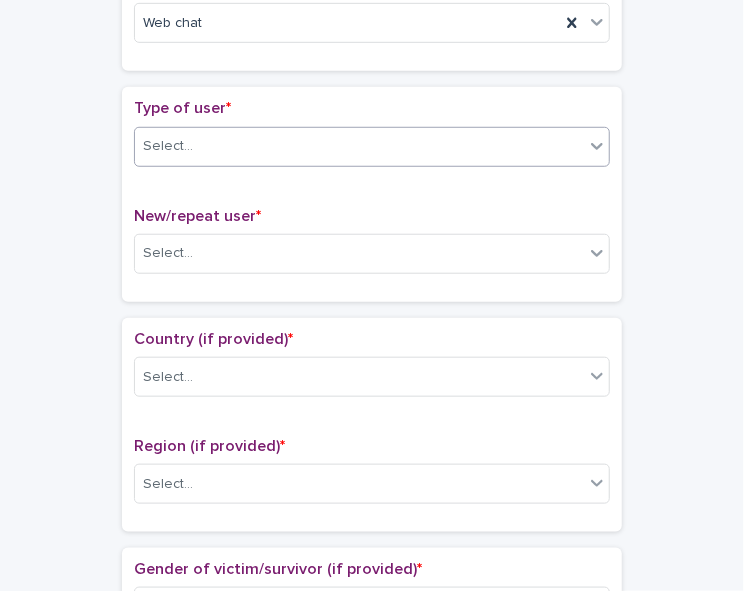 type on "**" 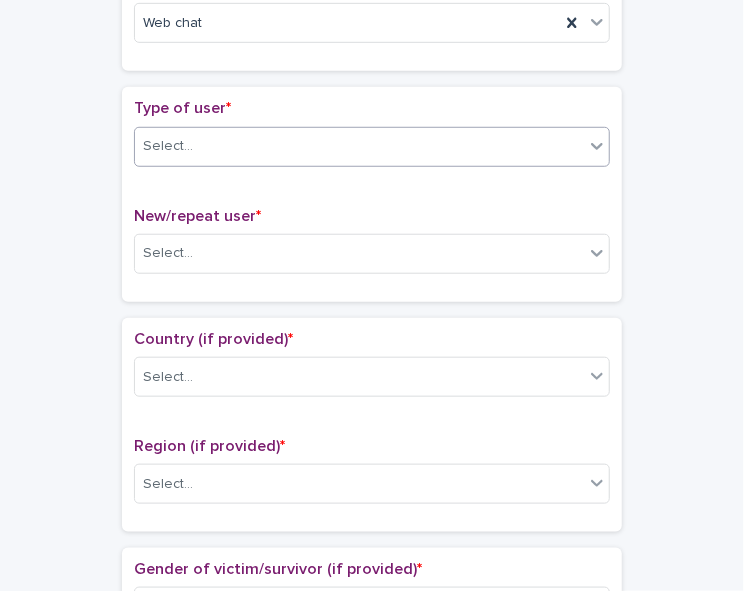 click 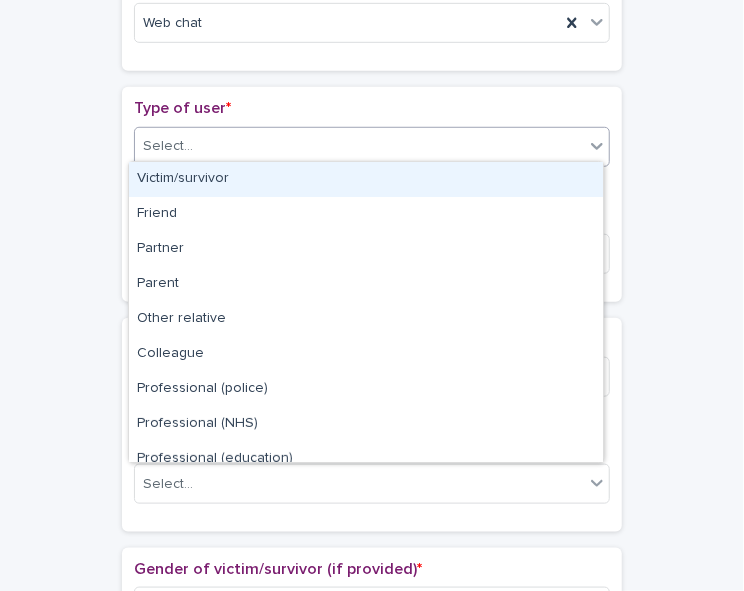 click on "Victim/survivor" at bounding box center (366, 179) 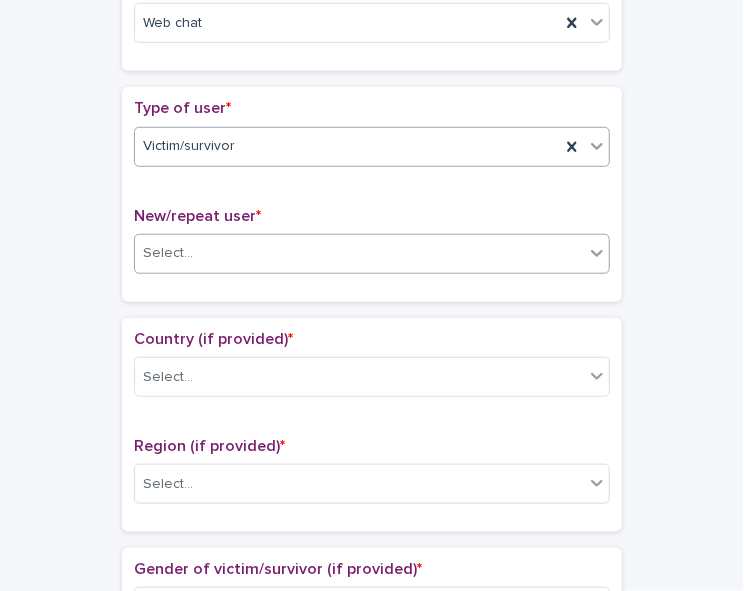 click 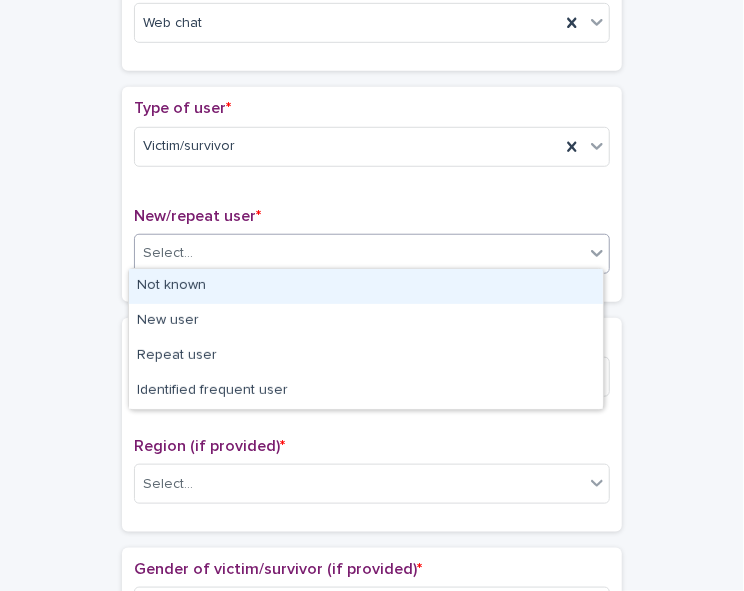 click on "Not known" at bounding box center [366, 286] 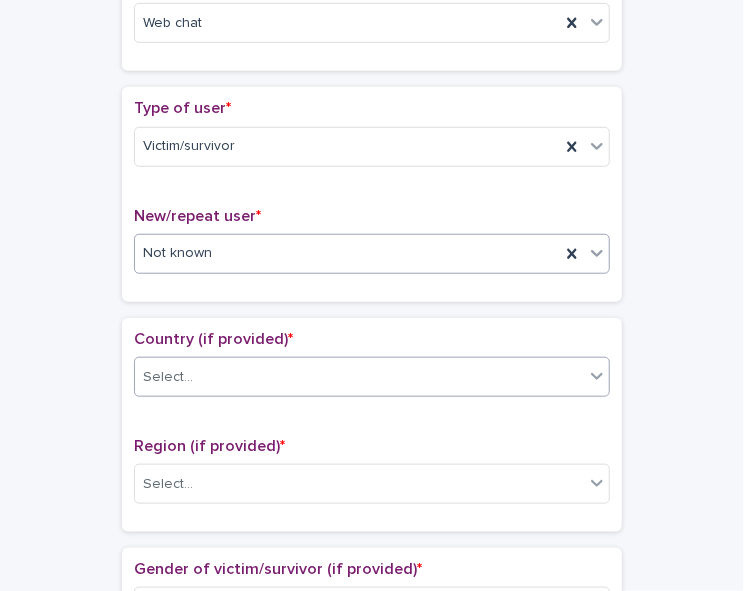 click 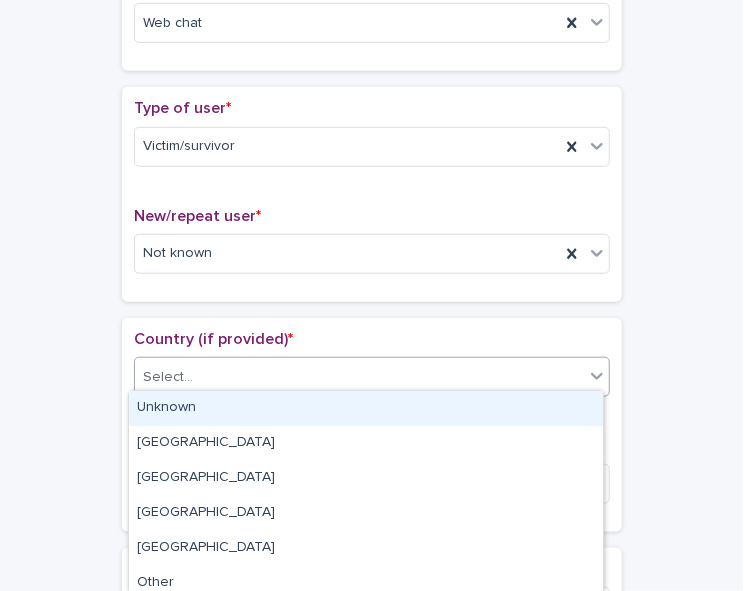 click on "Unknown" at bounding box center [366, 408] 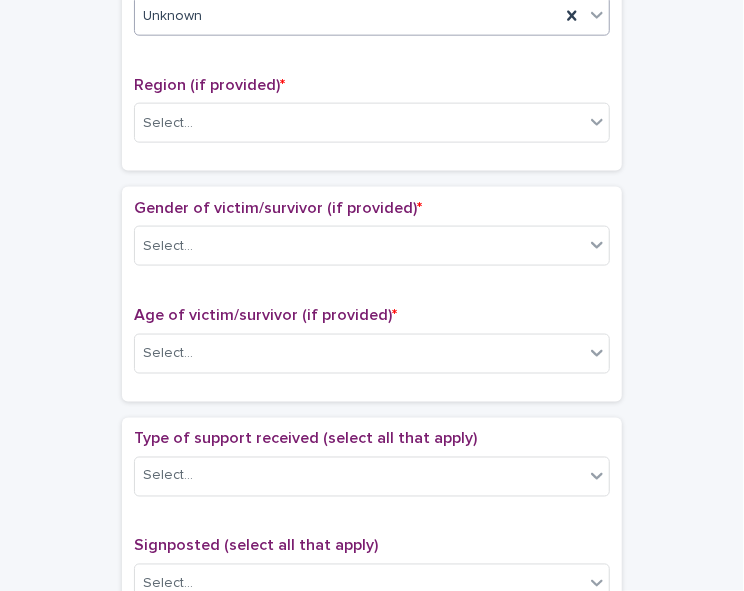 scroll, scrollTop: 760, scrollLeft: 0, axis: vertical 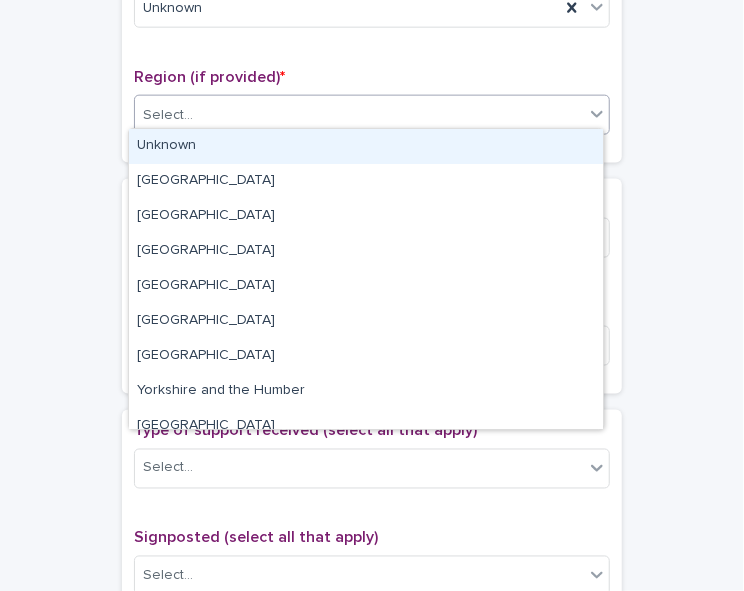 click 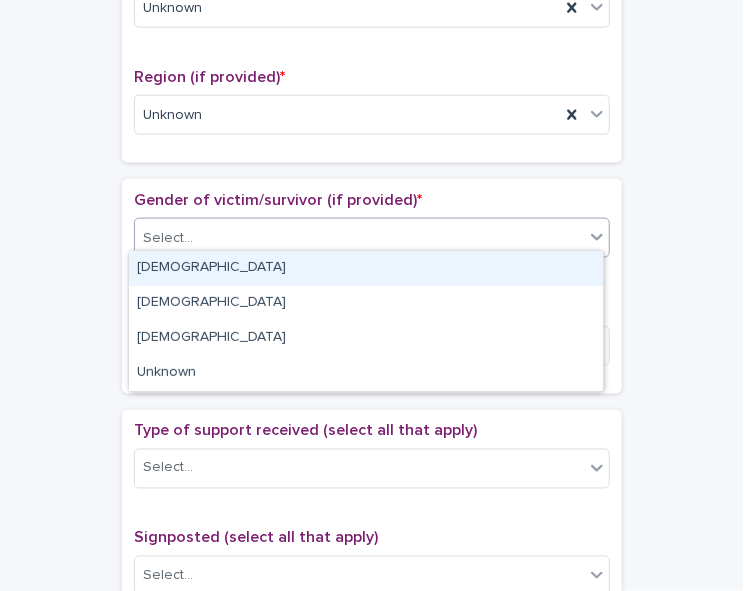 click 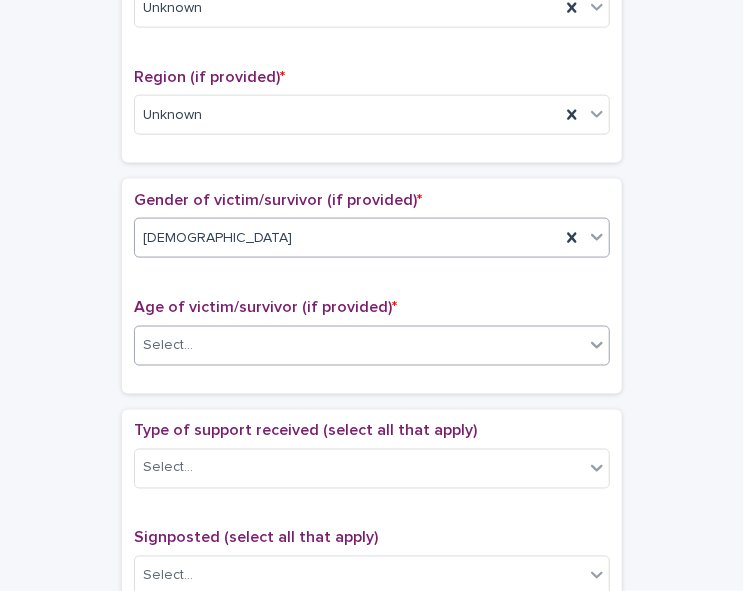click on "Select..." at bounding box center [359, 345] 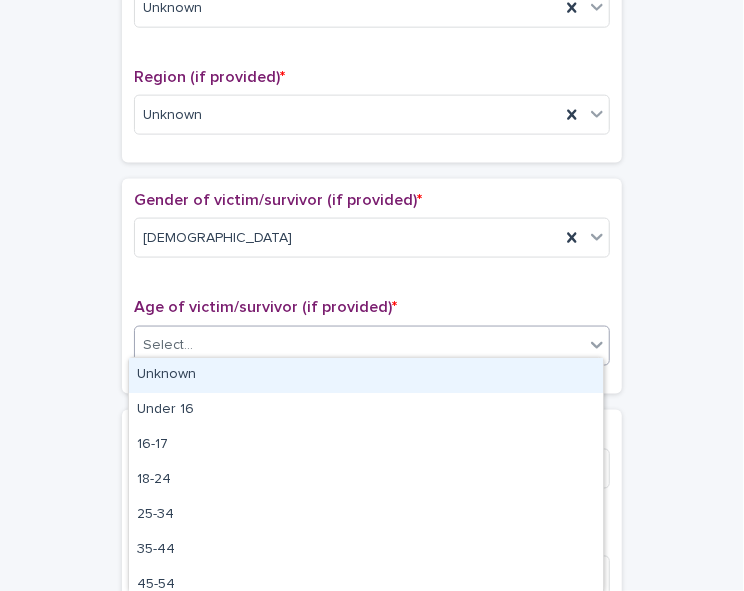click on "Unknown" at bounding box center [366, 375] 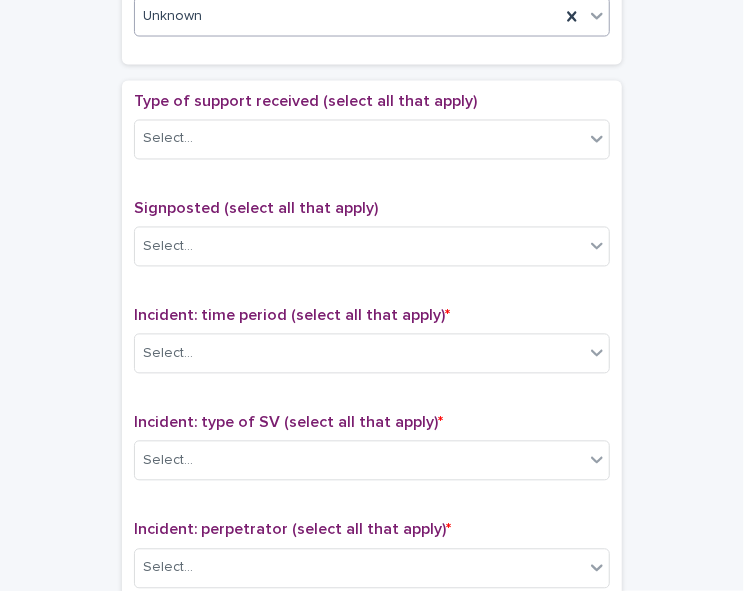 scroll, scrollTop: 1134, scrollLeft: 0, axis: vertical 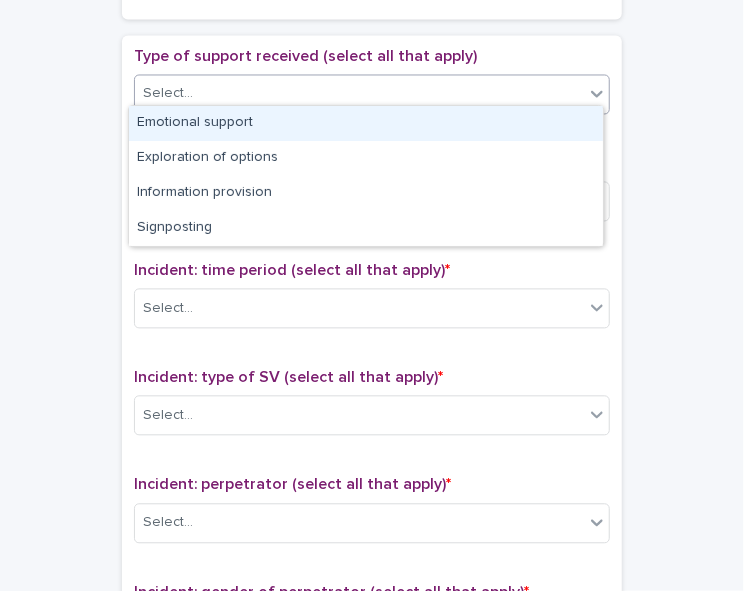click 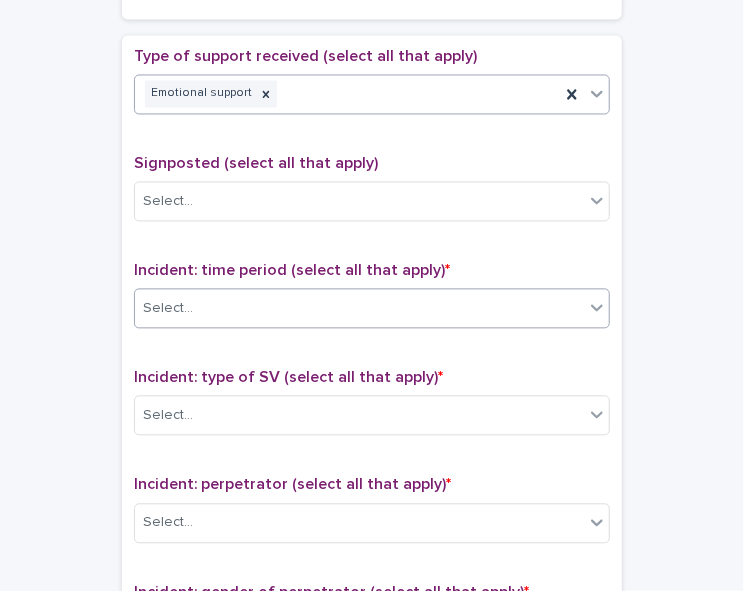 click on "Select..." at bounding box center [359, 309] 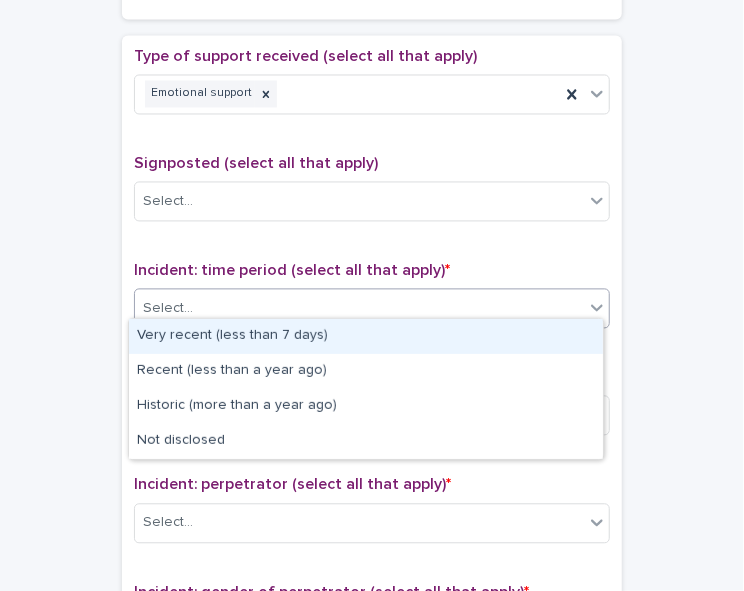 click on "Very recent (less than 7 days)" at bounding box center [366, 336] 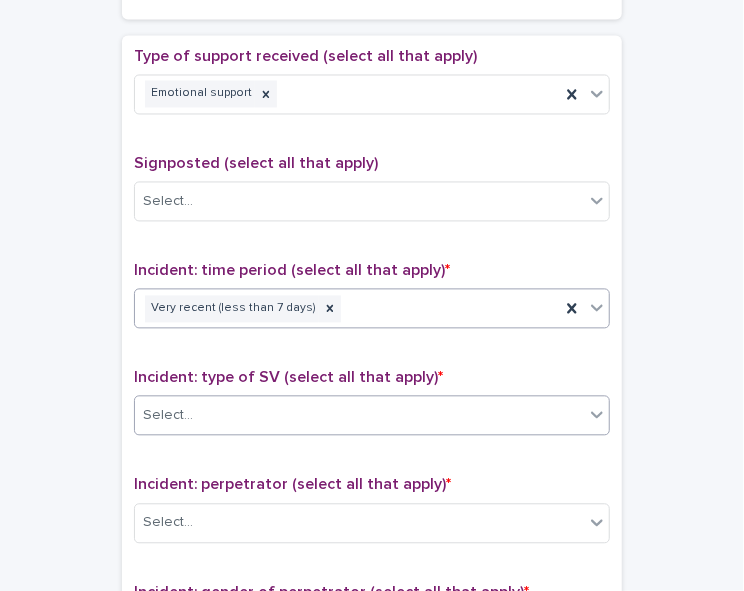 click on "Select..." at bounding box center [359, 416] 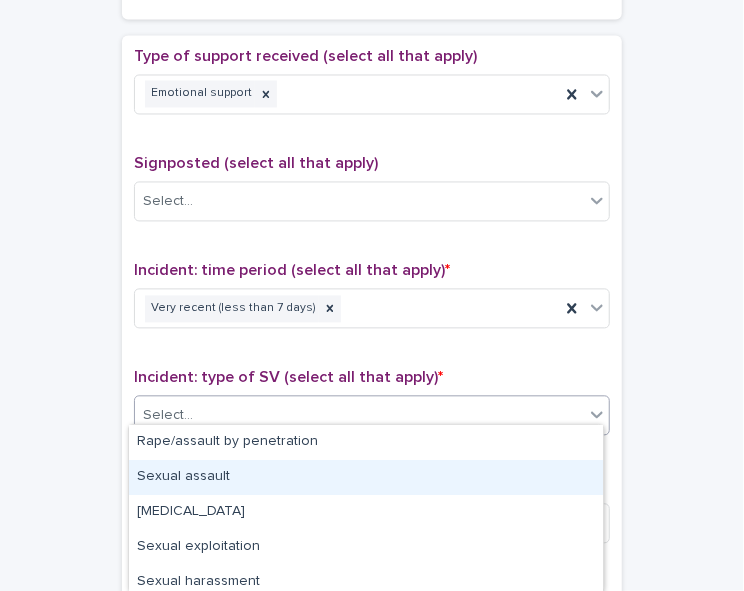 click on "Sexual assault" at bounding box center (366, 477) 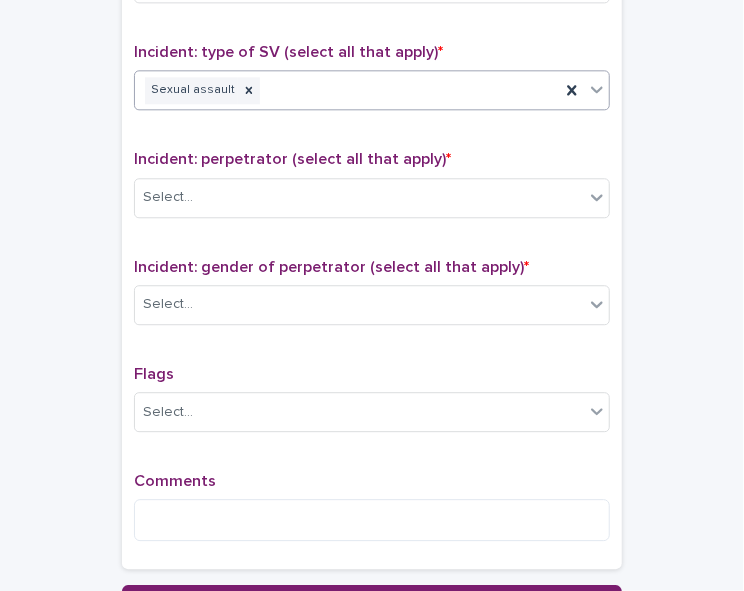 scroll, scrollTop: 1488, scrollLeft: 0, axis: vertical 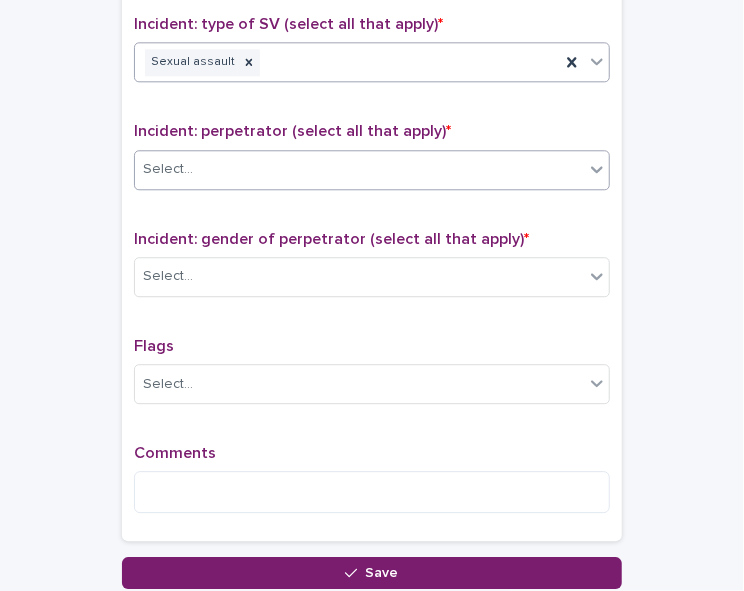 click 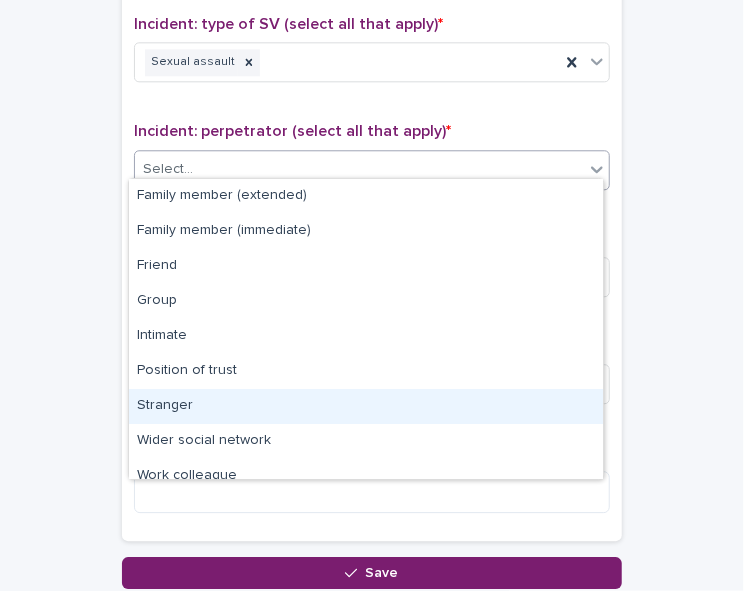 click on "Stranger" at bounding box center [366, 406] 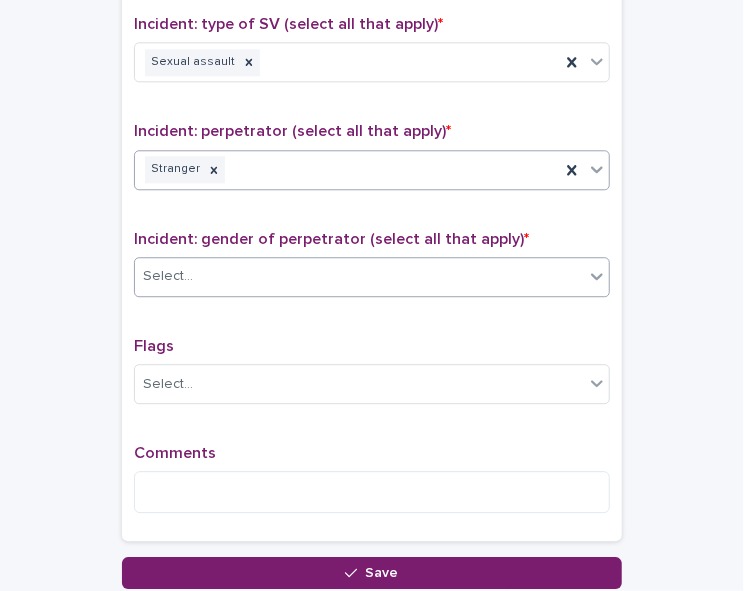 click on "Select..." at bounding box center [359, 276] 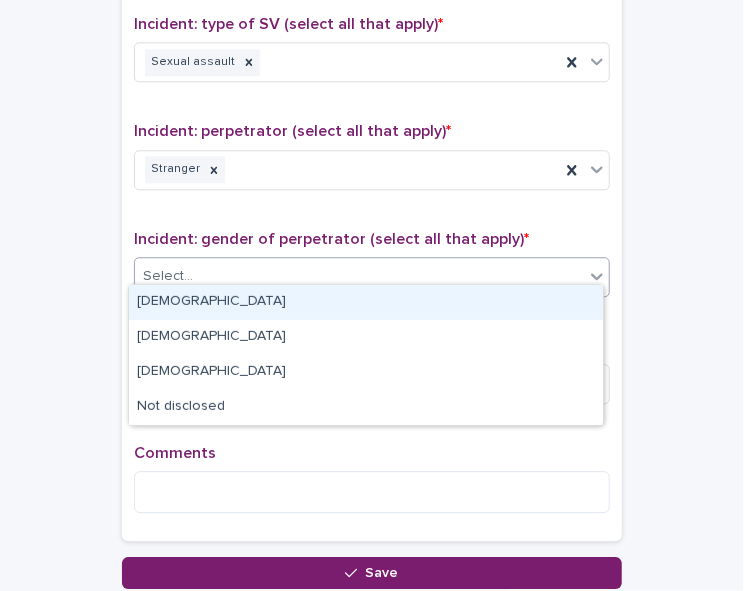 click on "[DEMOGRAPHIC_DATA]" at bounding box center (366, 302) 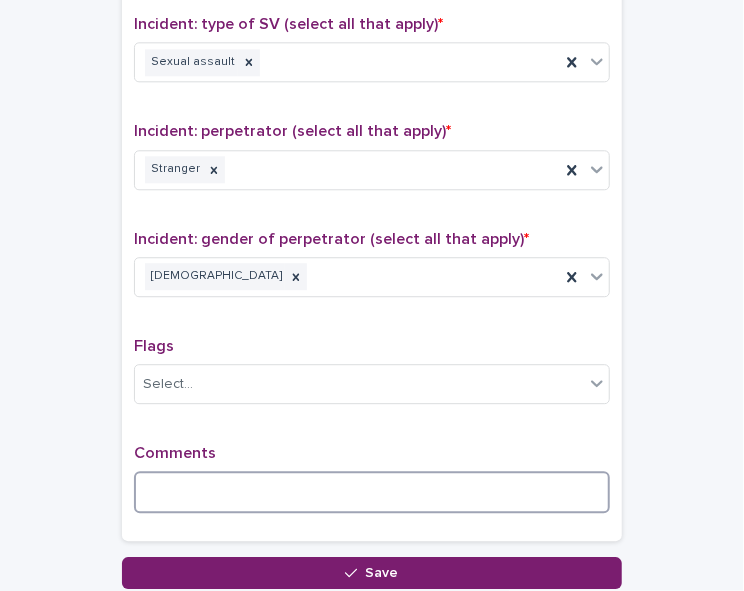 click at bounding box center (372, 492) 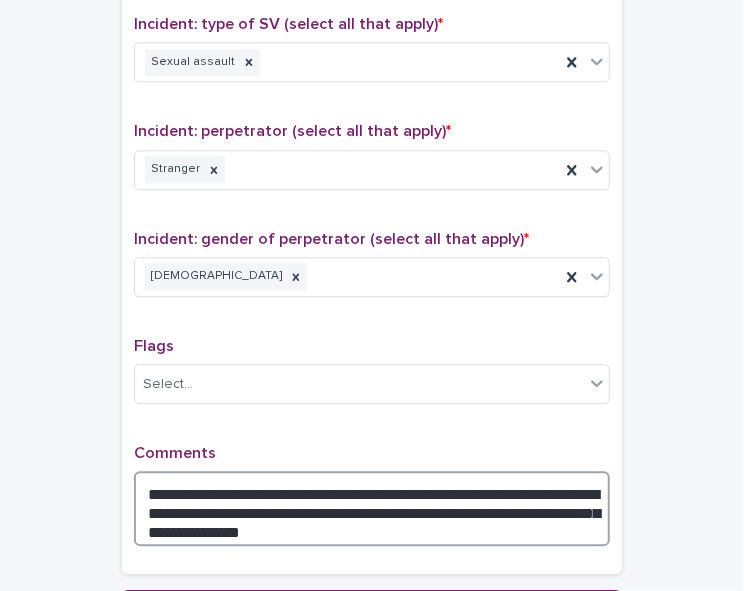 scroll, scrollTop: 1663, scrollLeft: 0, axis: vertical 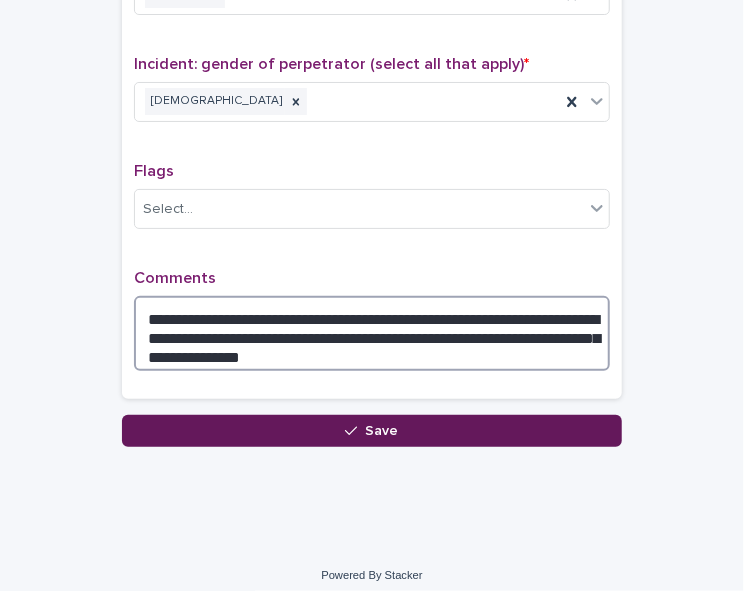 type on "**********" 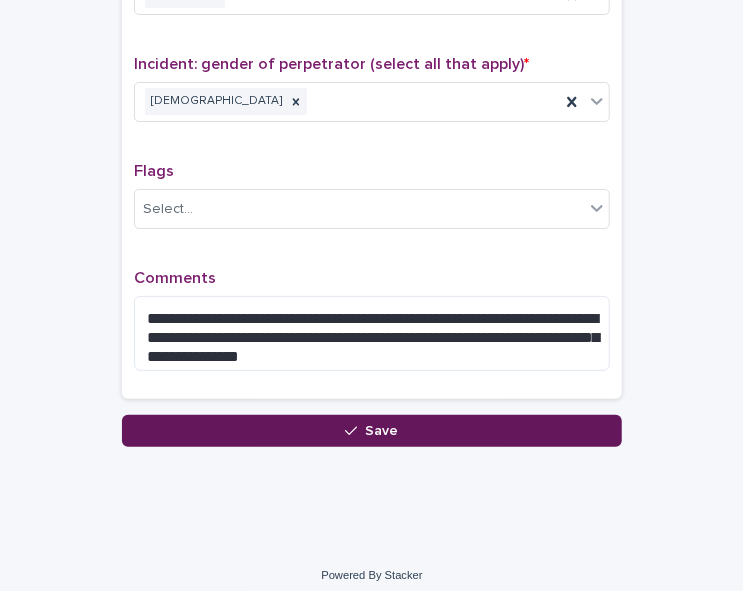 click on "Save" at bounding box center [372, 431] 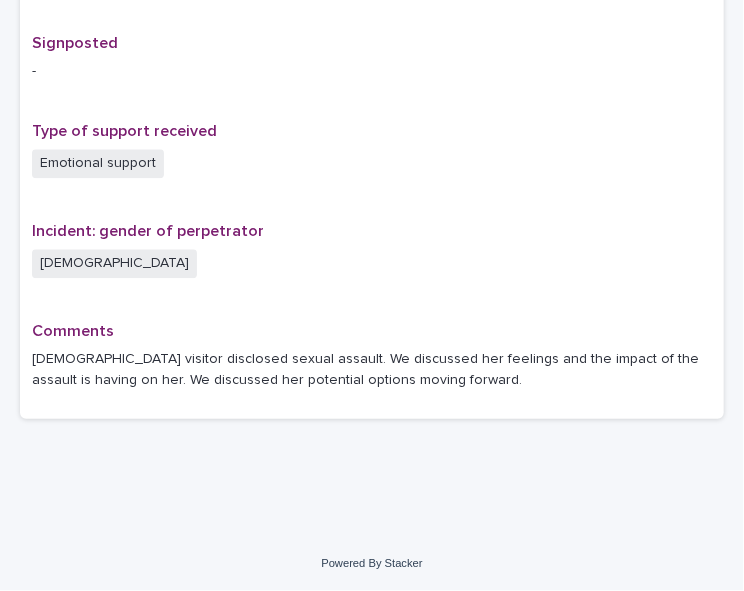 scroll, scrollTop: 0, scrollLeft: 0, axis: both 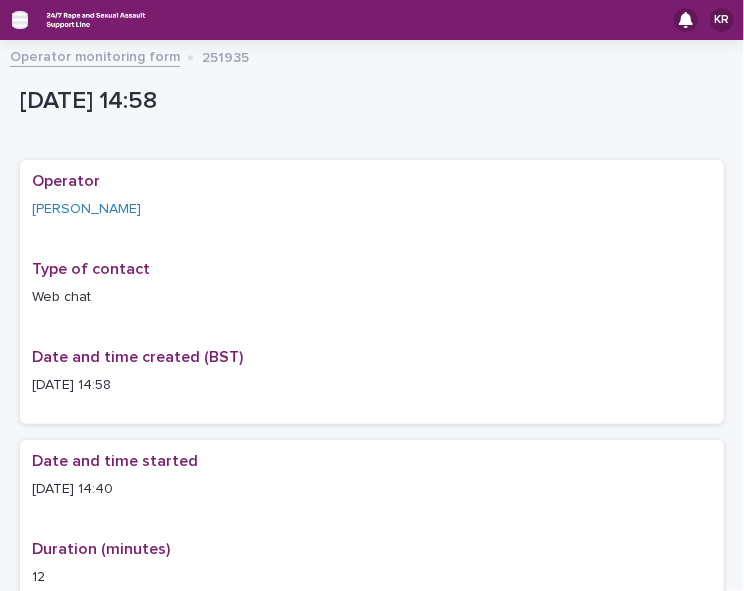 click 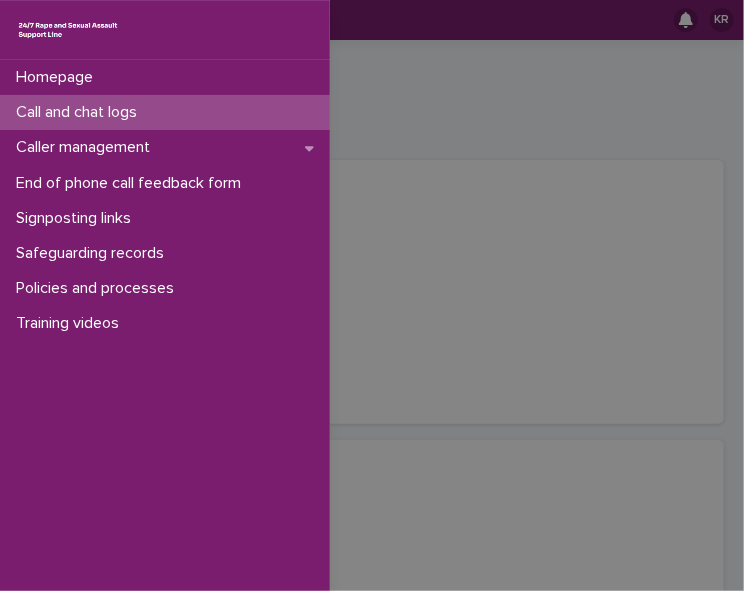 click on "Call and chat logs" at bounding box center (80, 112) 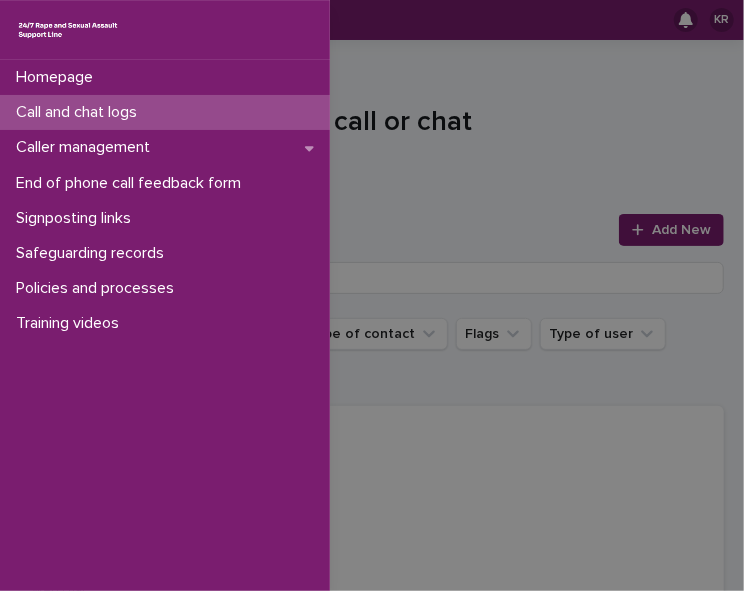 click on "Call and chat logs" at bounding box center [80, 112] 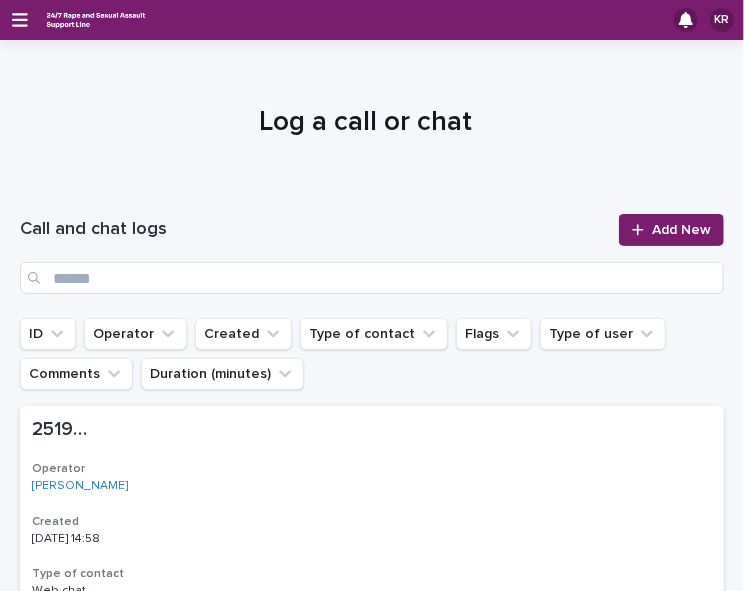 click 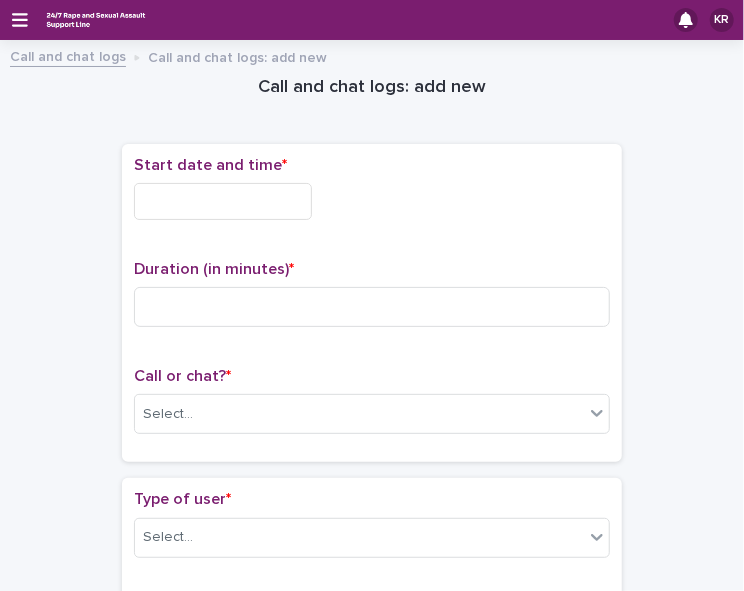 click at bounding box center (223, 201) 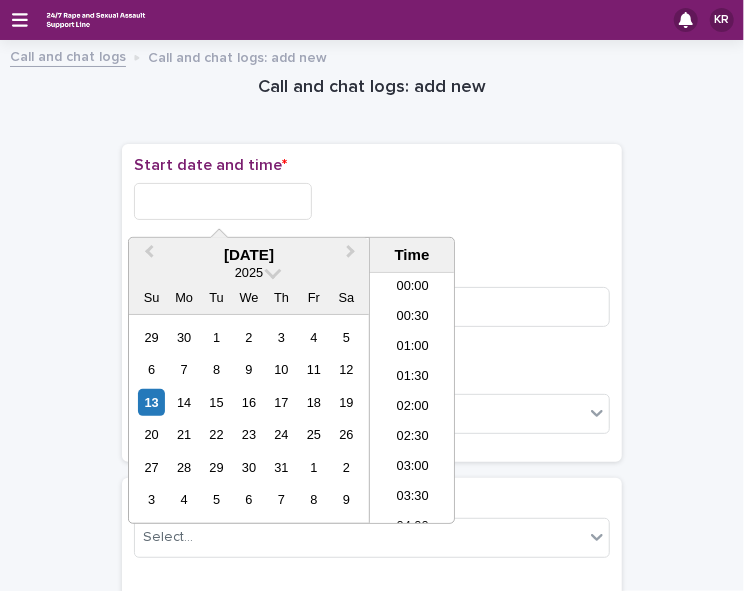 scroll, scrollTop: 760, scrollLeft: 0, axis: vertical 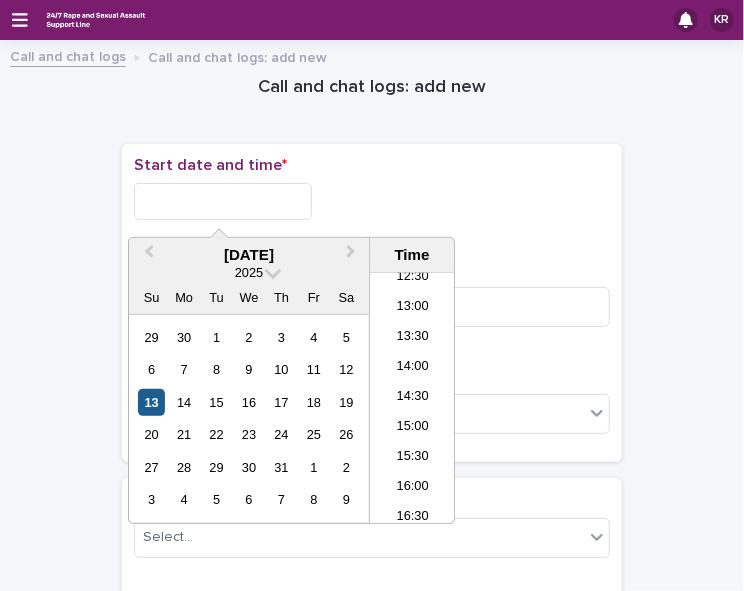 click on "13" at bounding box center (151, 402) 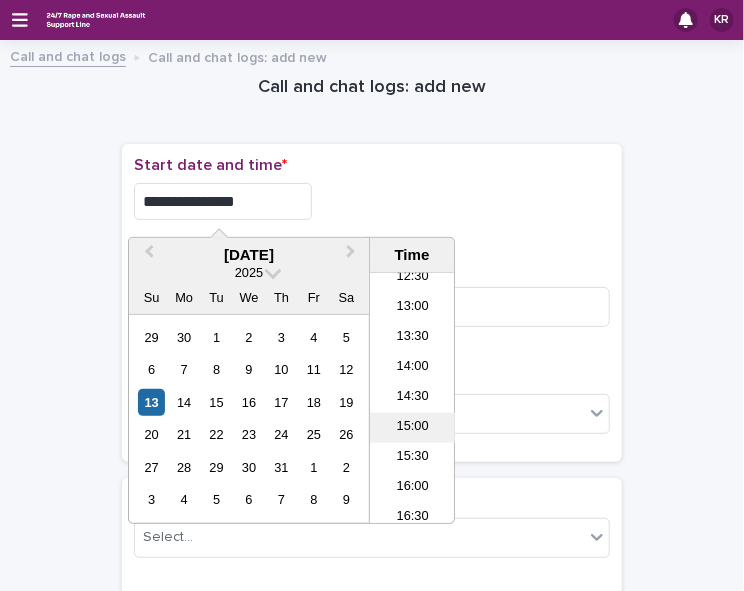 click on "15:00" at bounding box center (412, 428) 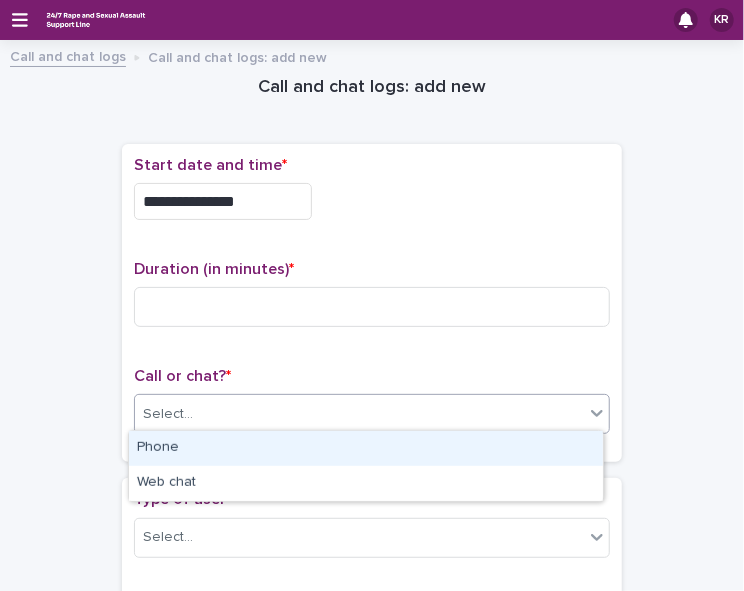 click on "Select..." at bounding box center (359, 414) 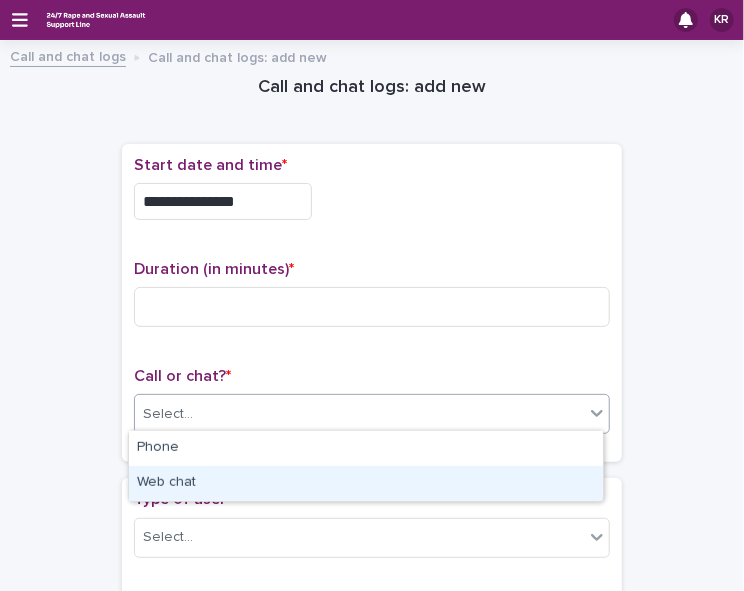 click on "Web chat" at bounding box center (366, 483) 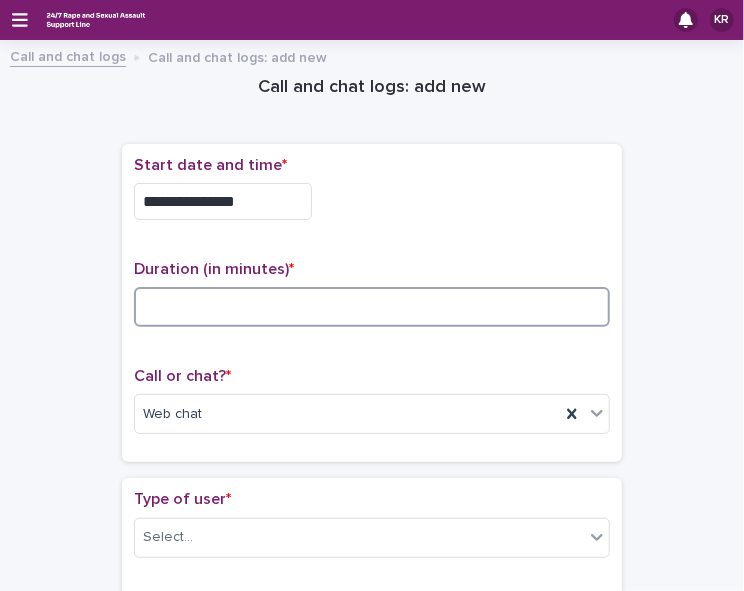 click at bounding box center (372, 307) 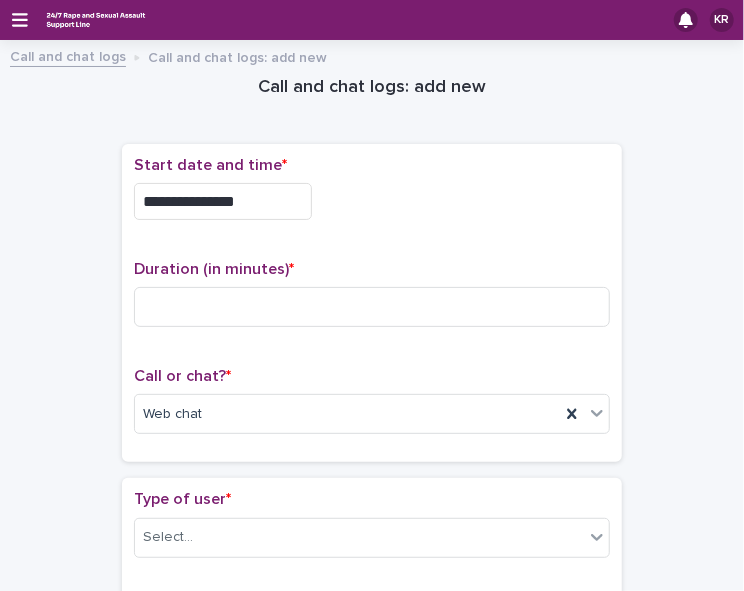 click on "**********" at bounding box center (372, 1065) 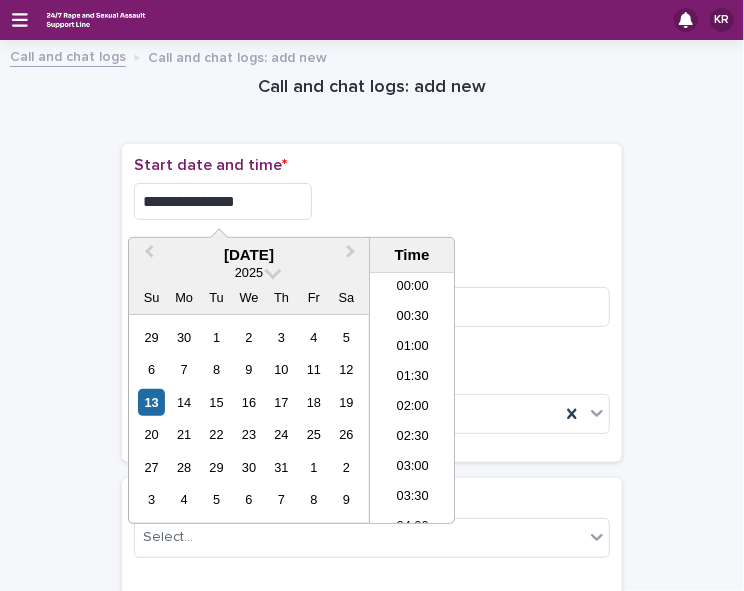 click on "**********" at bounding box center [223, 201] 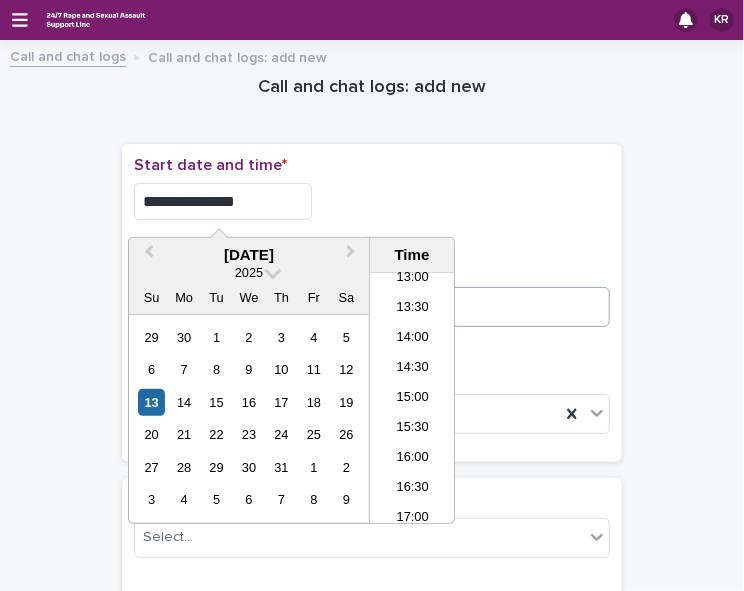 type on "**********" 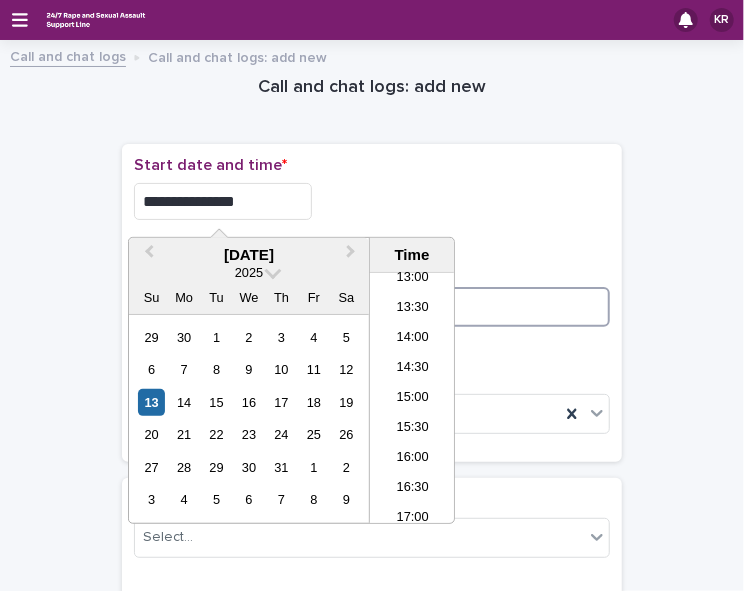 click at bounding box center (372, 307) 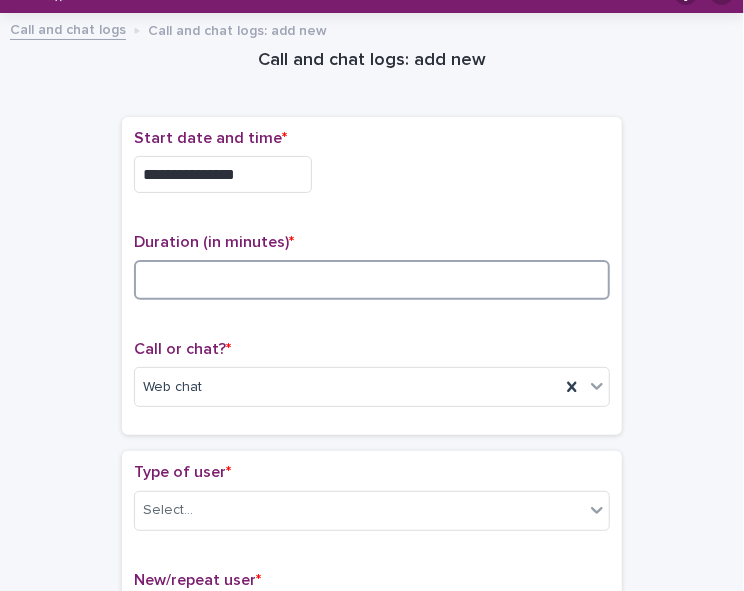 scroll, scrollTop: 24, scrollLeft: 0, axis: vertical 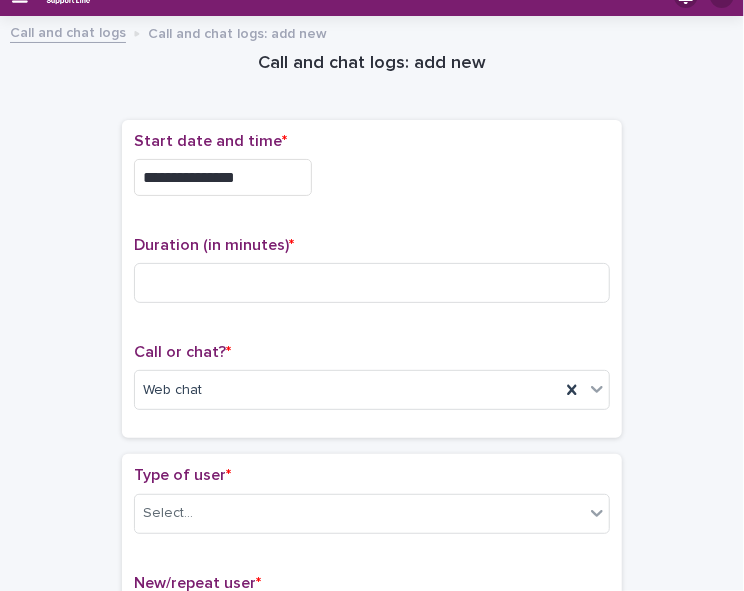 click on "**********" at bounding box center (372, 1041) 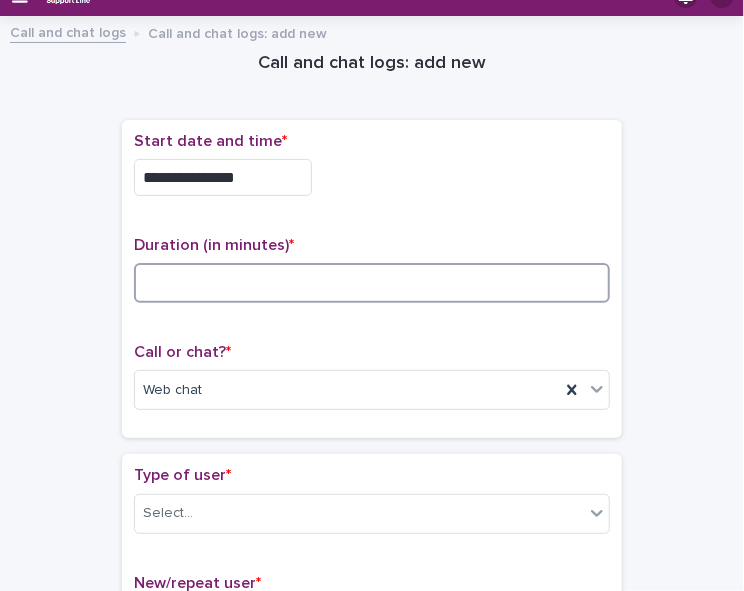 click at bounding box center (372, 283) 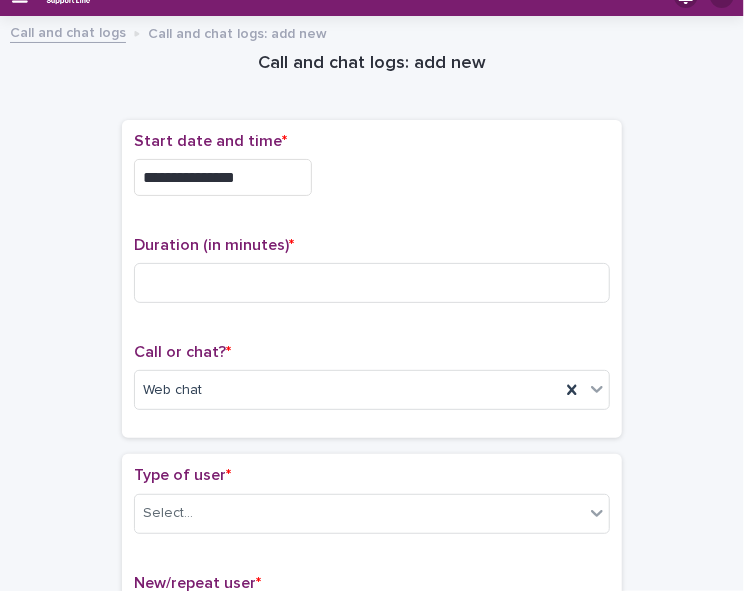 click on "**********" at bounding box center (372, 1041) 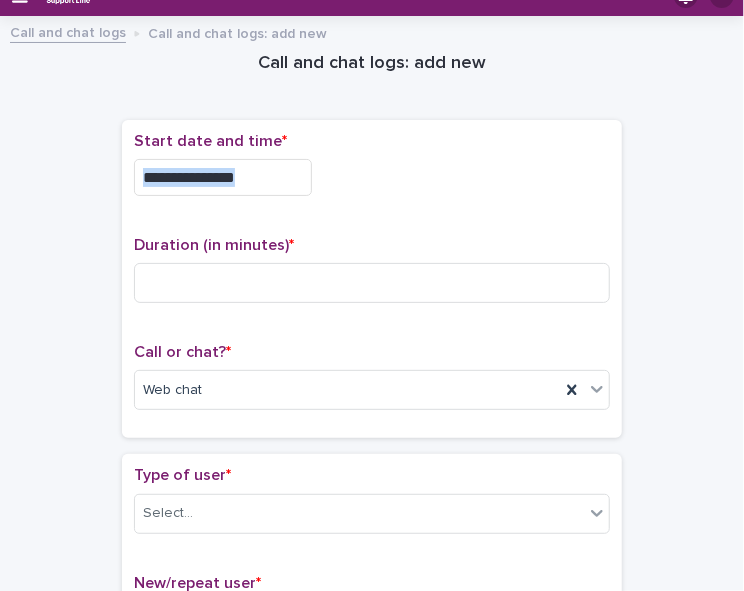 click on "**********" at bounding box center (372, 1041) 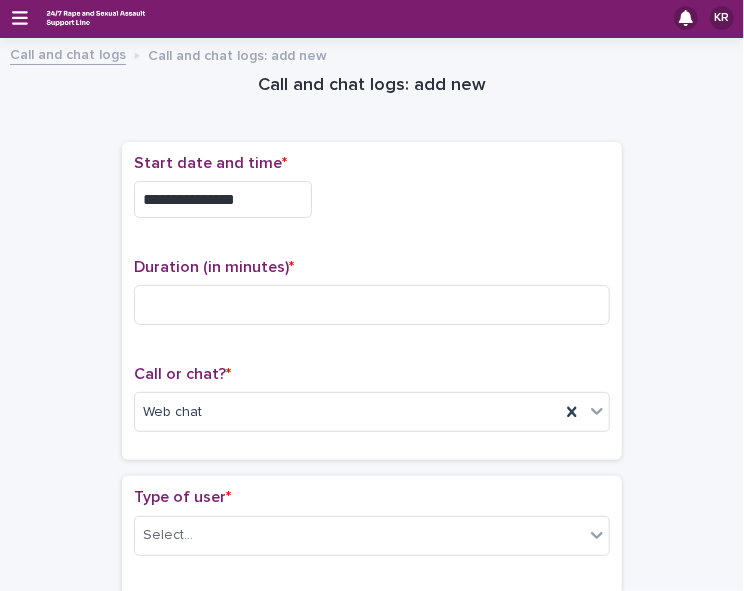 click on "**********" at bounding box center (372, 1063) 